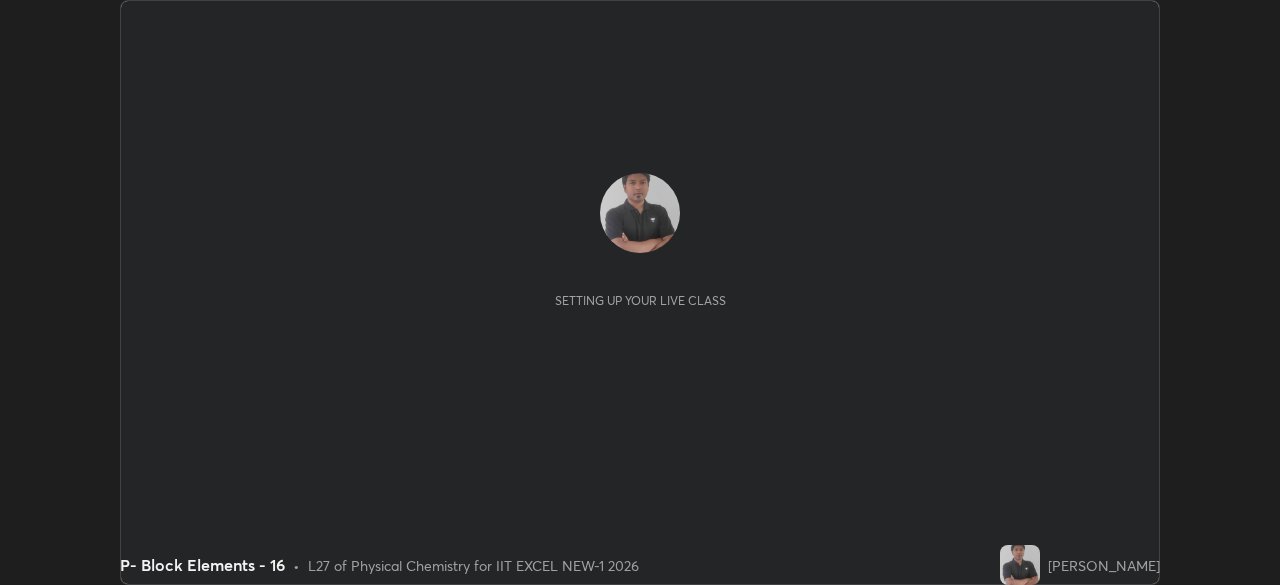 scroll, scrollTop: 0, scrollLeft: 0, axis: both 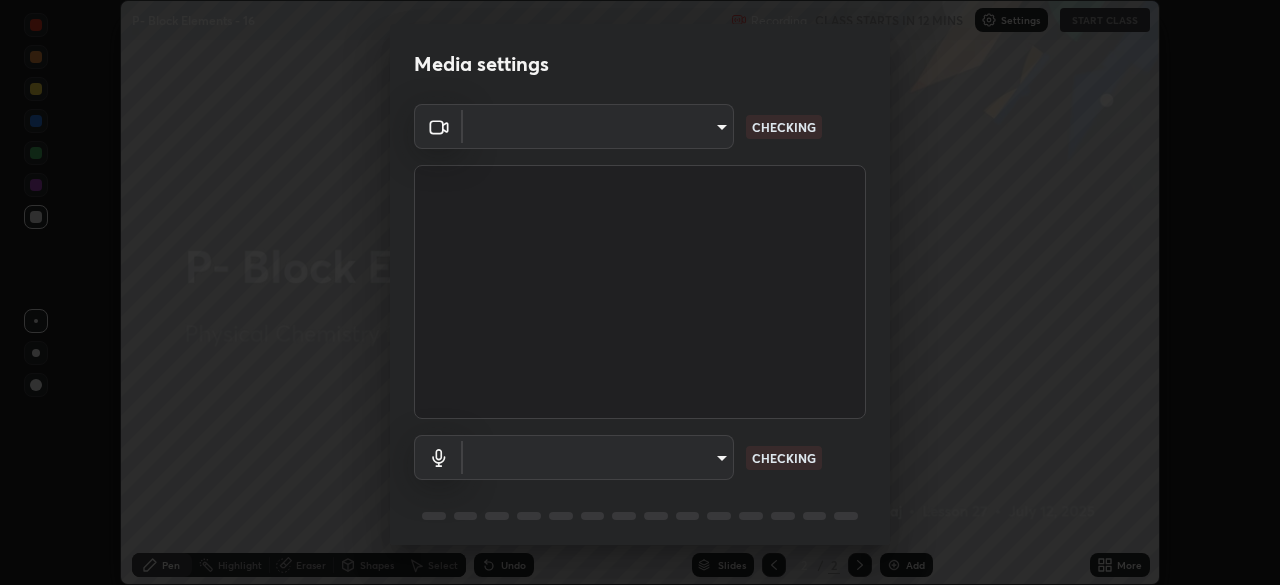 type on "4d63cd10dcc1379e9927399513255d12d620b7bbb39ca773e0f9116a90128a71" 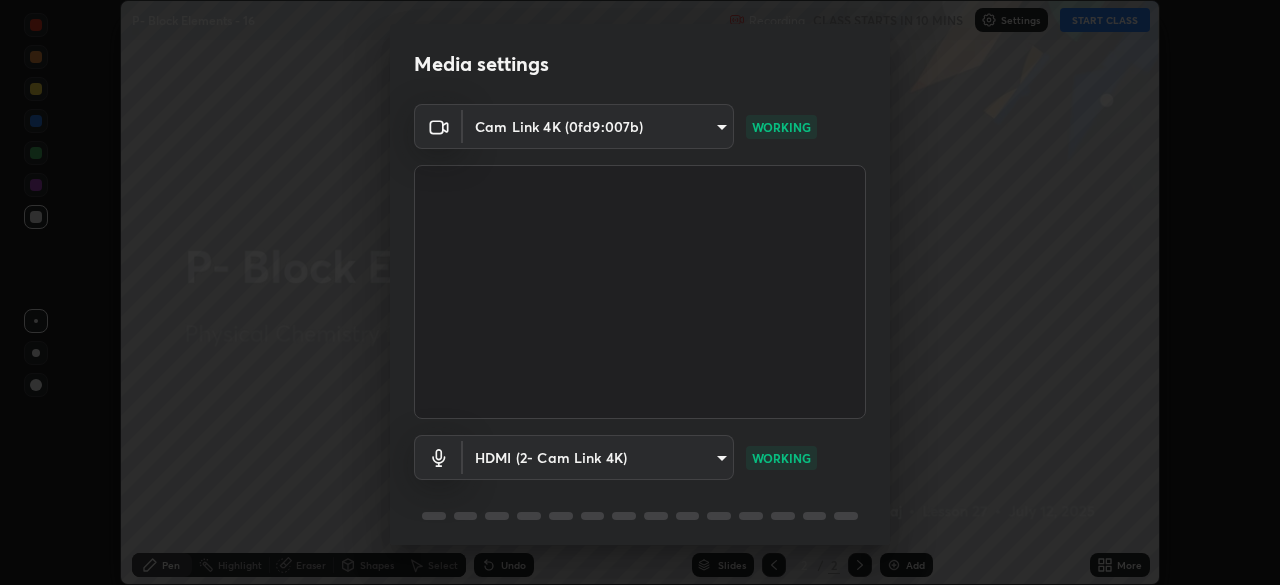 scroll, scrollTop: 71, scrollLeft: 0, axis: vertical 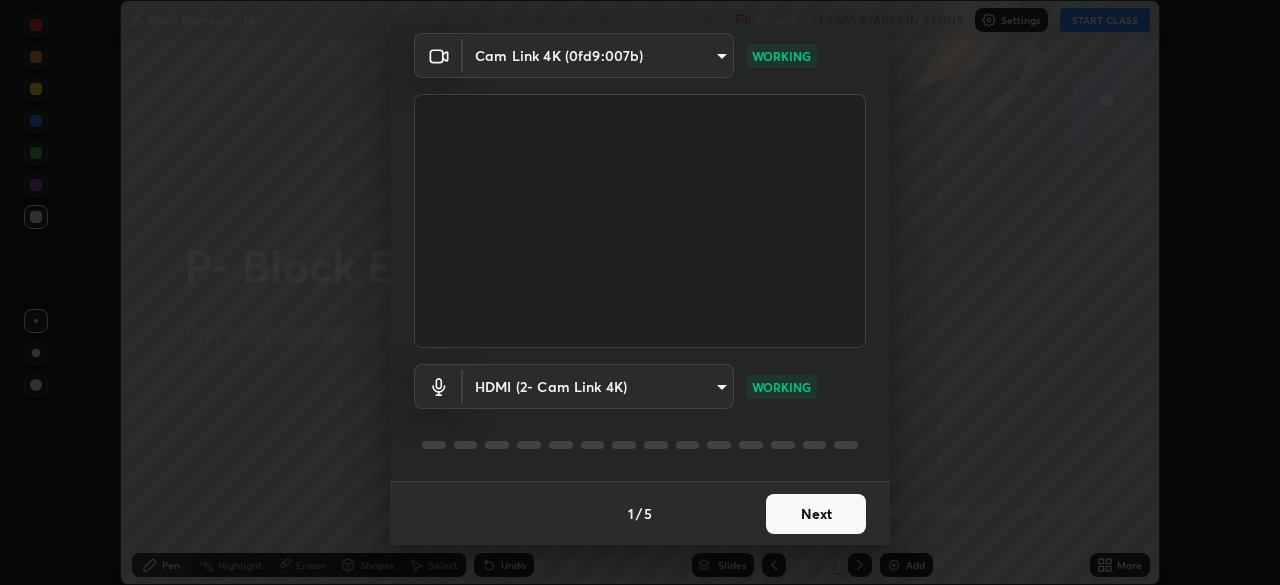 click on "Next" at bounding box center [816, 514] 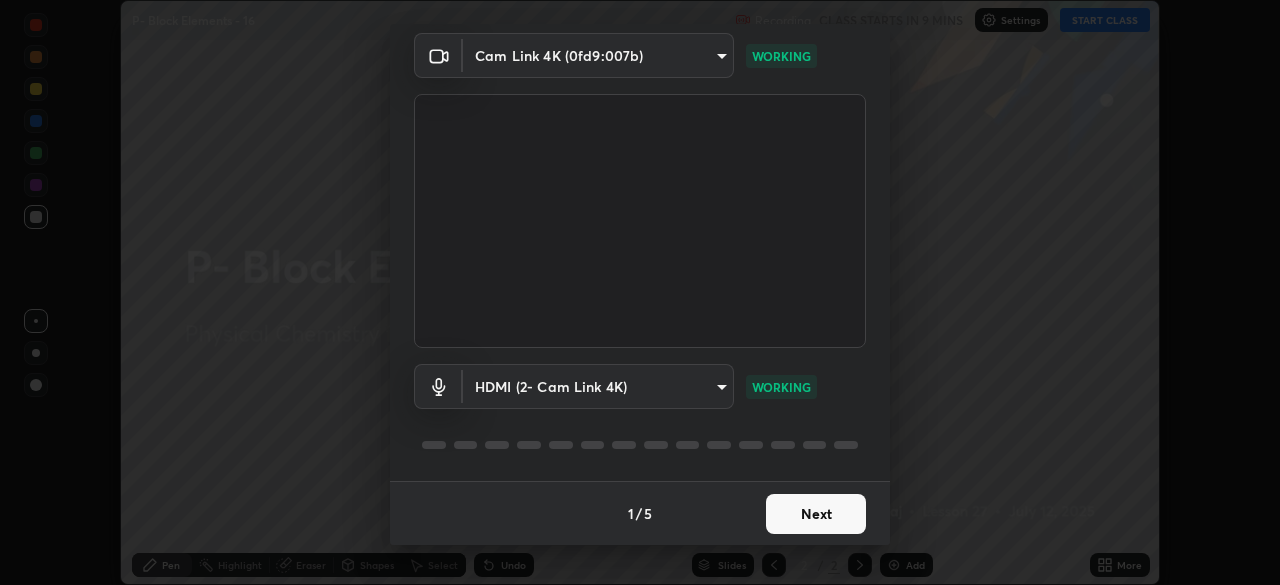 scroll, scrollTop: 0, scrollLeft: 0, axis: both 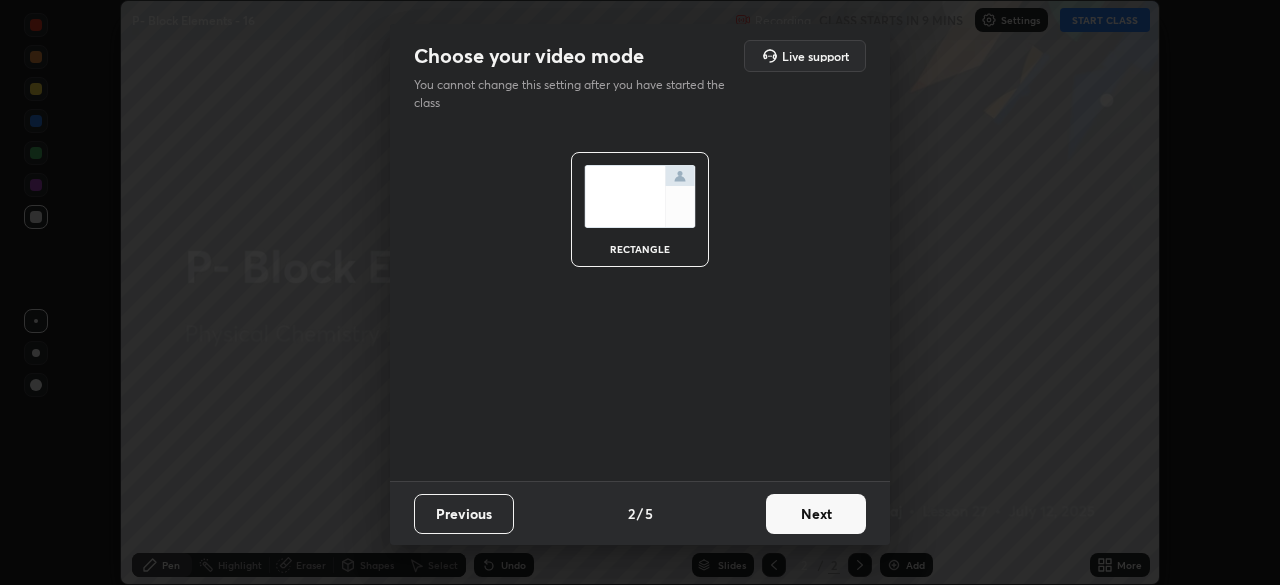 click on "Next" at bounding box center (816, 514) 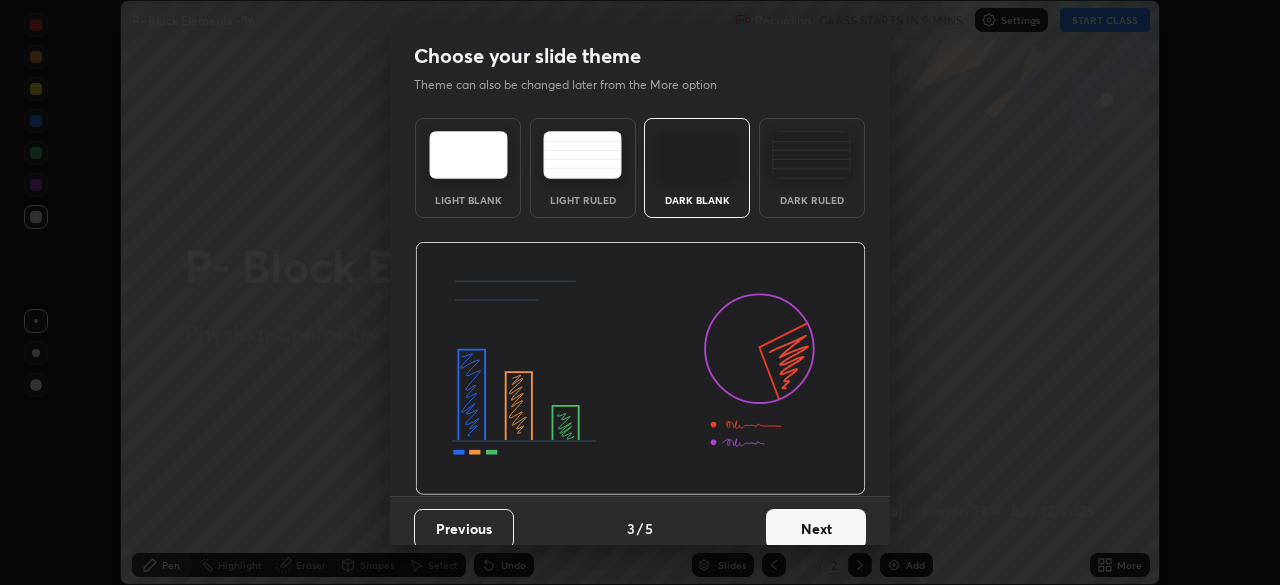 click on "Next" at bounding box center [816, 529] 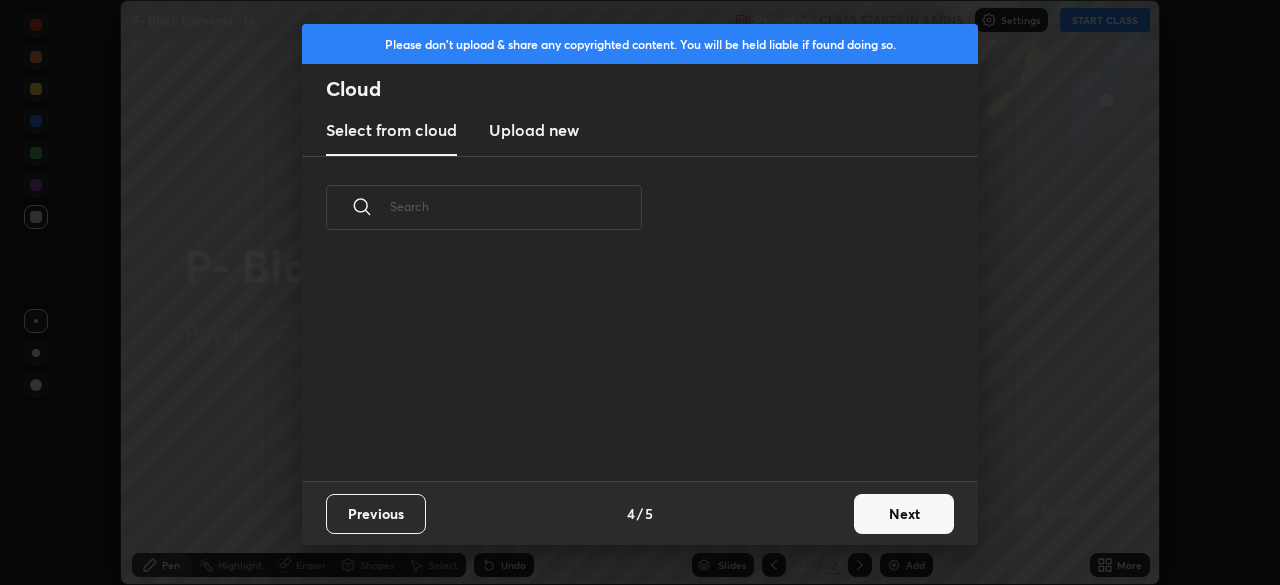 click on "Next" at bounding box center [904, 514] 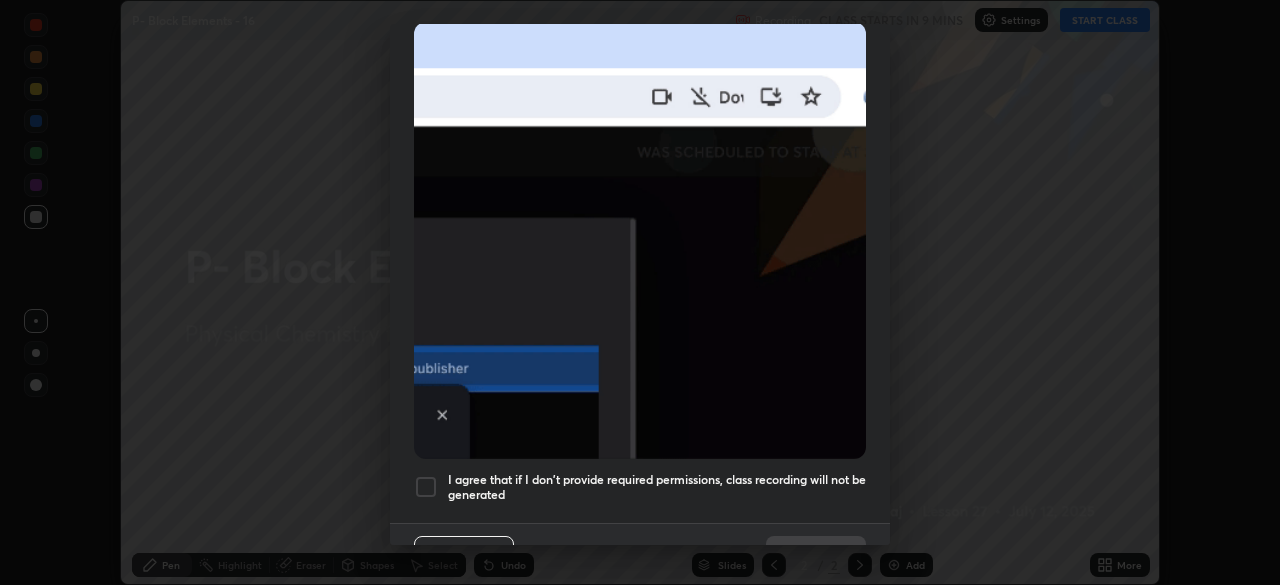 scroll, scrollTop: 460, scrollLeft: 0, axis: vertical 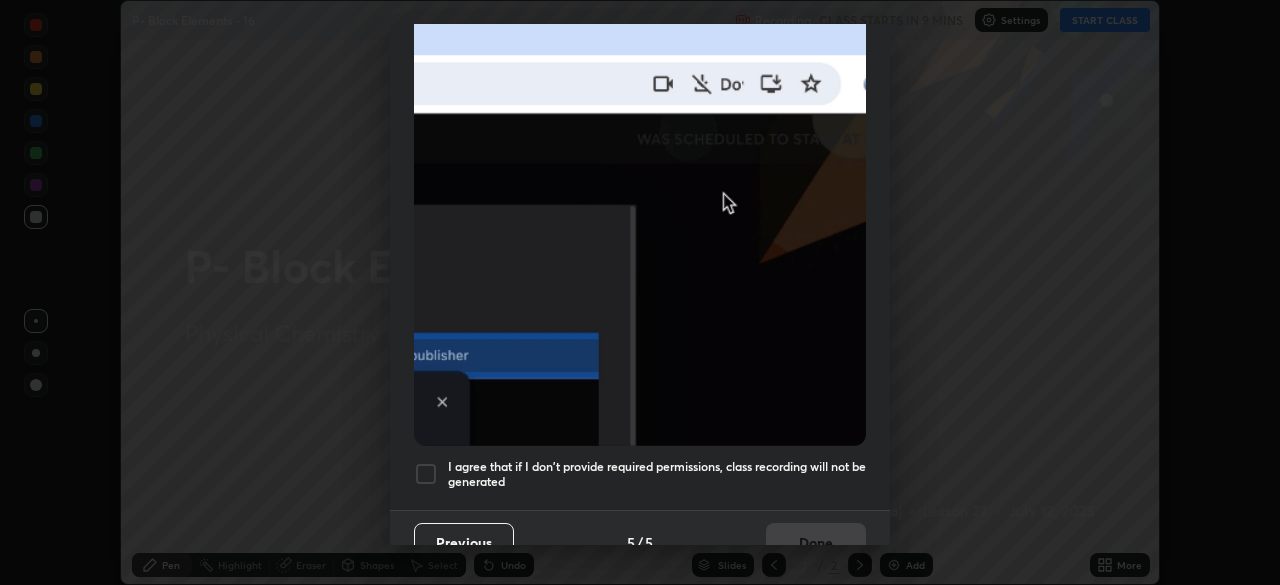 click at bounding box center (426, 474) 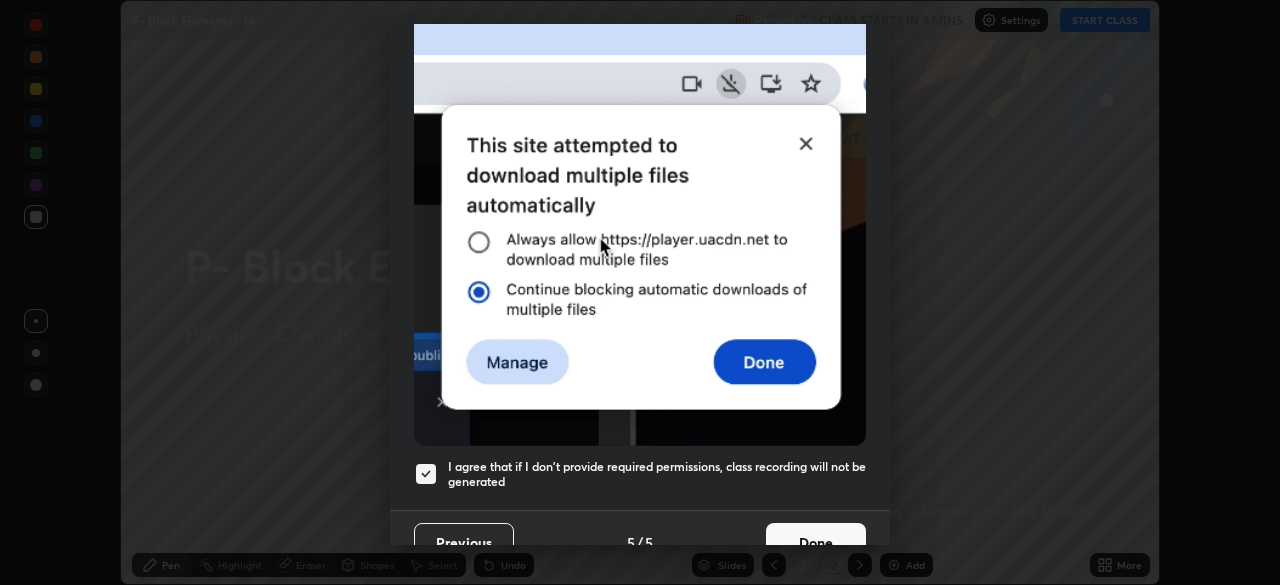 click on "Done" at bounding box center (816, 543) 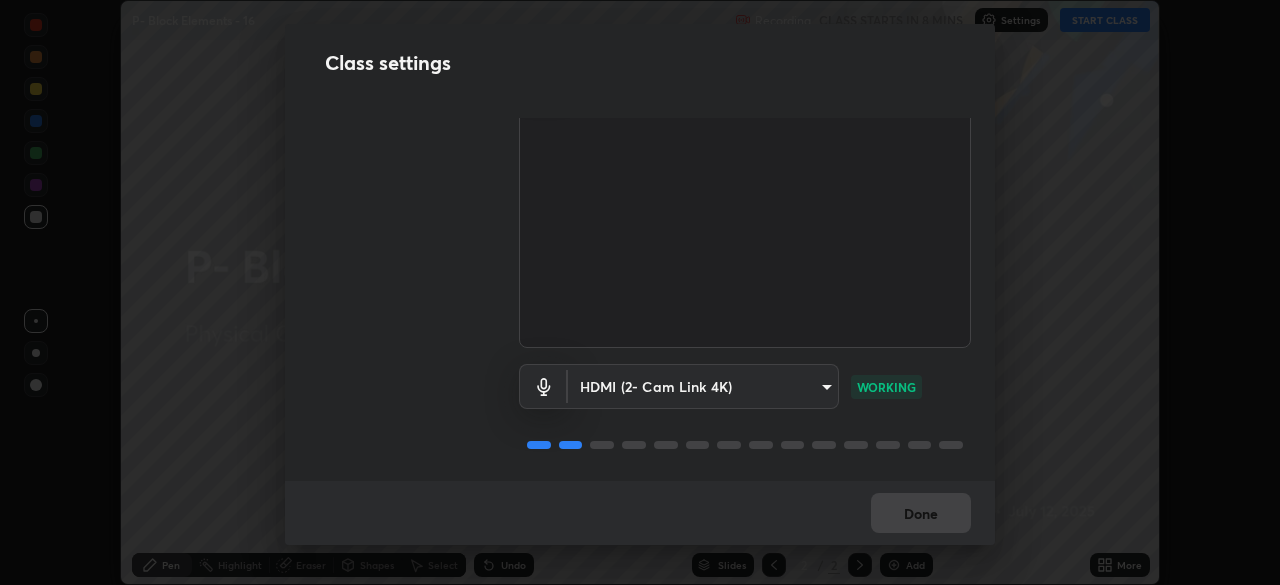 scroll, scrollTop: 91, scrollLeft: 0, axis: vertical 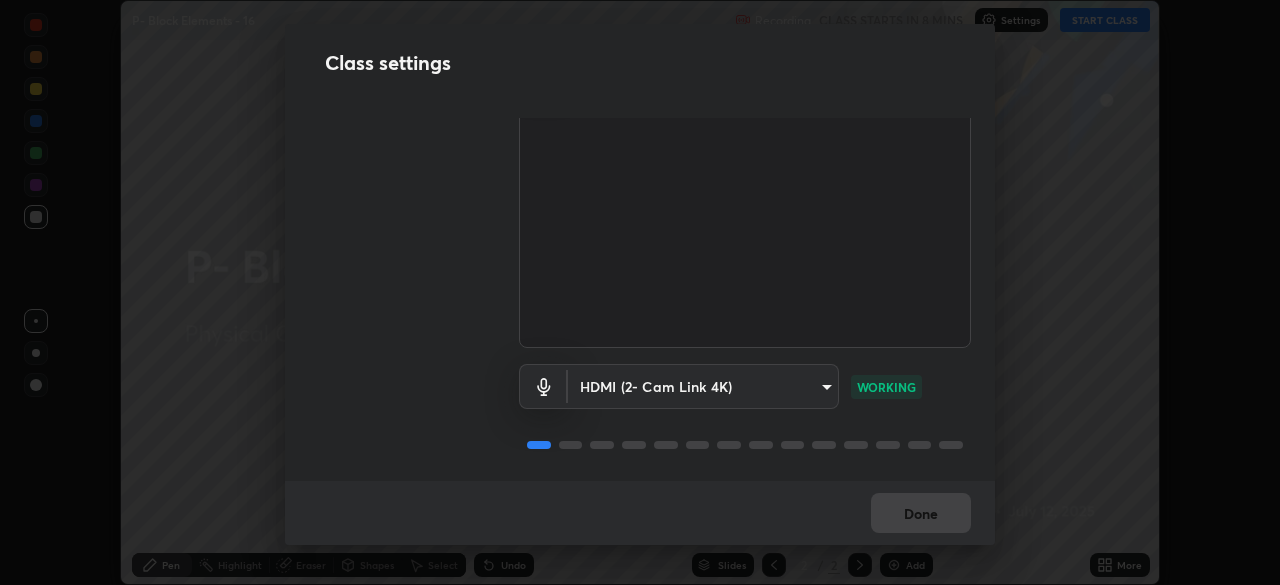 click on "Done" at bounding box center [640, 513] 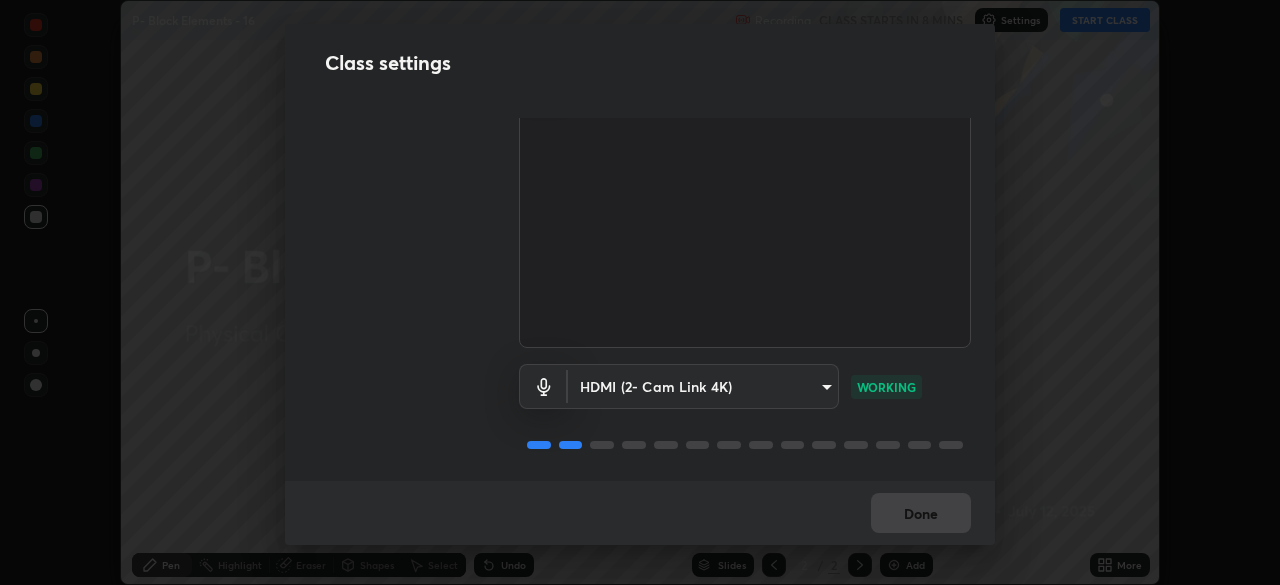 click on "Done" at bounding box center [921, 513] 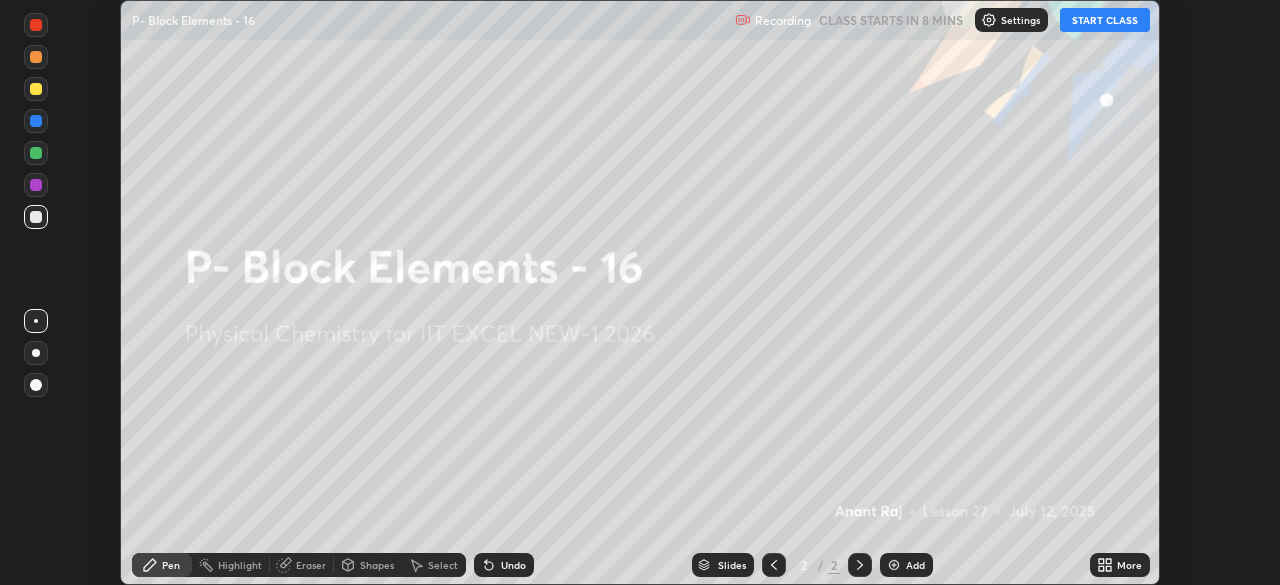 click on "More" at bounding box center (1120, 565) 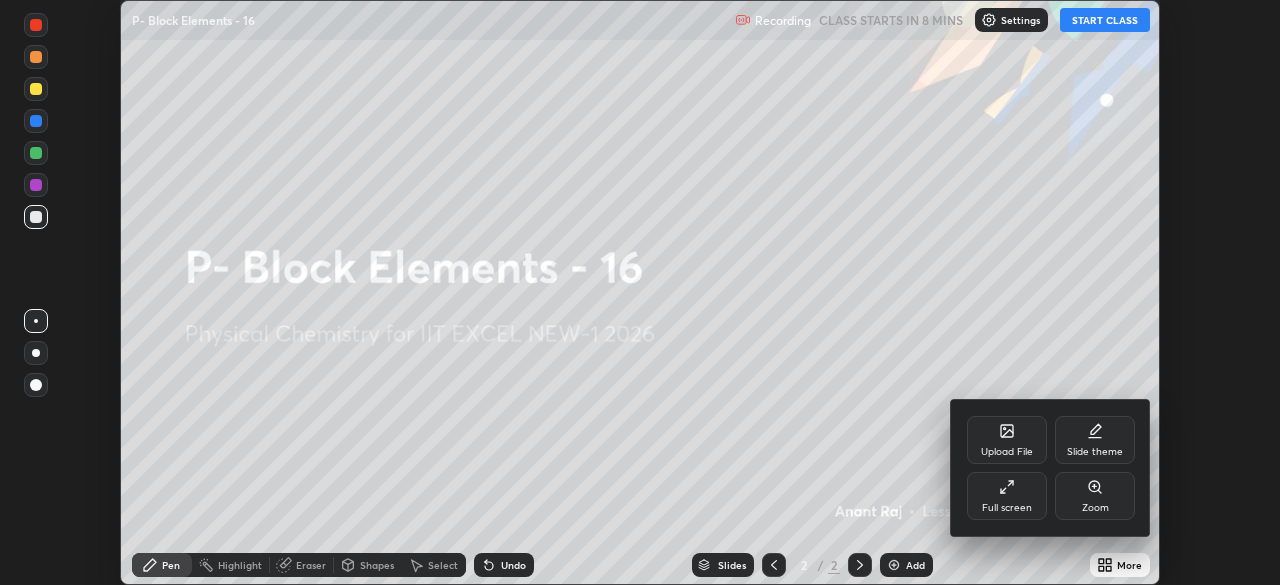 click on "Upload File" at bounding box center (1007, 440) 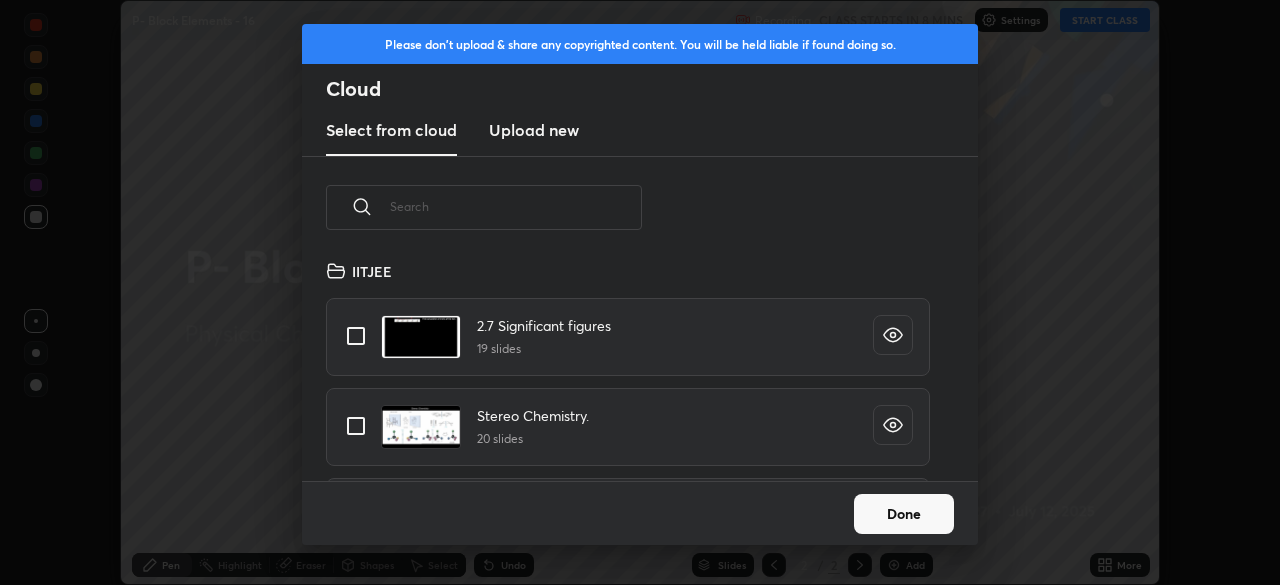 scroll, scrollTop: 7, scrollLeft: 11, axis: both 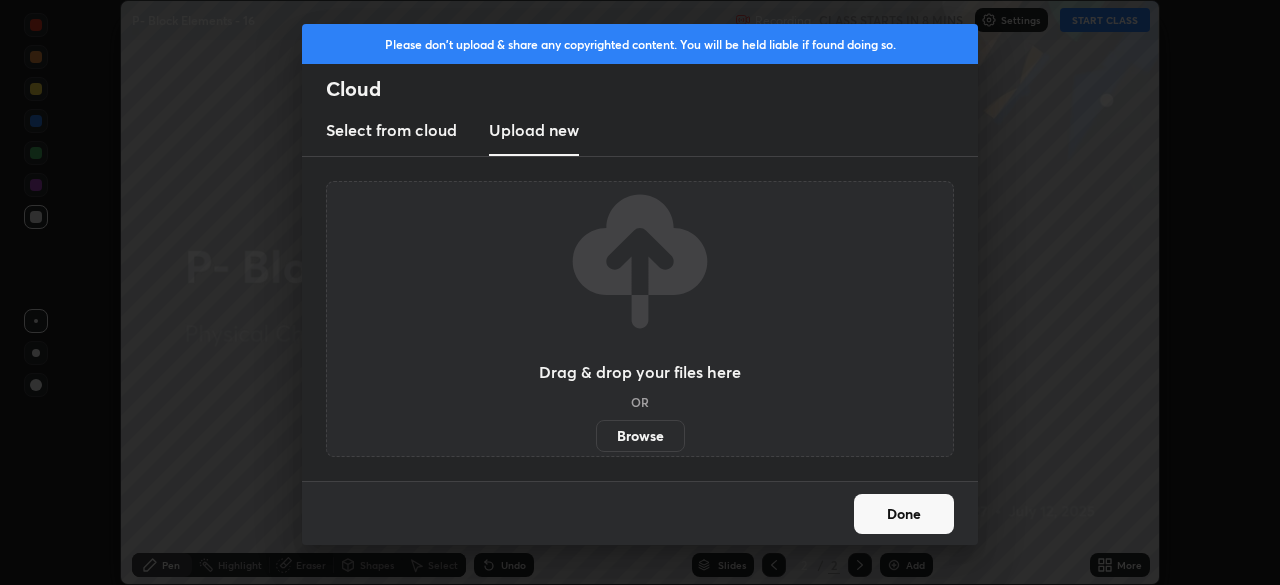 click on "Browse" at bounding box center [640, 436] 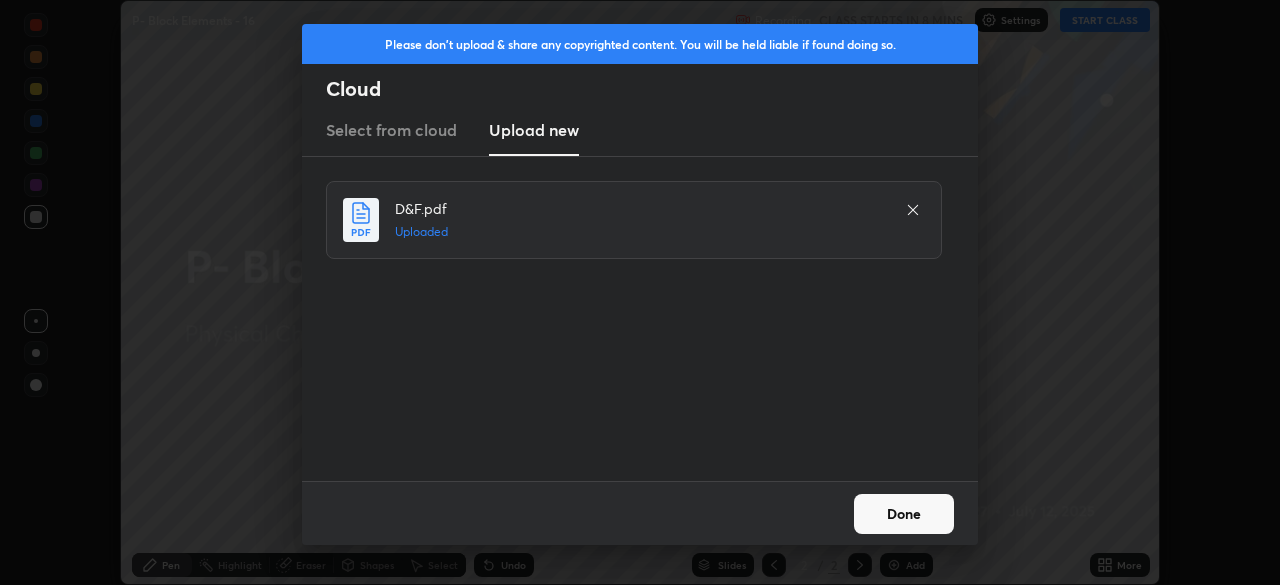 click on "Done" at bounding box center [904, 514] 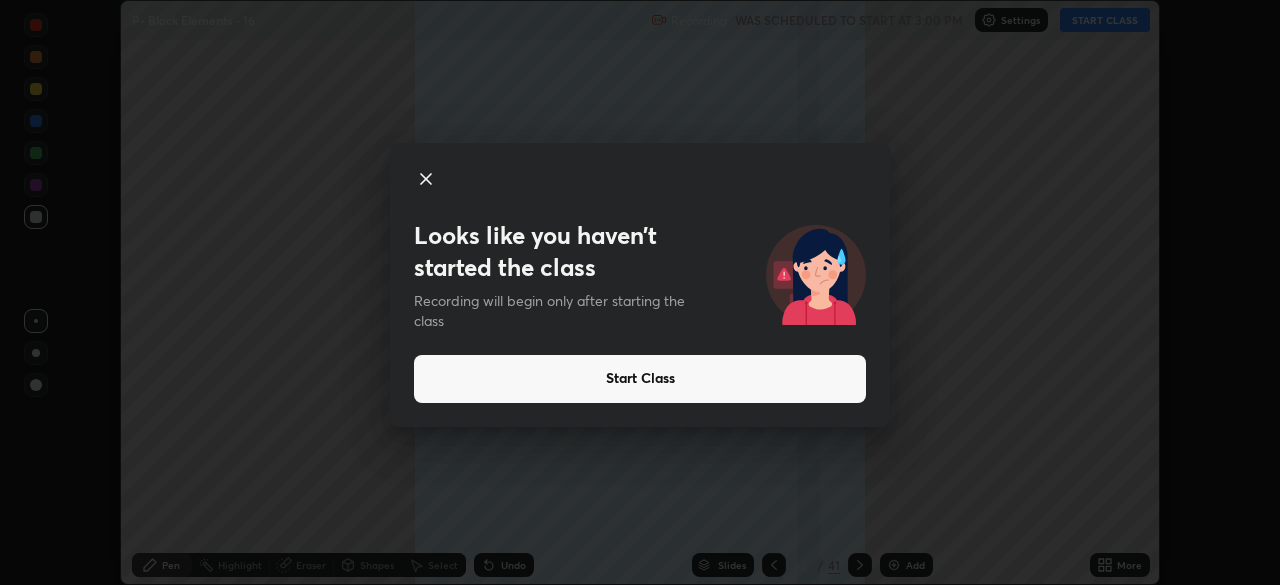 click on "Start Class" at bounding box center [640, 379] 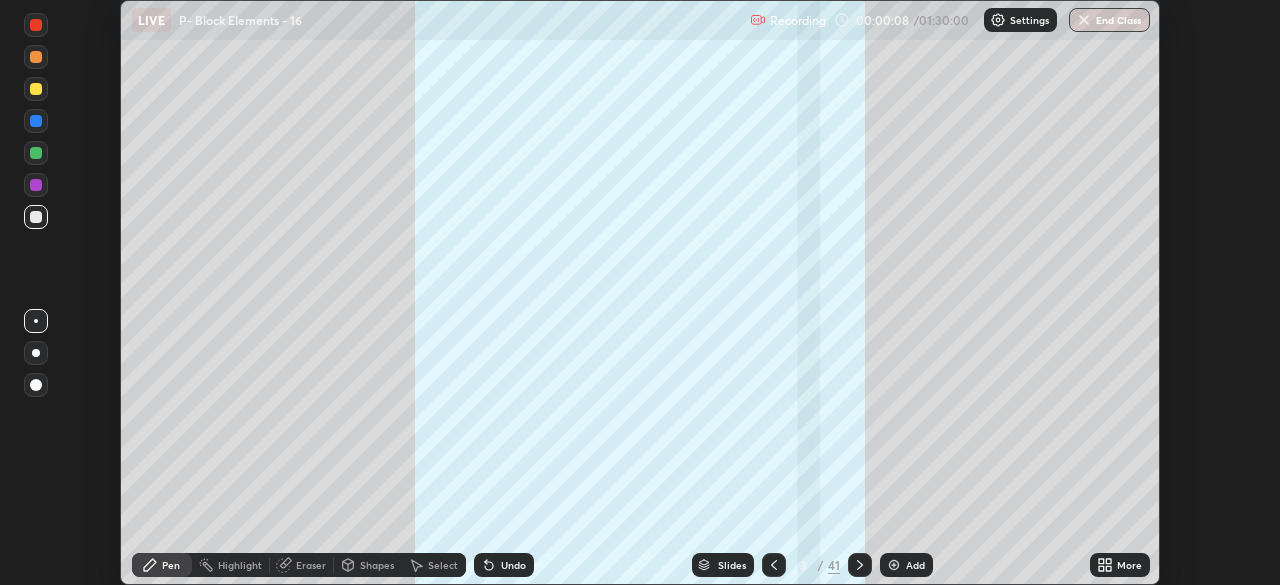 click 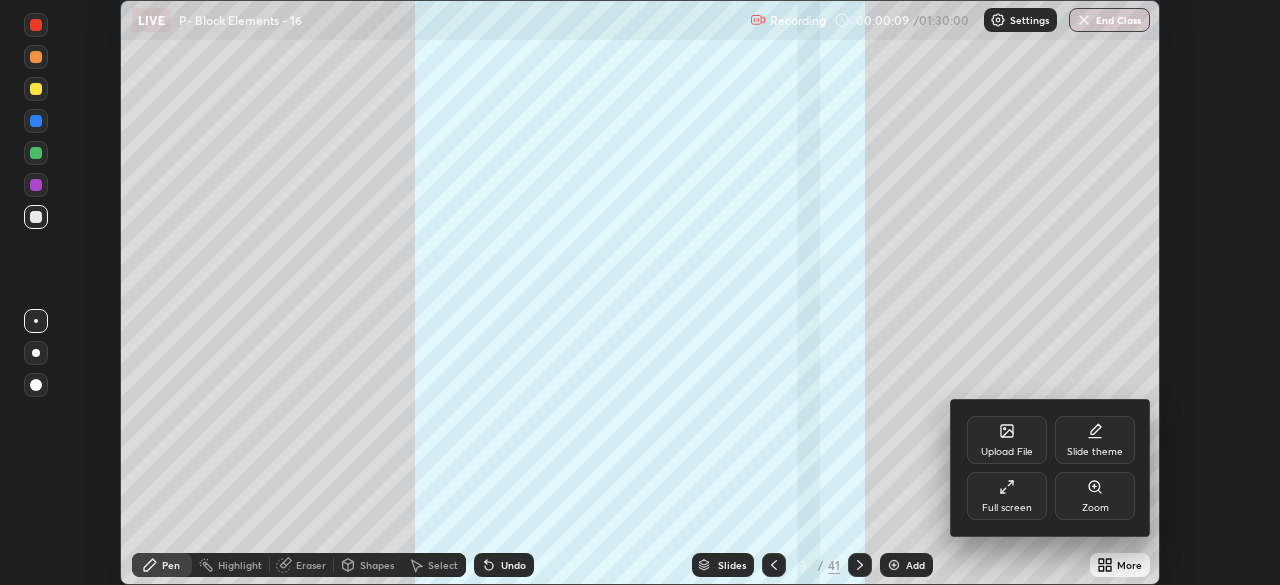 click on "Full screen" at bounding box center (1007, 496) 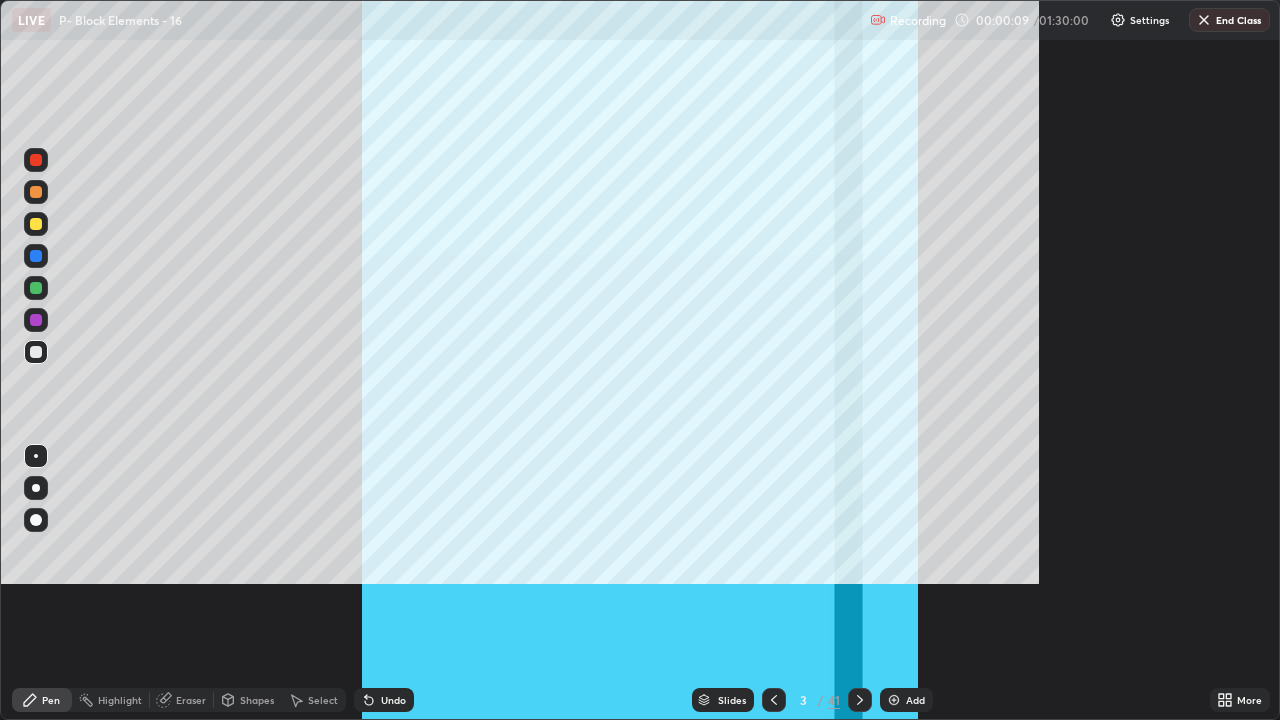 scroll, scrollTop: 99280, scrollLeft: 98720, axis: both 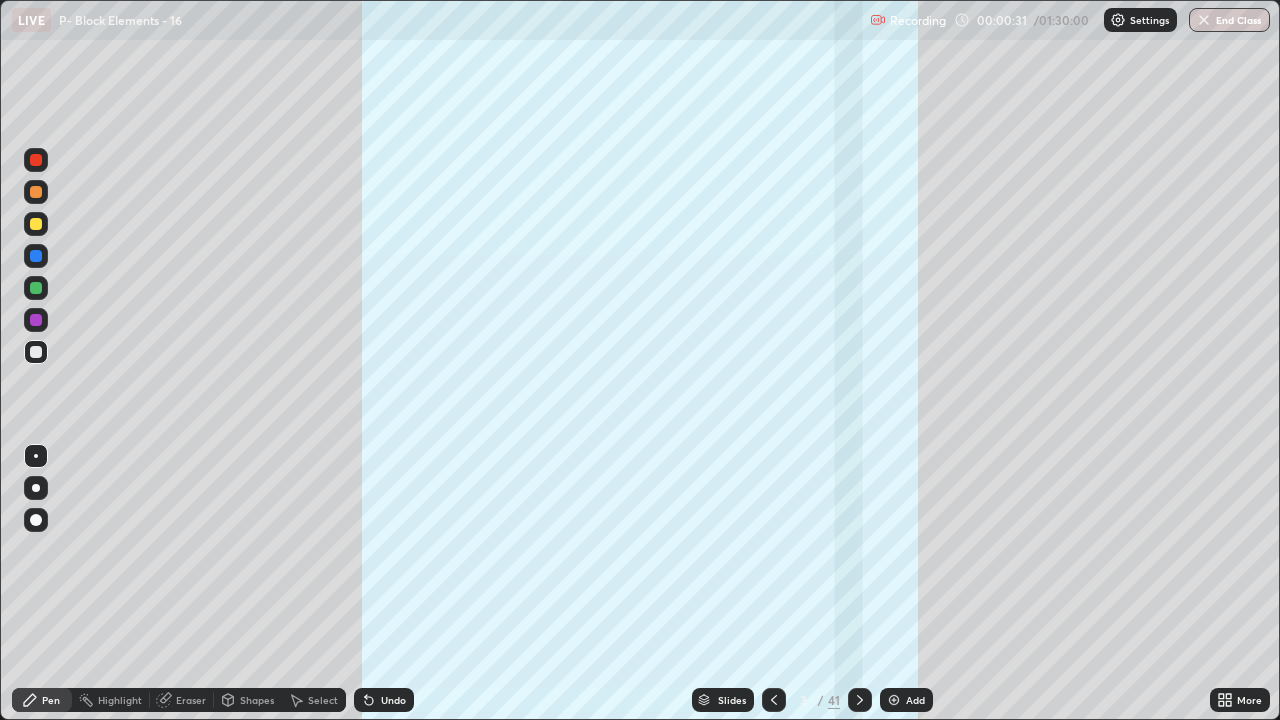 click on "41" at bounding box center (834, 700) 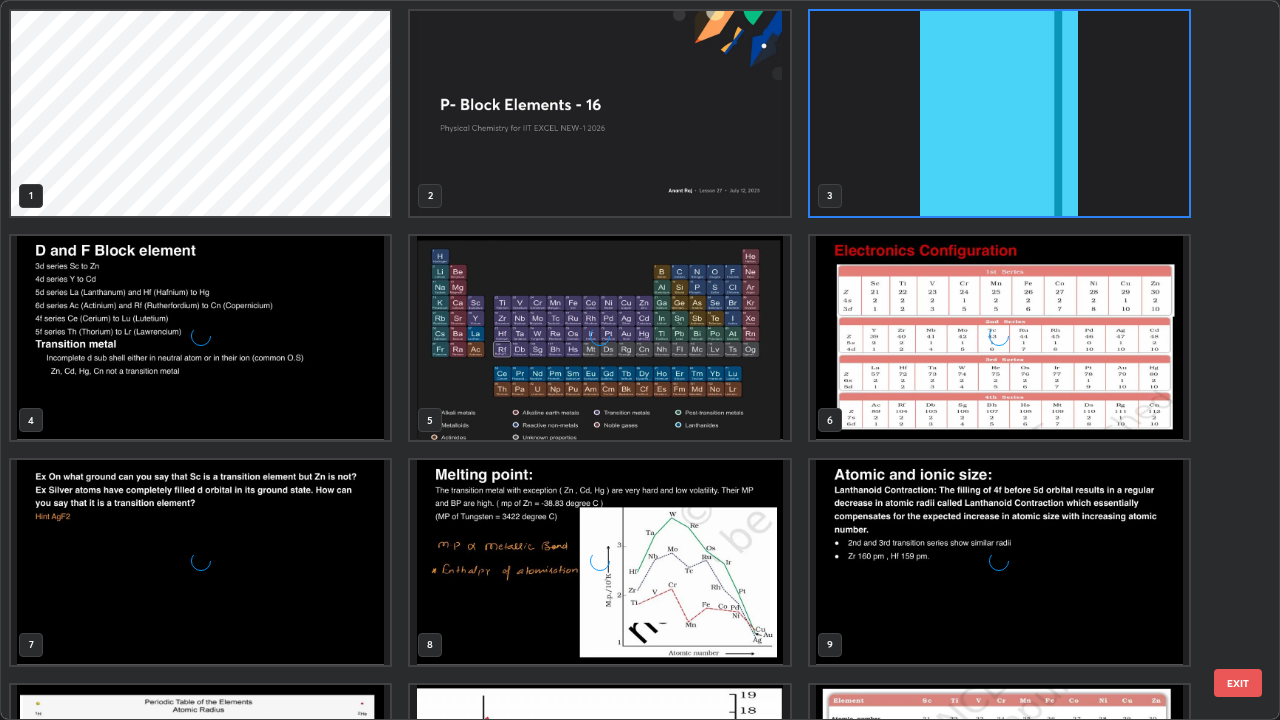 scroll, scrollTop: 7, scrollLeft: 11, axis: both 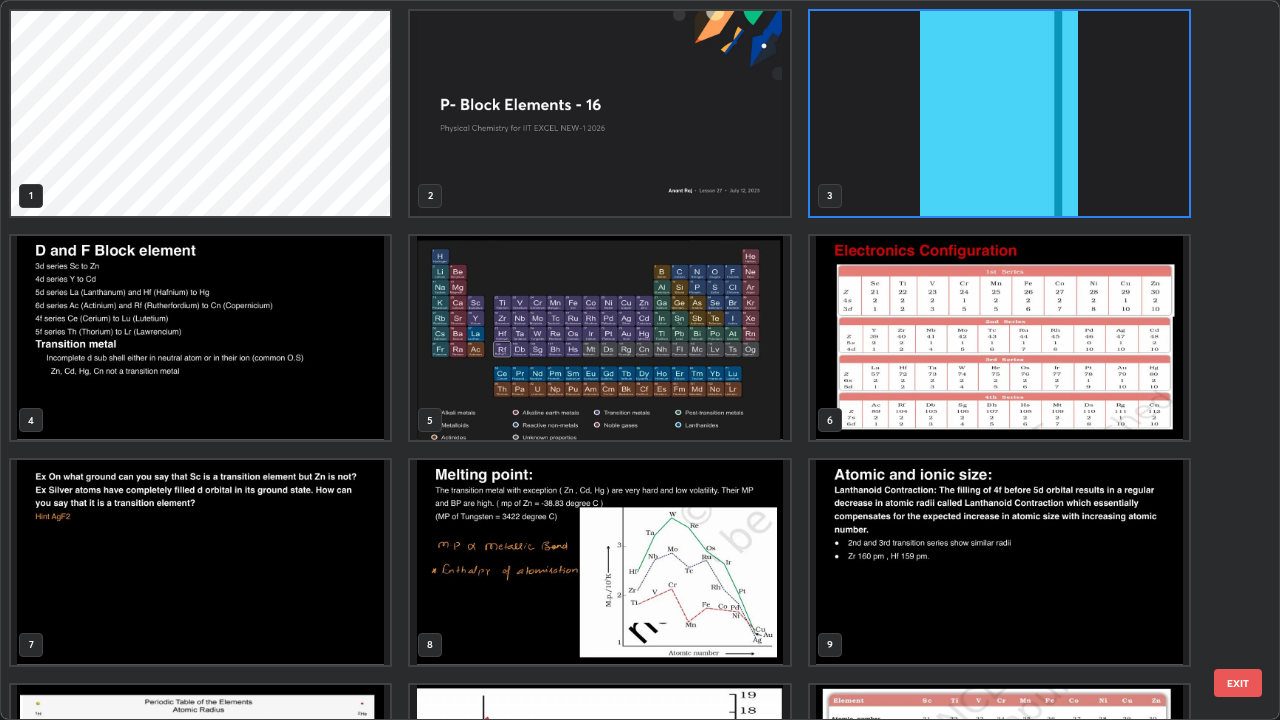 click on "EXIT" at bounding box center [1238, 683] 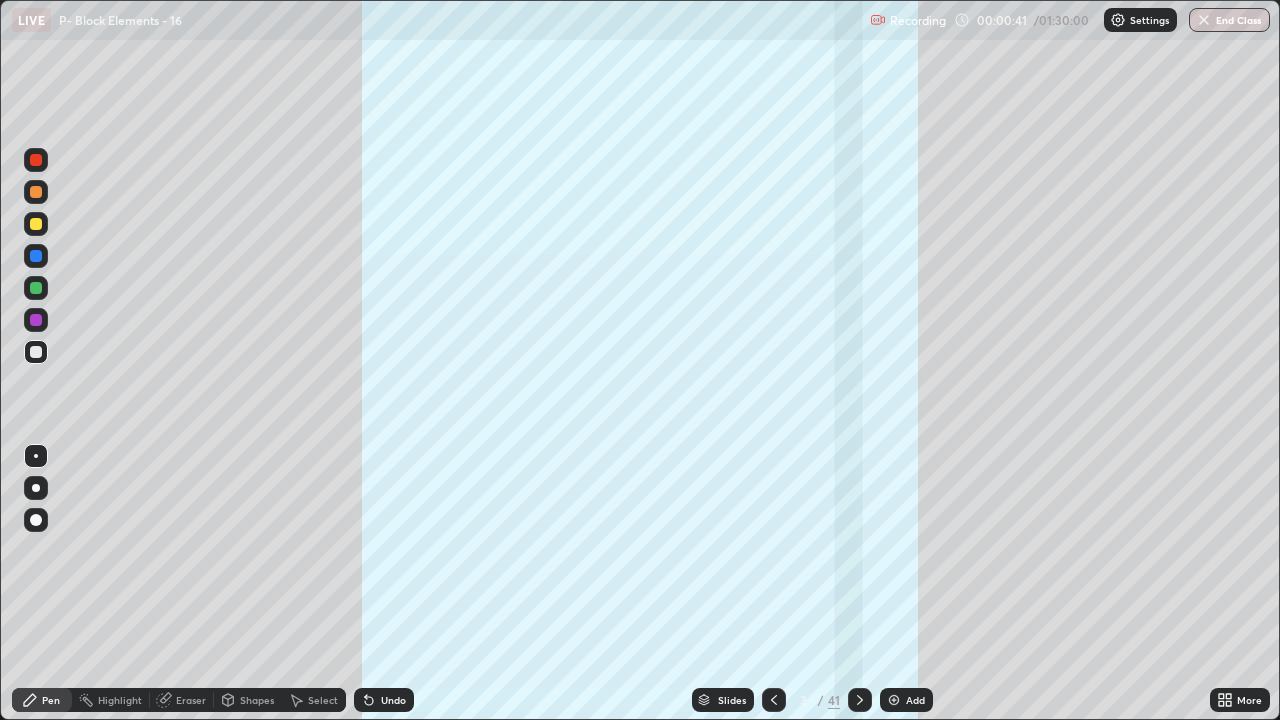 click 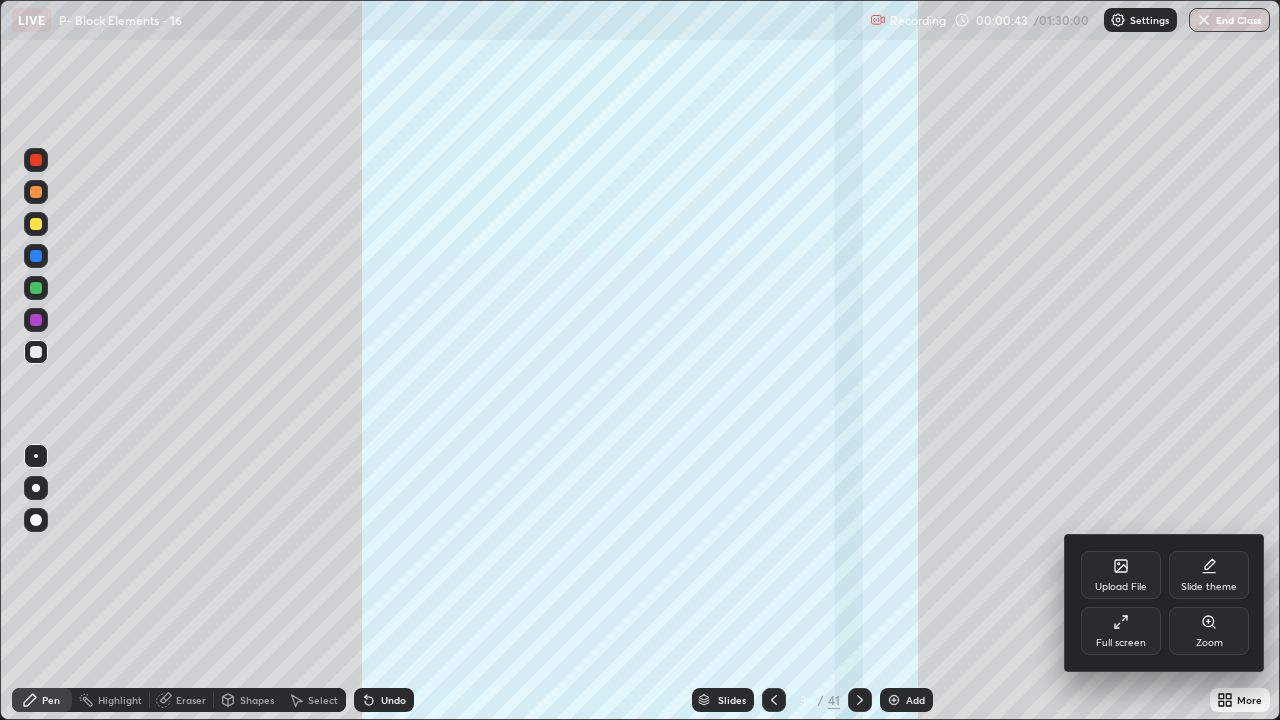 click on "Upload File" at bounding box center (1121, 575) 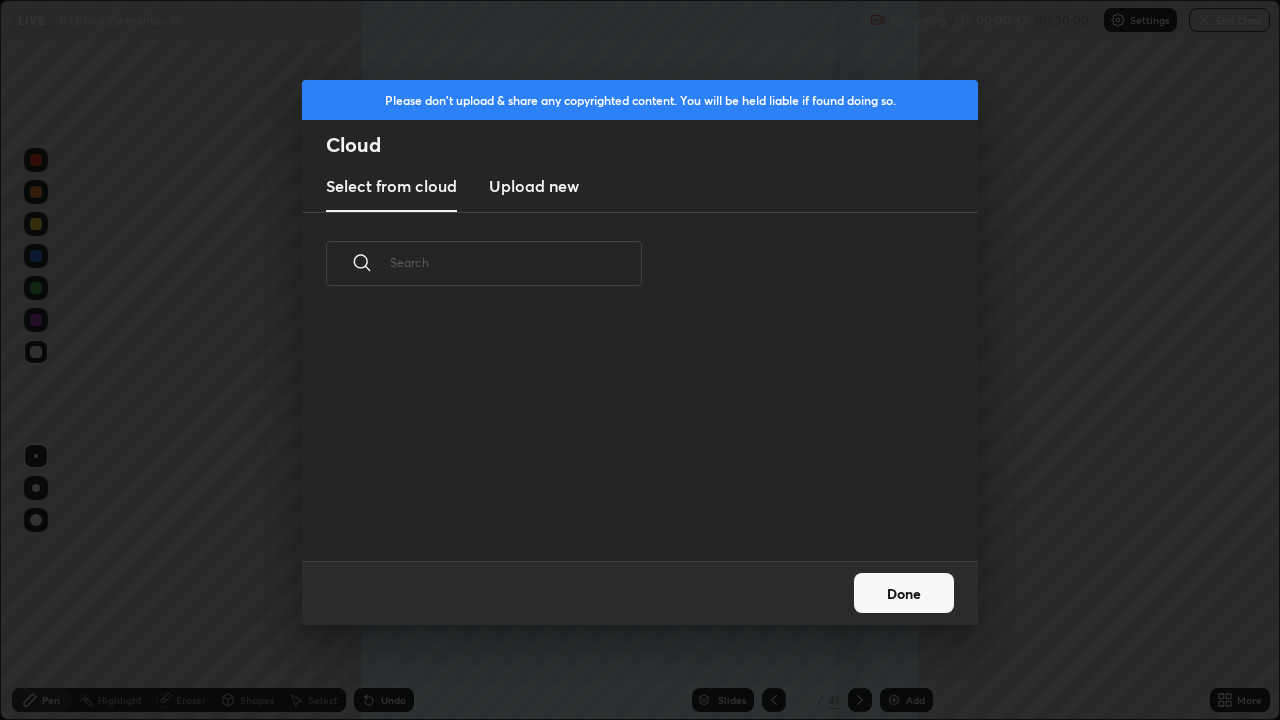 scroll, scrollTop: 7, scrollLeft: 11, axis: both 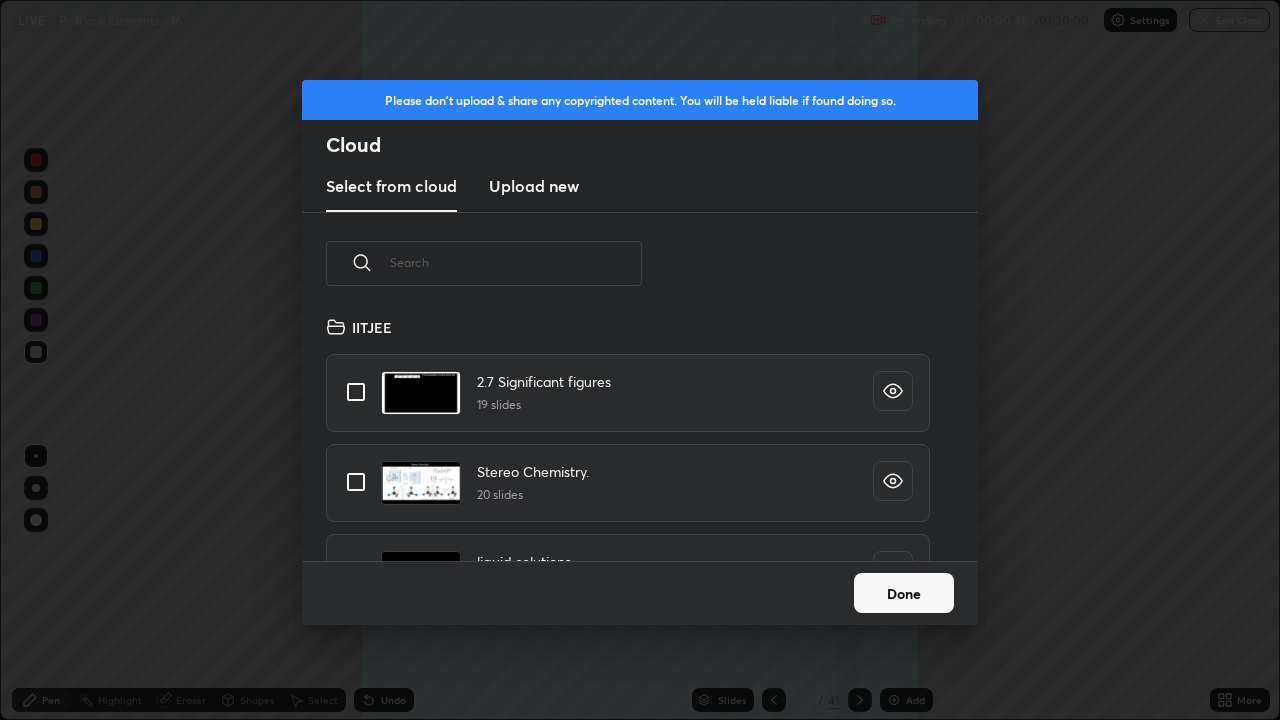 click on "Upload new" at bounding box center [534, 186] 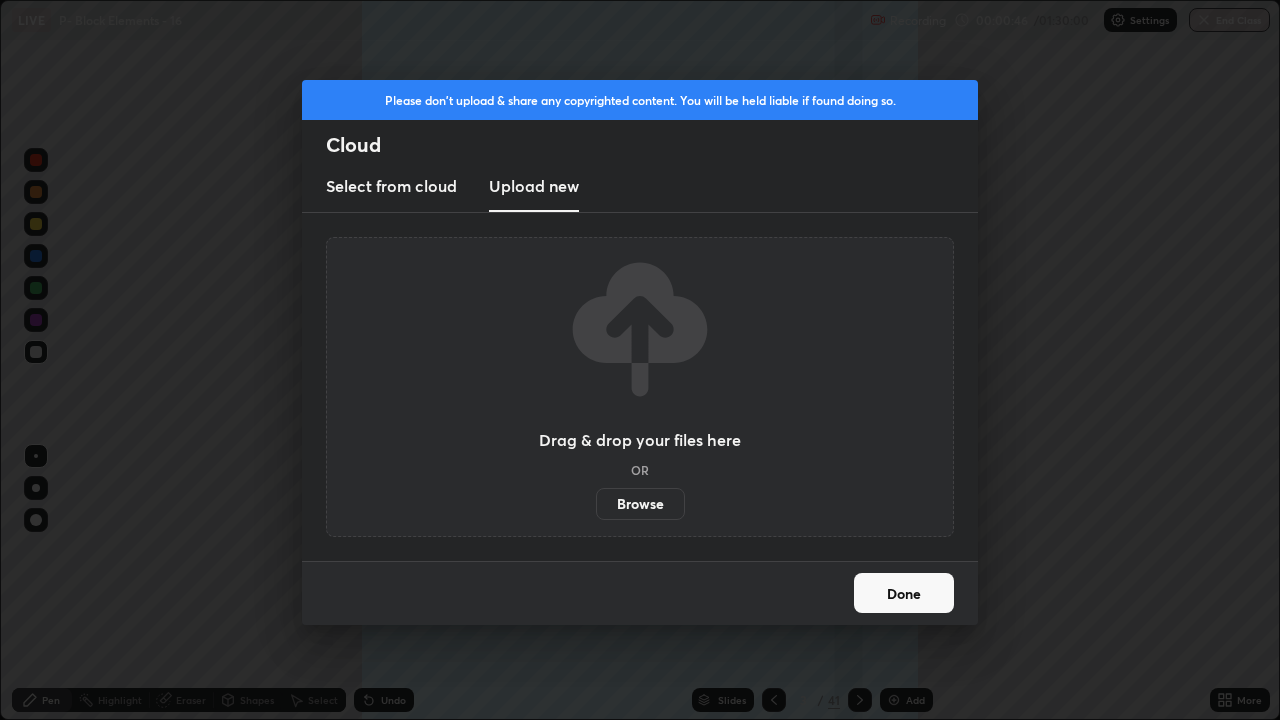 click on "Browse" at bounding box center [640, 504] 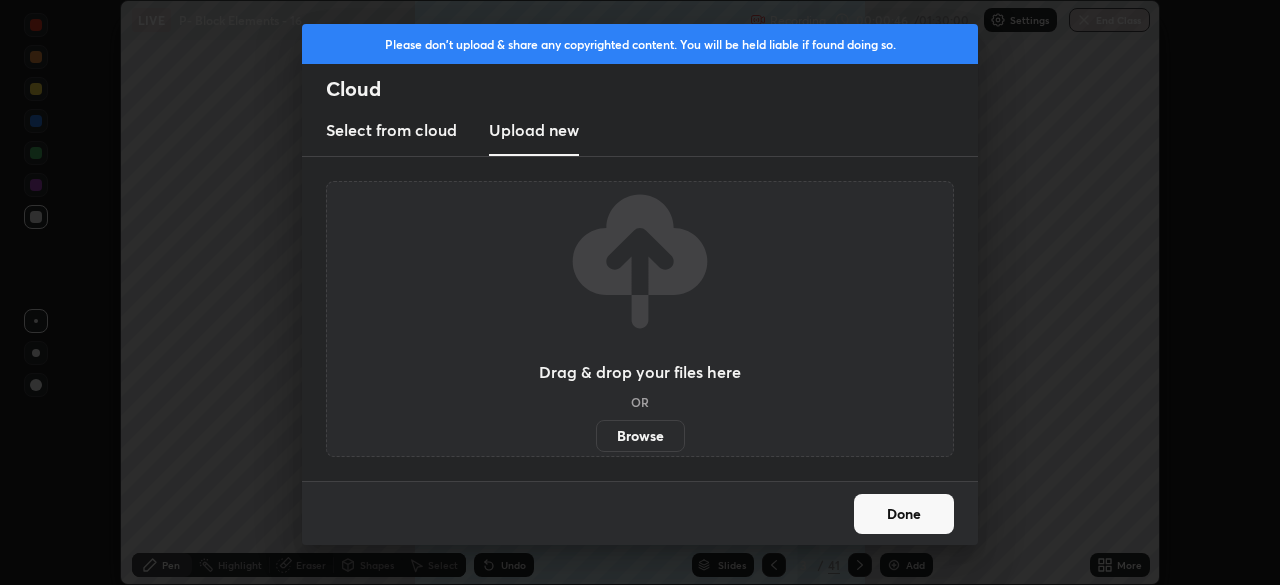 scroll, scrollTop: 585, scrollLeft: 1280, axis: both 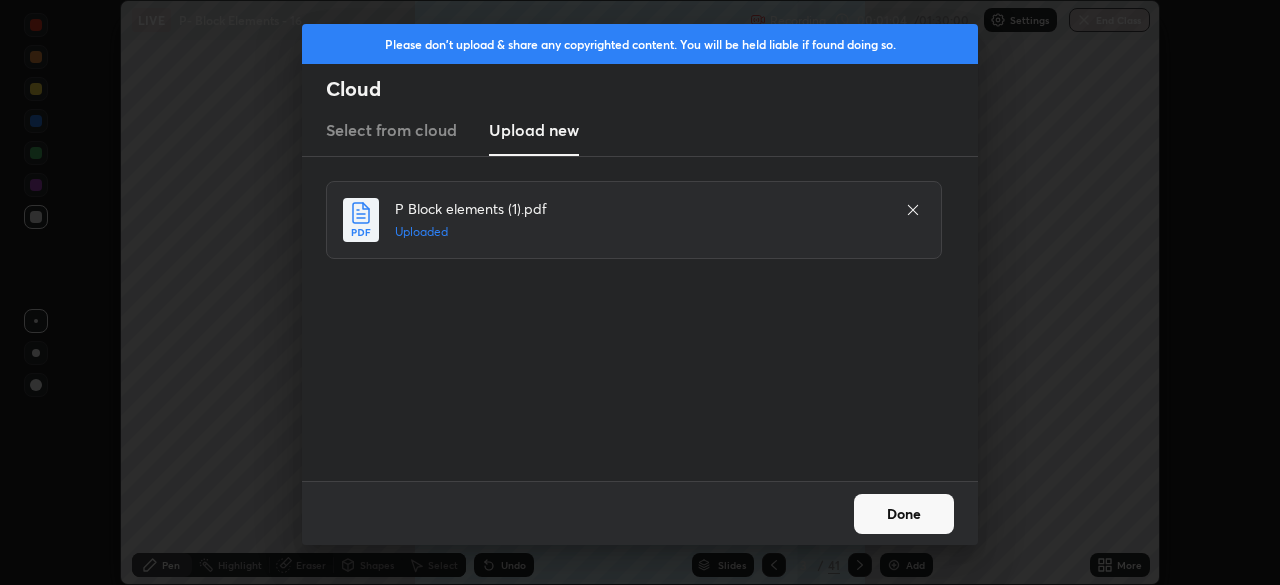 click on "Done" at bounding box center [904, 514] 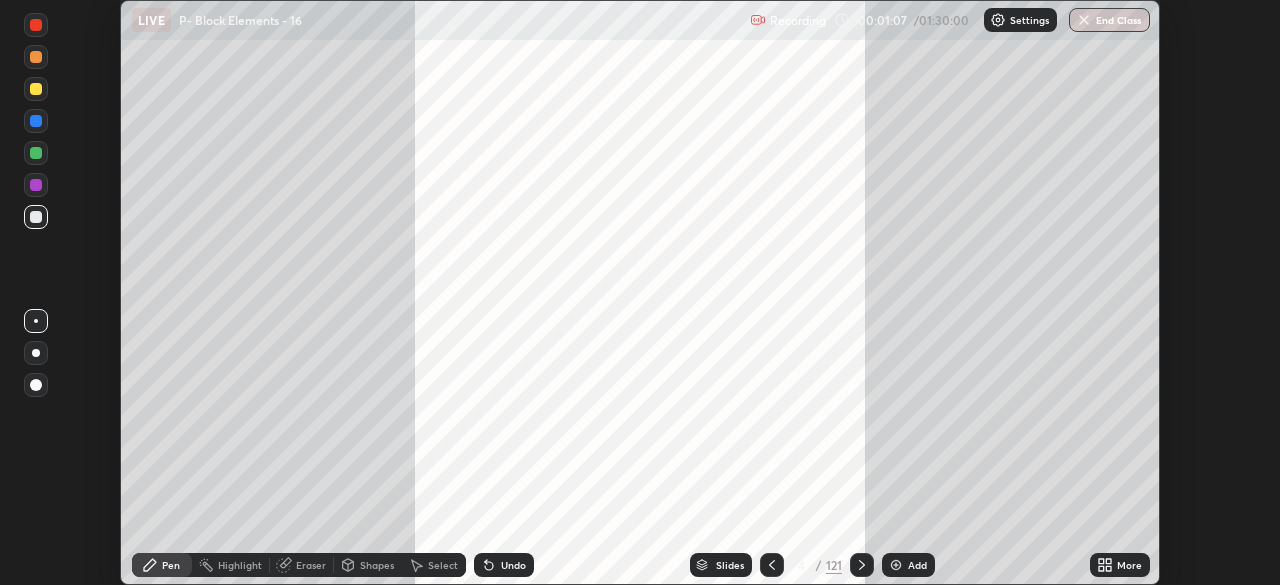 click on "121" at bounding box center (834, 565) 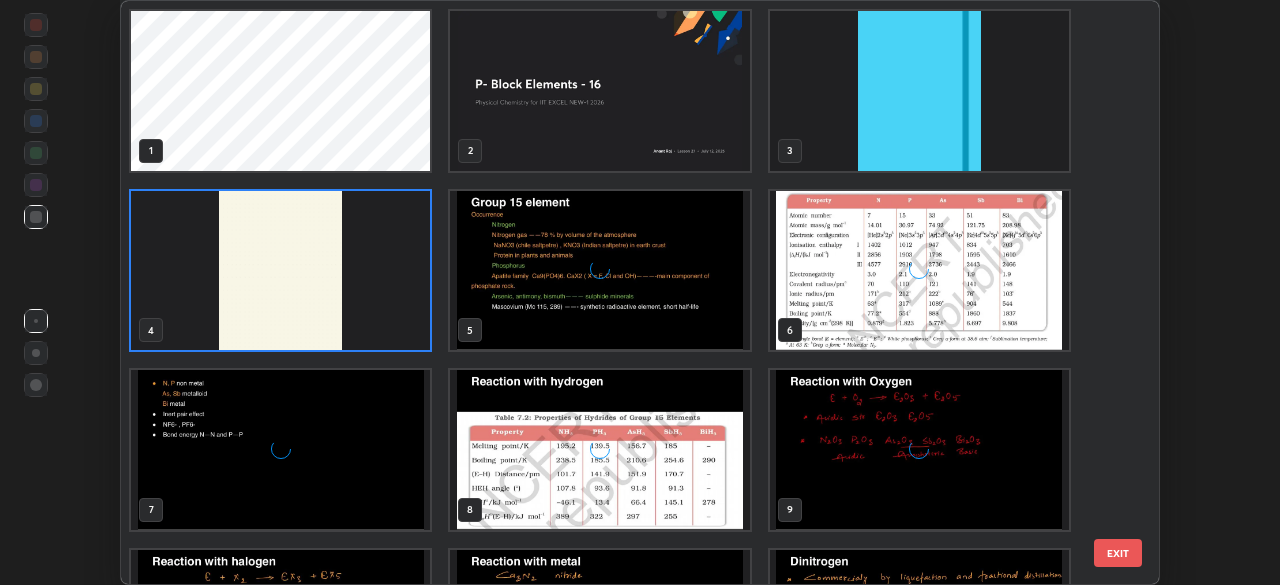 scroll, scrollTop: 7, scrollLeft: 11, axis: both 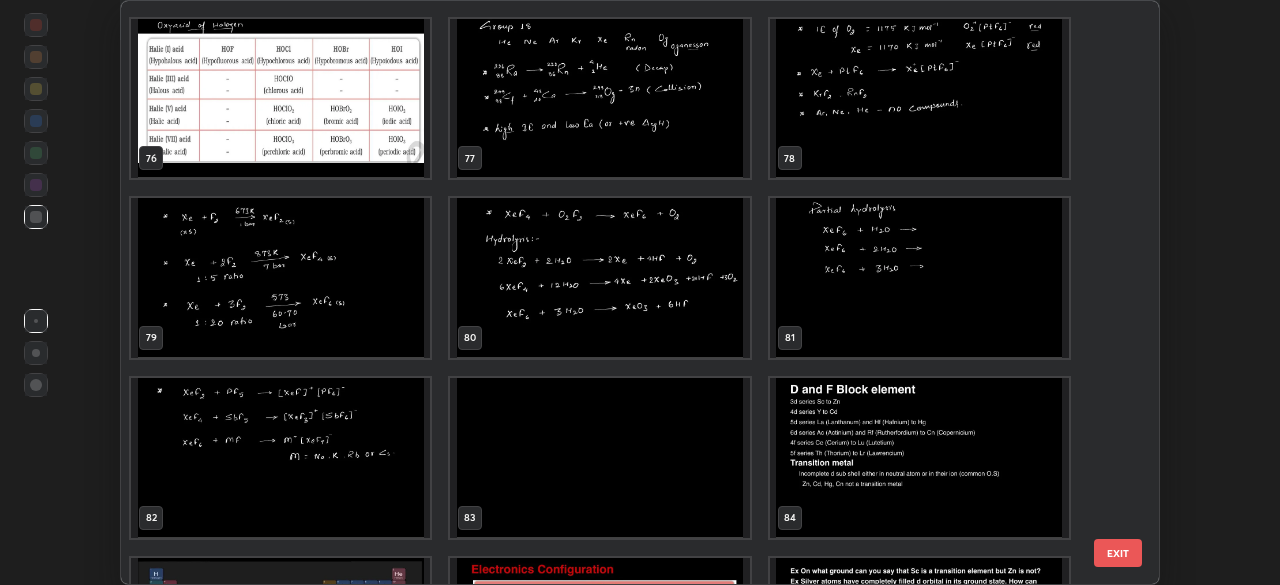 click at bounding box center (919, 278) 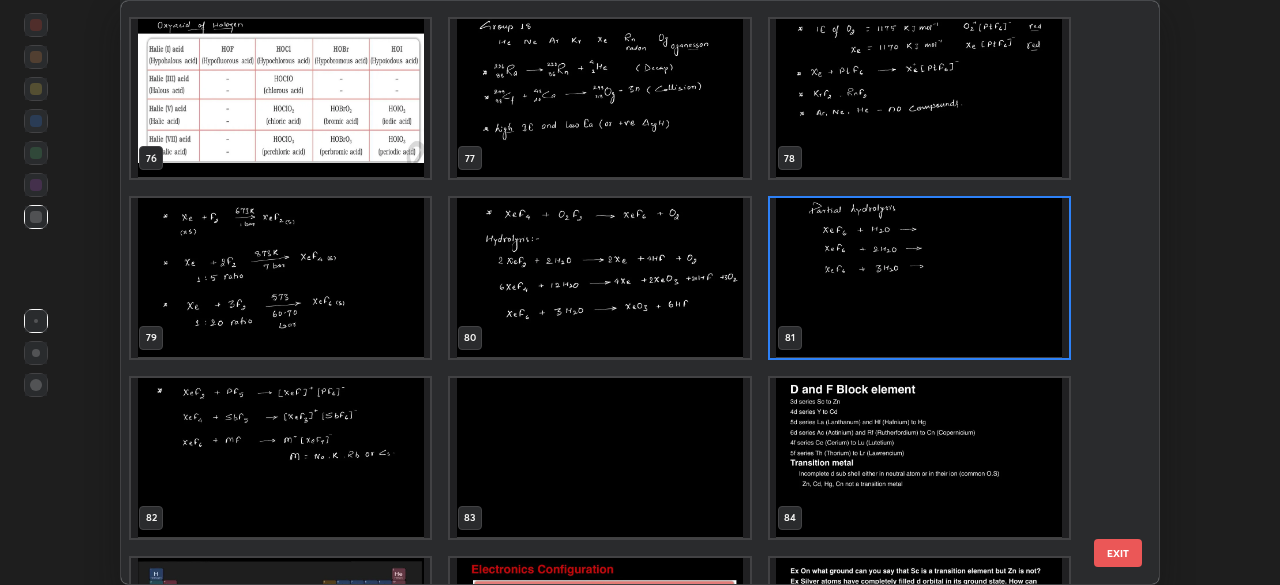 click at bounding box center [919, 278] 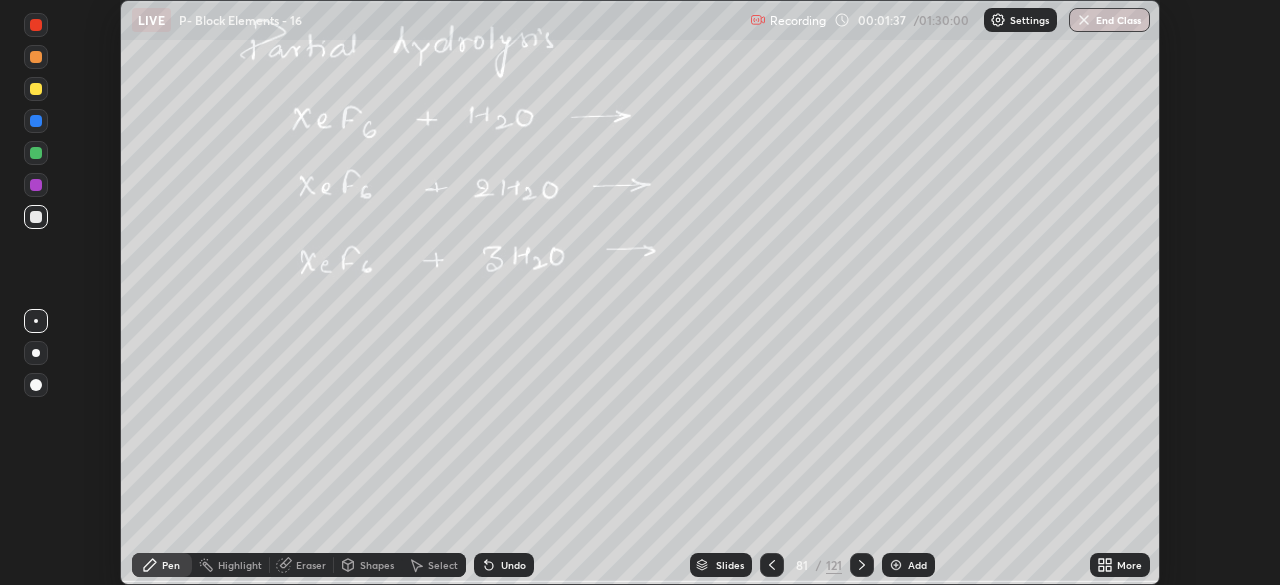click 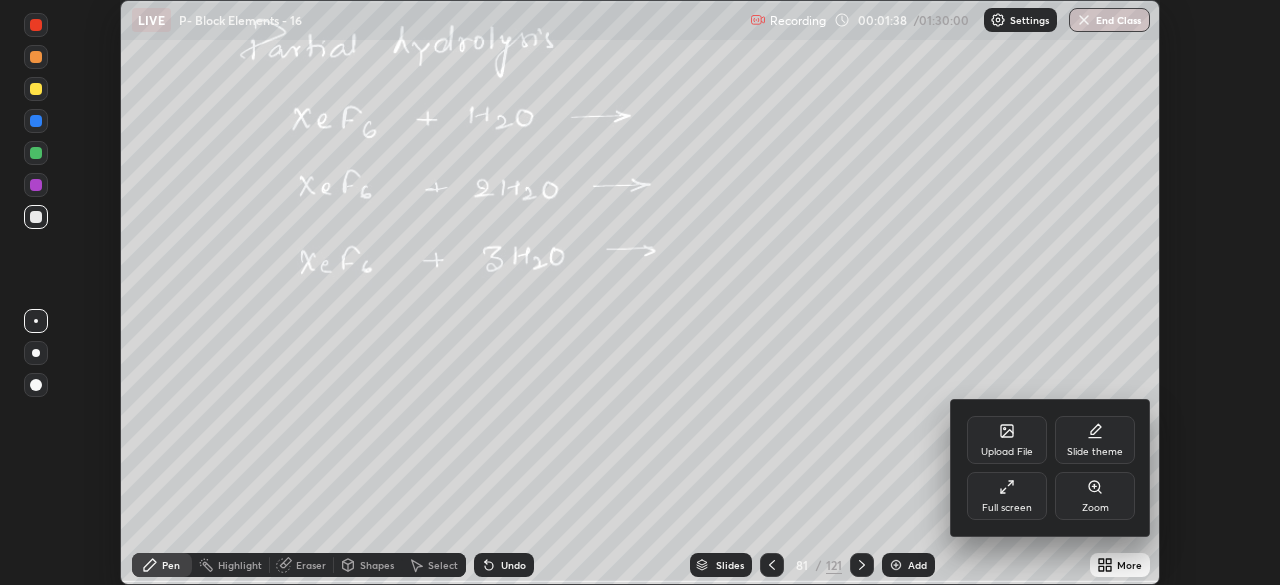 click on "Full screen" at bounding box center [1007, 496] 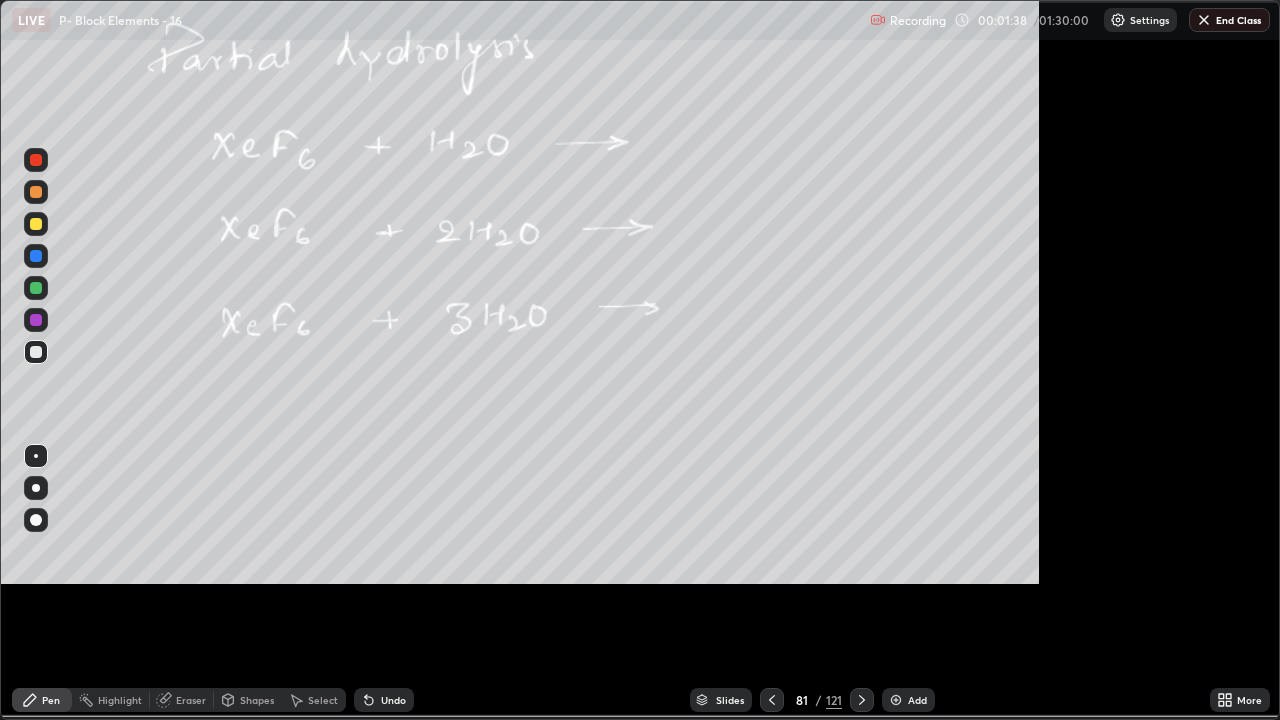 scroll, scrollTop: 99280, scrollLeft: 98720, axis: both 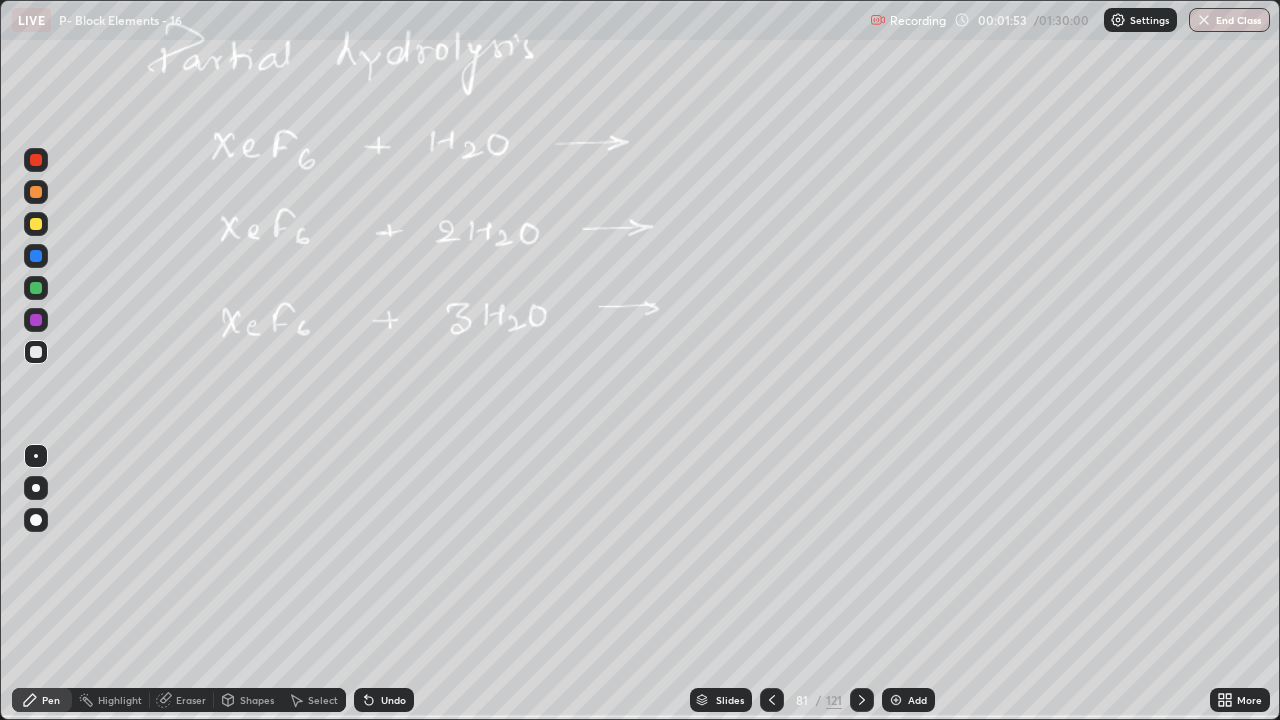 click 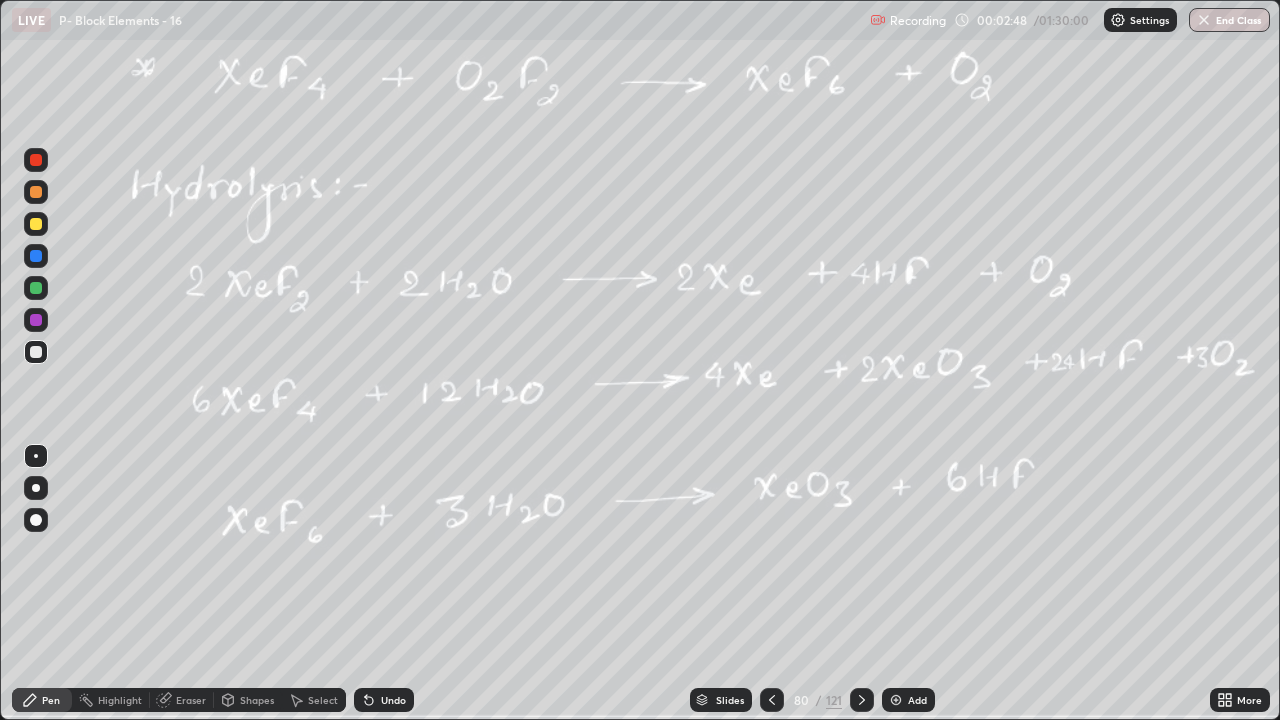 click 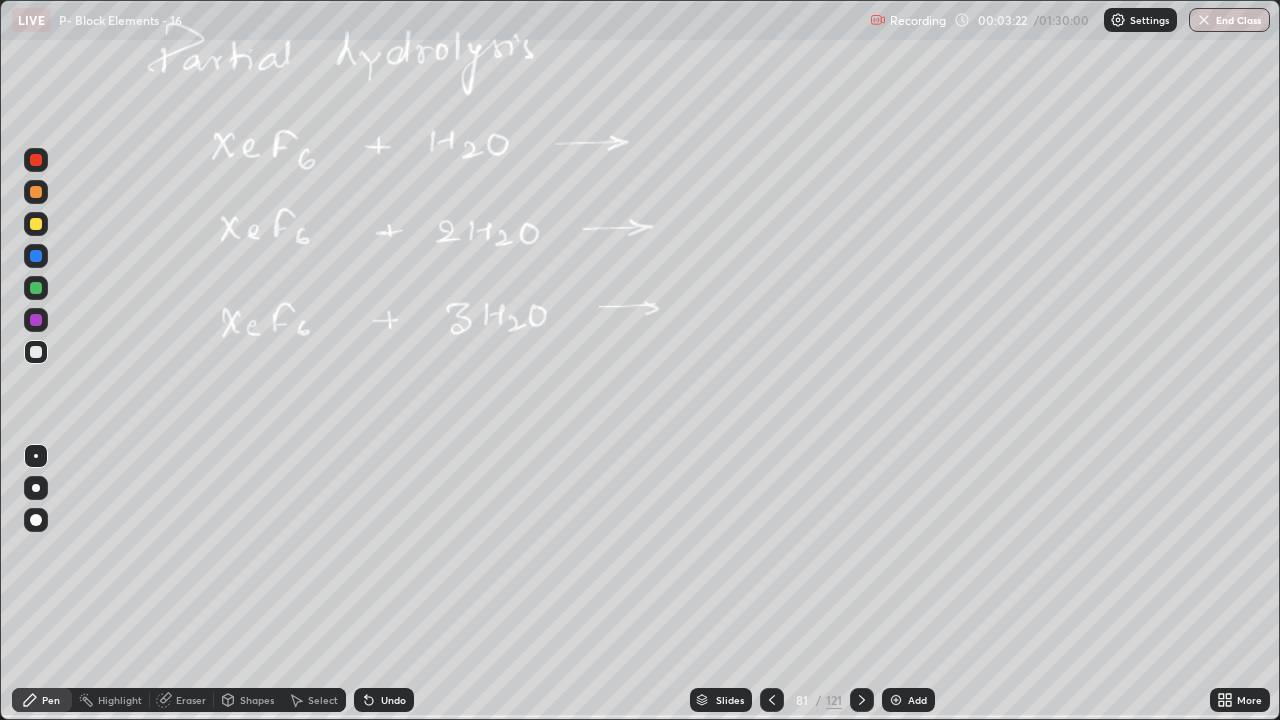 click 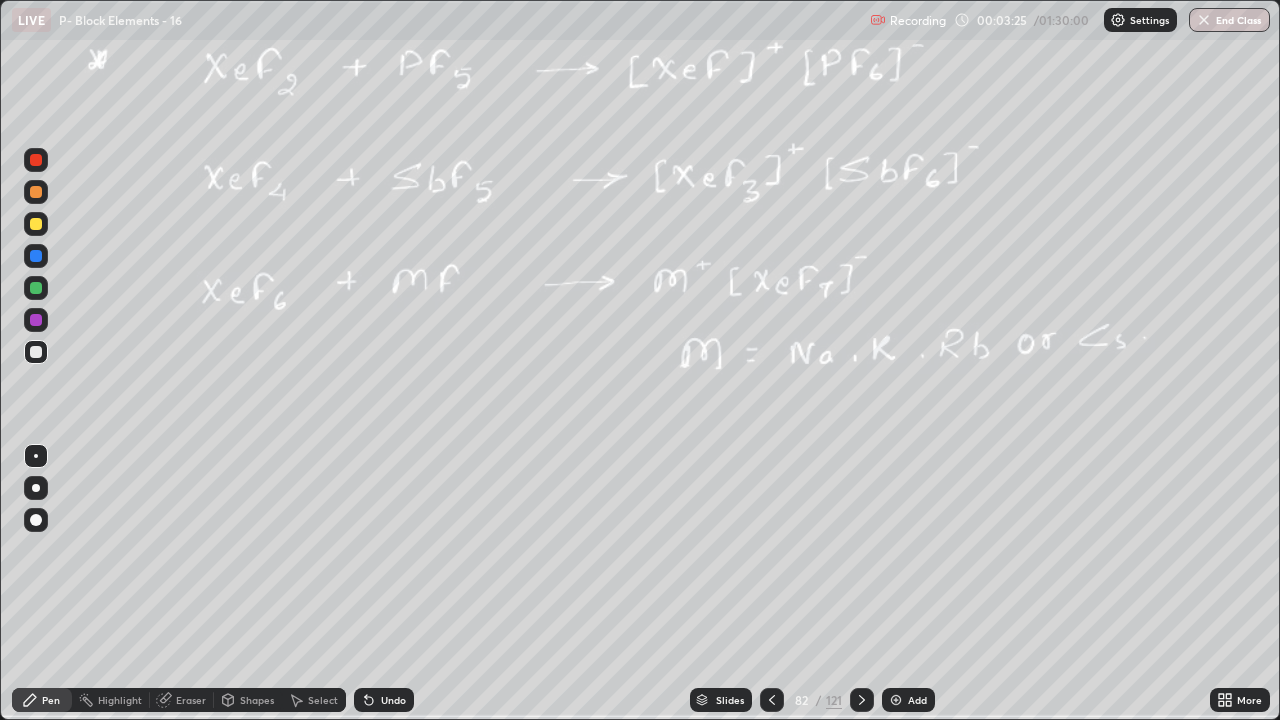 click 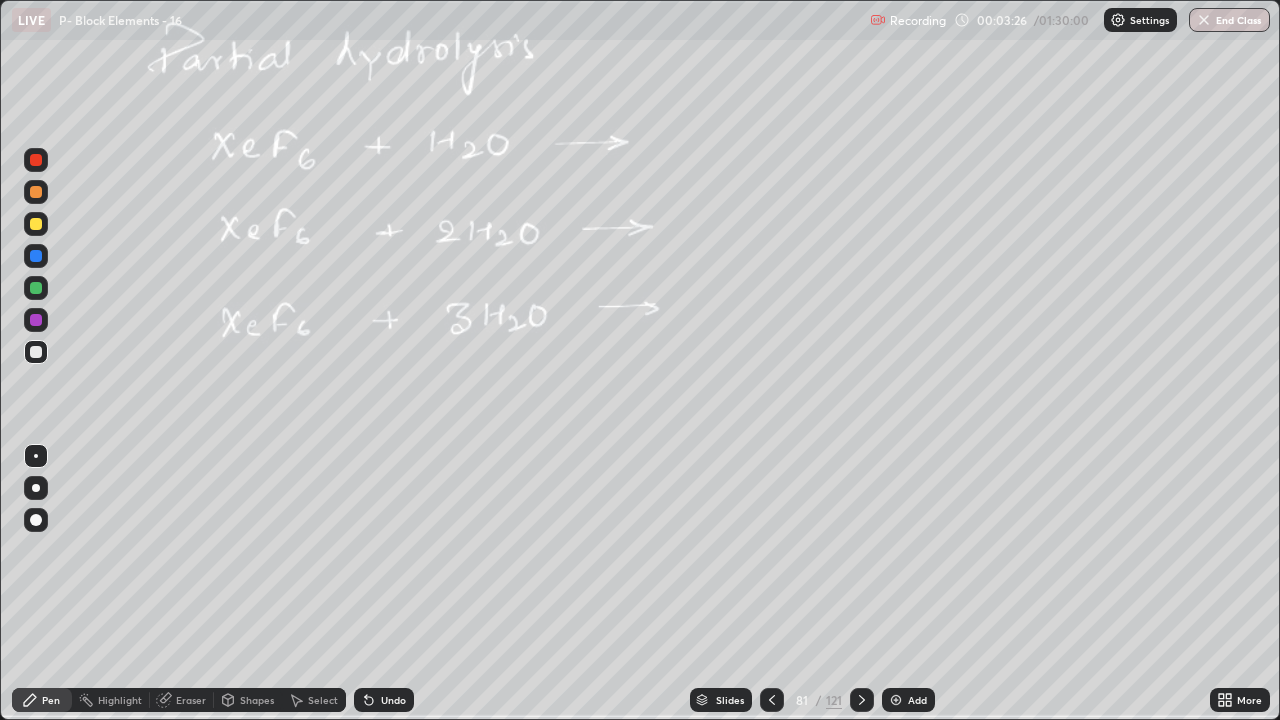 click at bounding box center [36, 352] 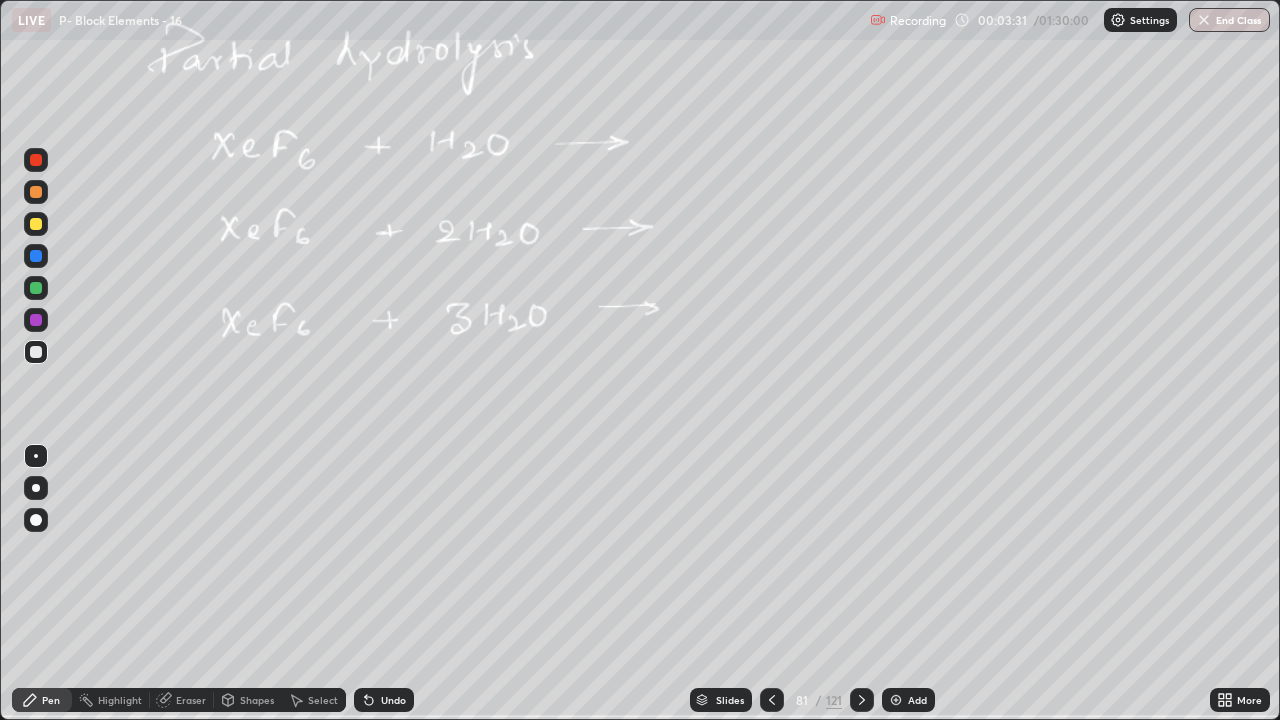click on "Undo" at bounding box center (384, 700) 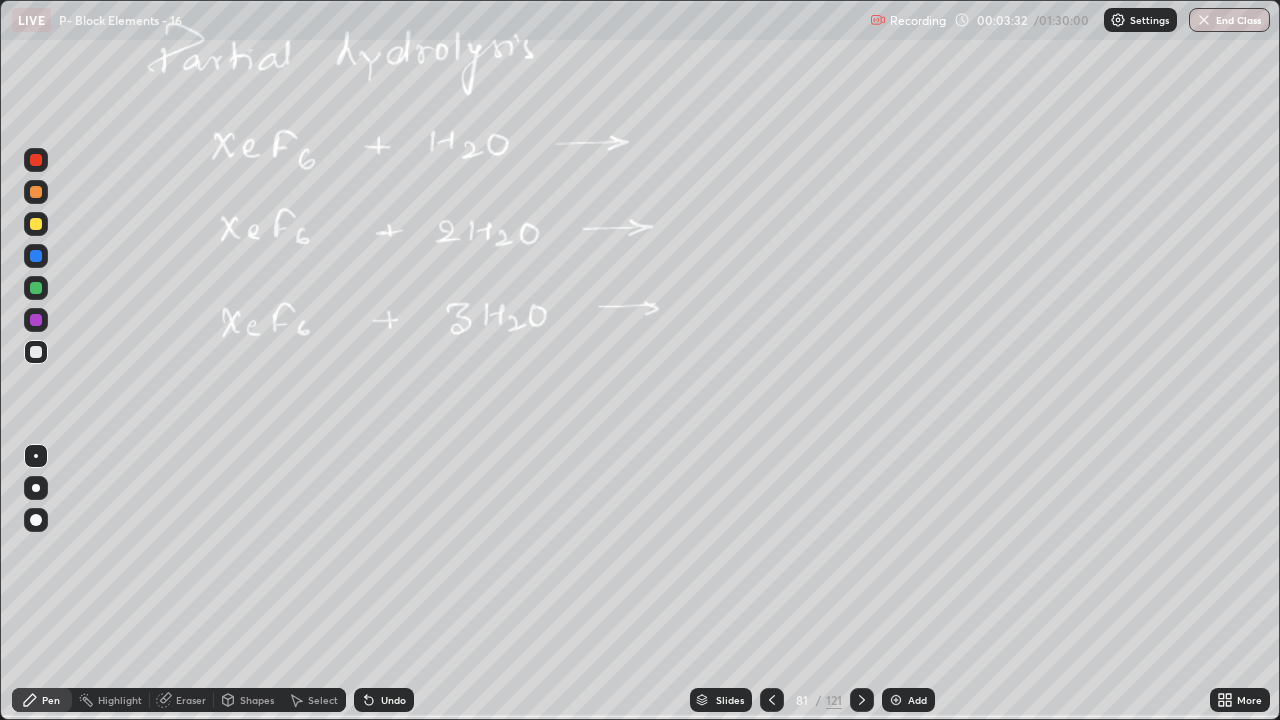 click on "Undo" at bounding box center [384, 700] 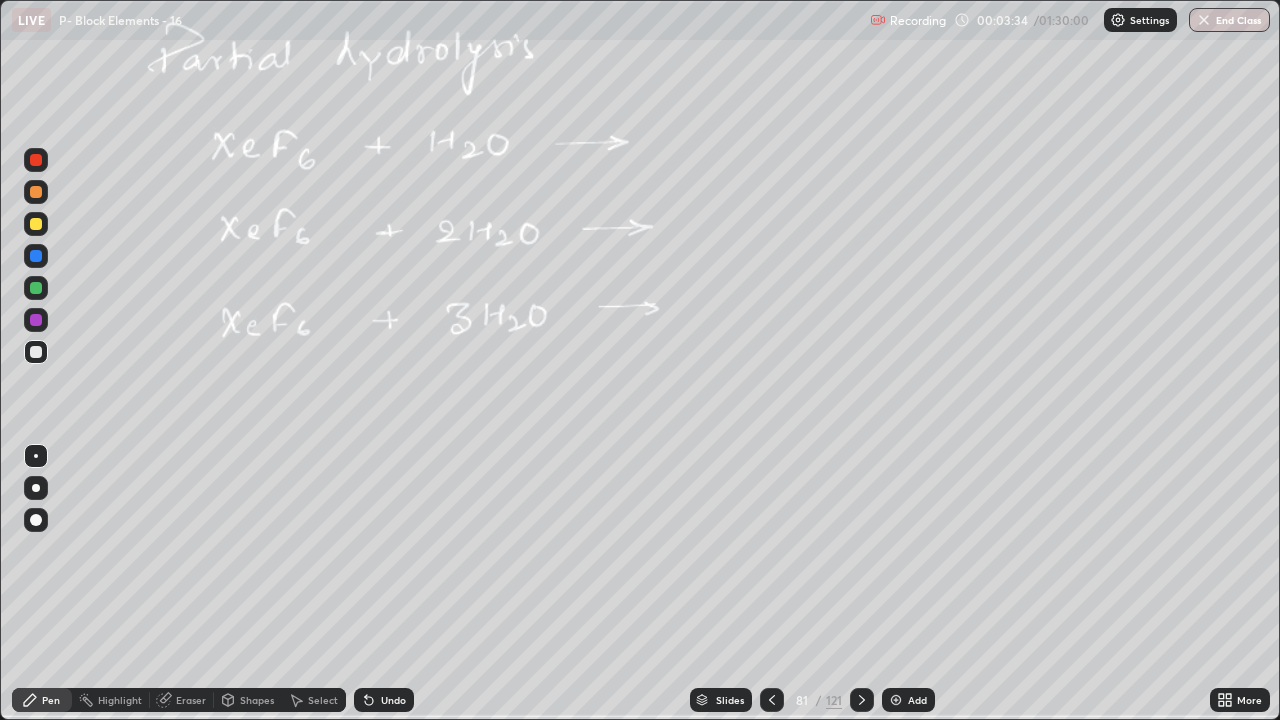 click at bounding box center [36, 160] 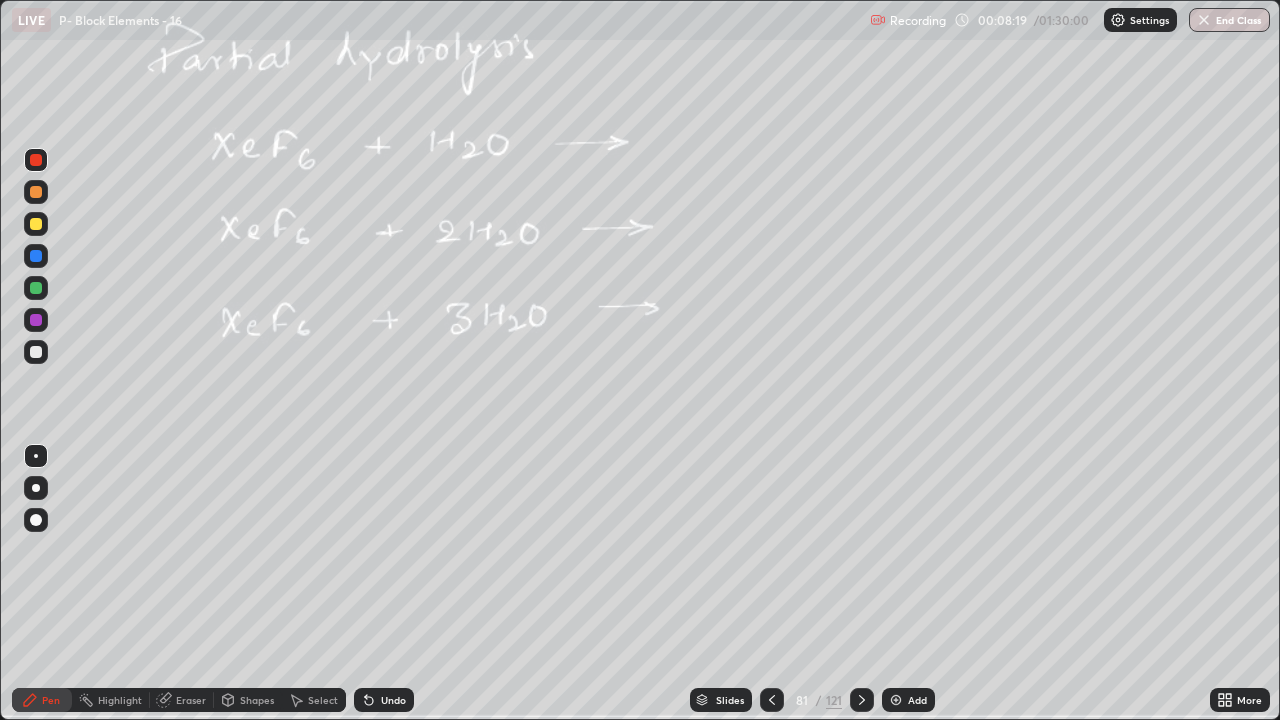 click at bounding box center [36, 288] 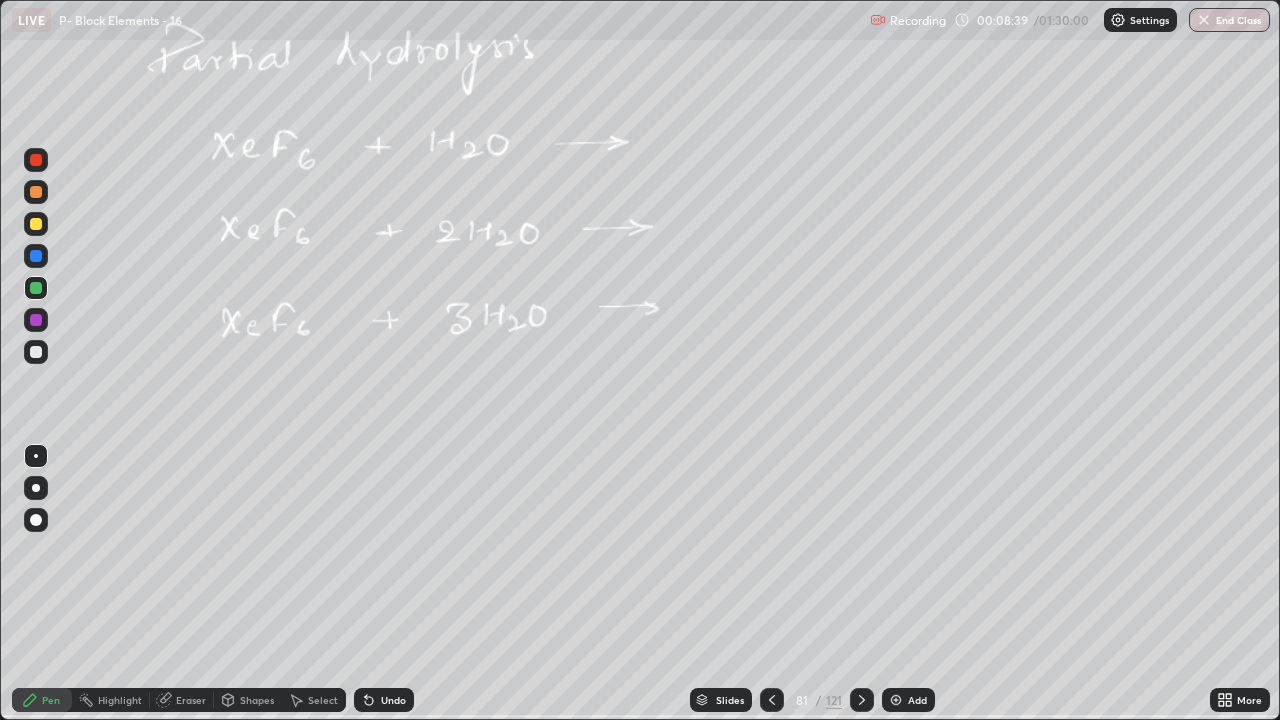 click on "Add" at bounding box center [917, 700] 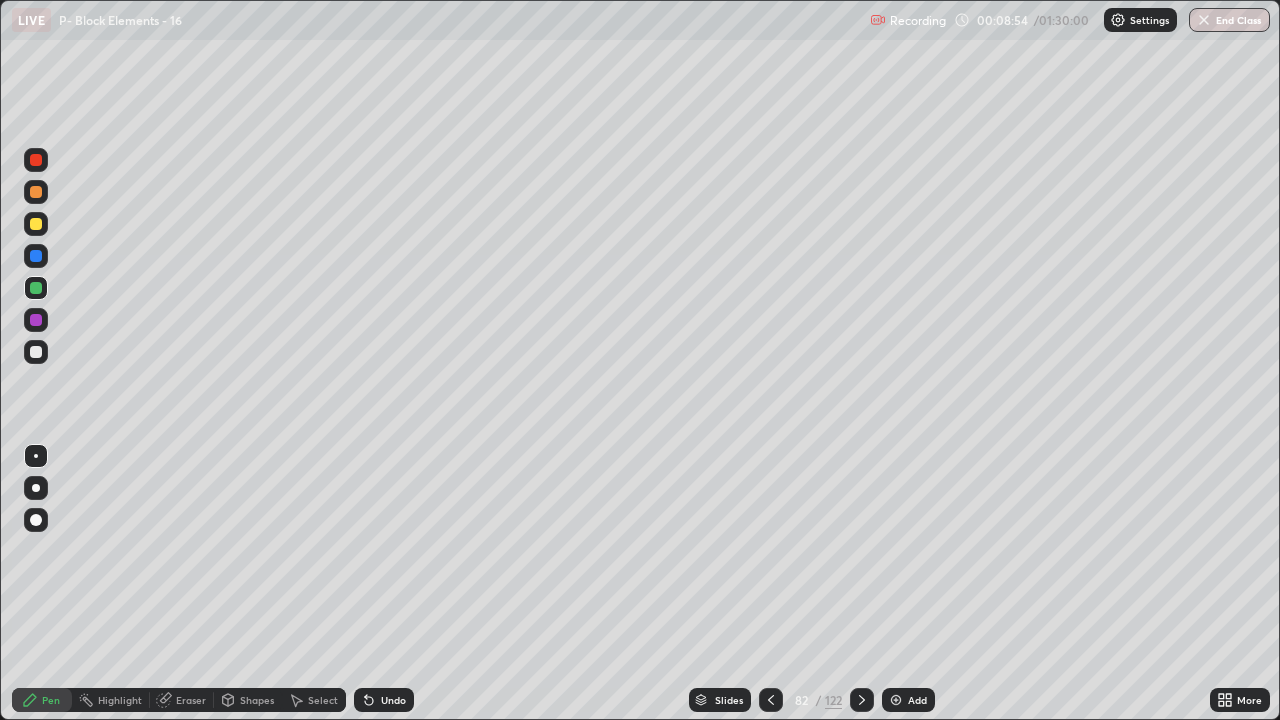 click at bounding box center [36, 352] 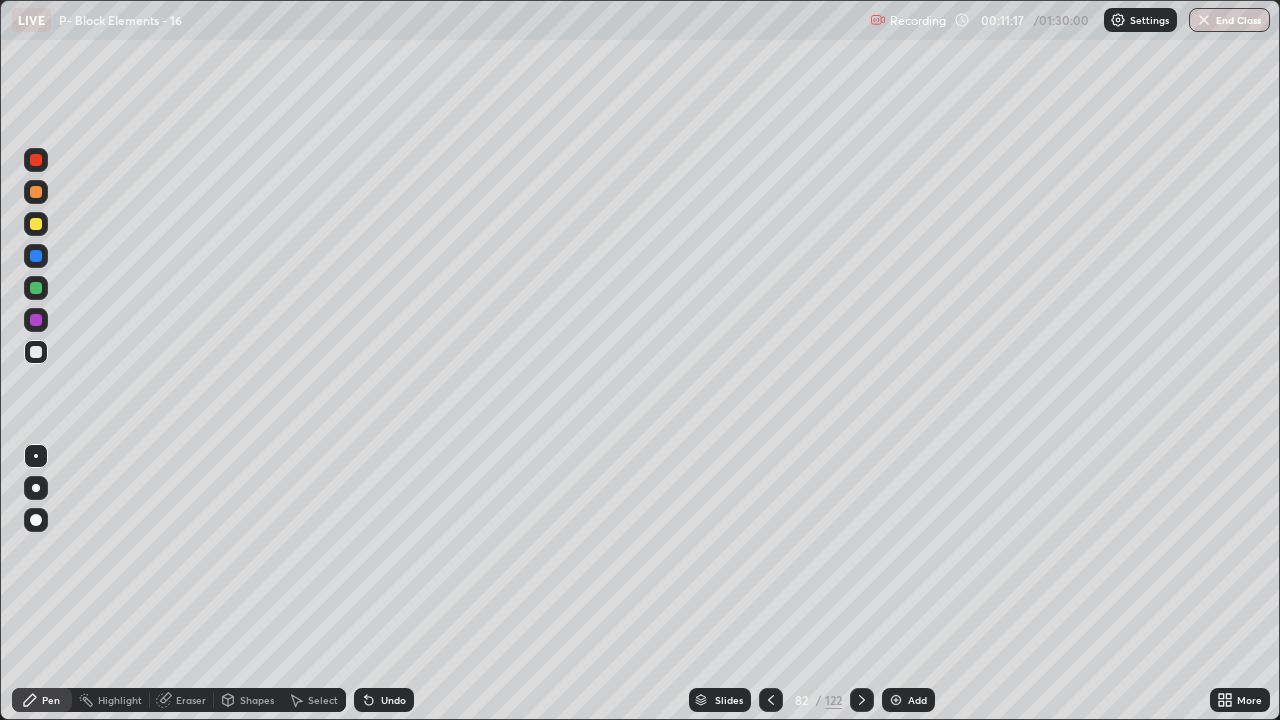 click on "Undo" at bounding box center [393, 700] 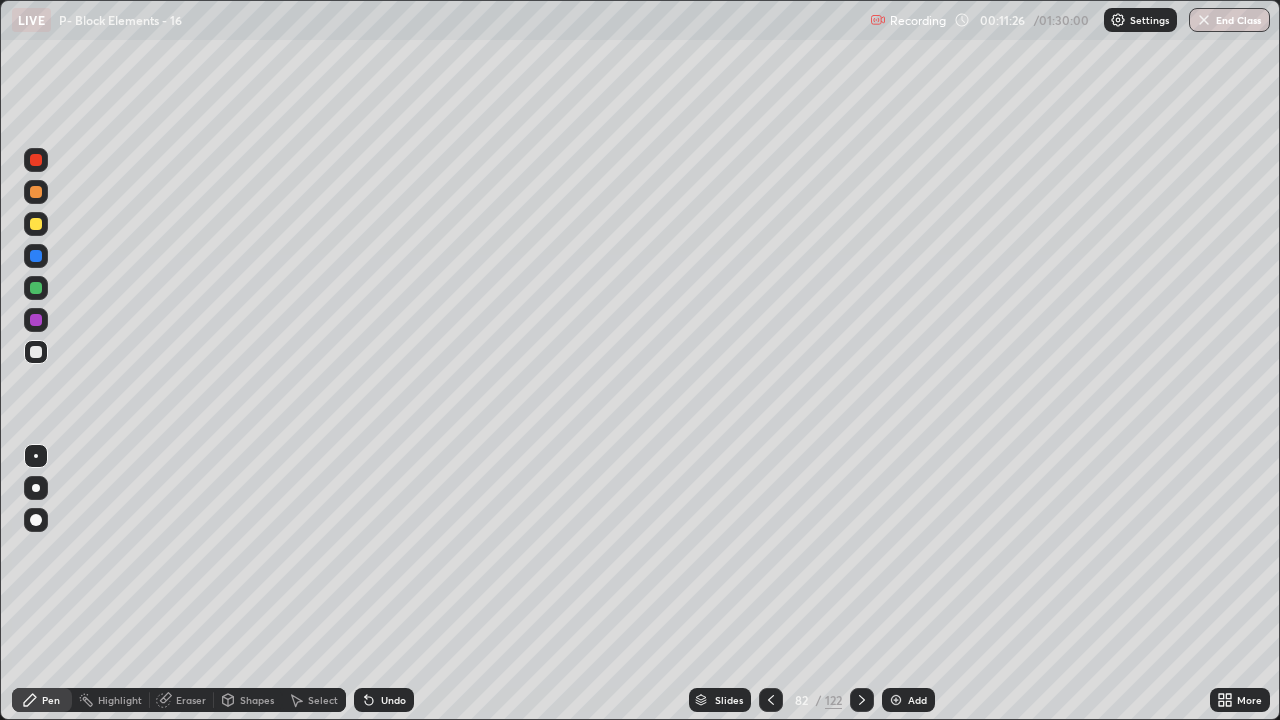 click on "Highlight" at bounding box center [120, 700] 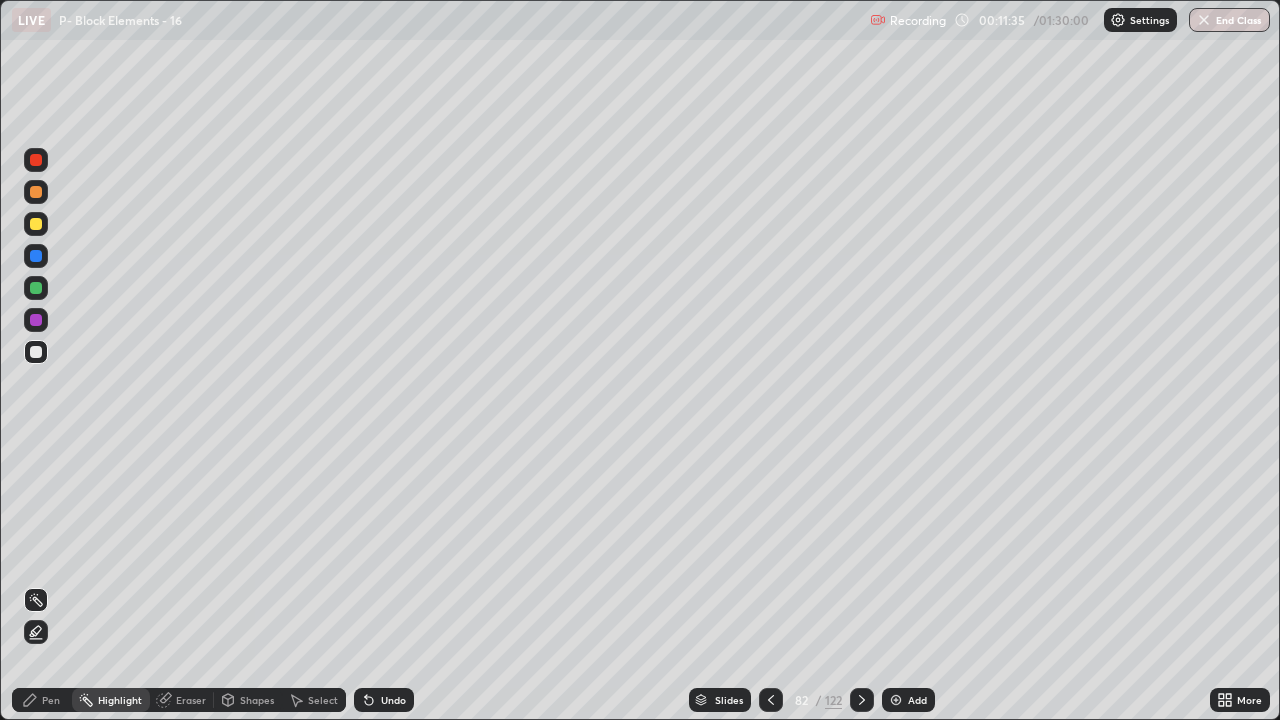 click on "Pen" at bounding box center [42, 700] 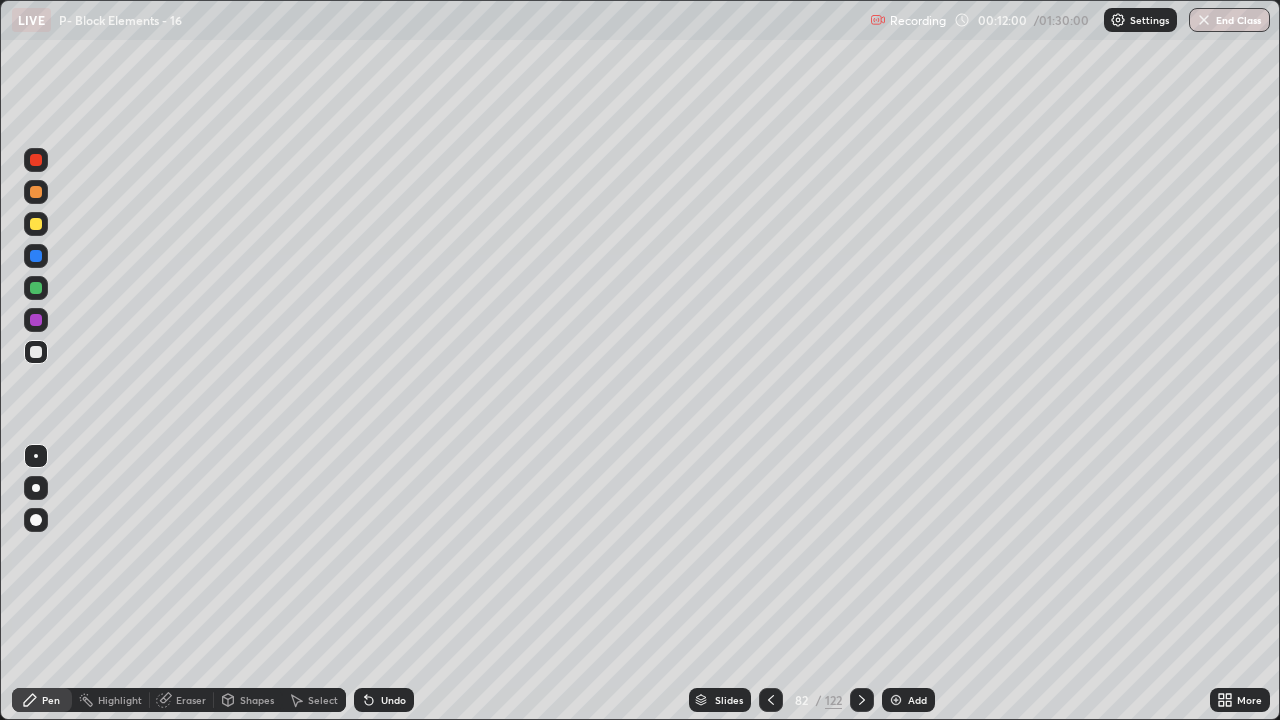 click on "Undo" at bounding box center [393, 700] 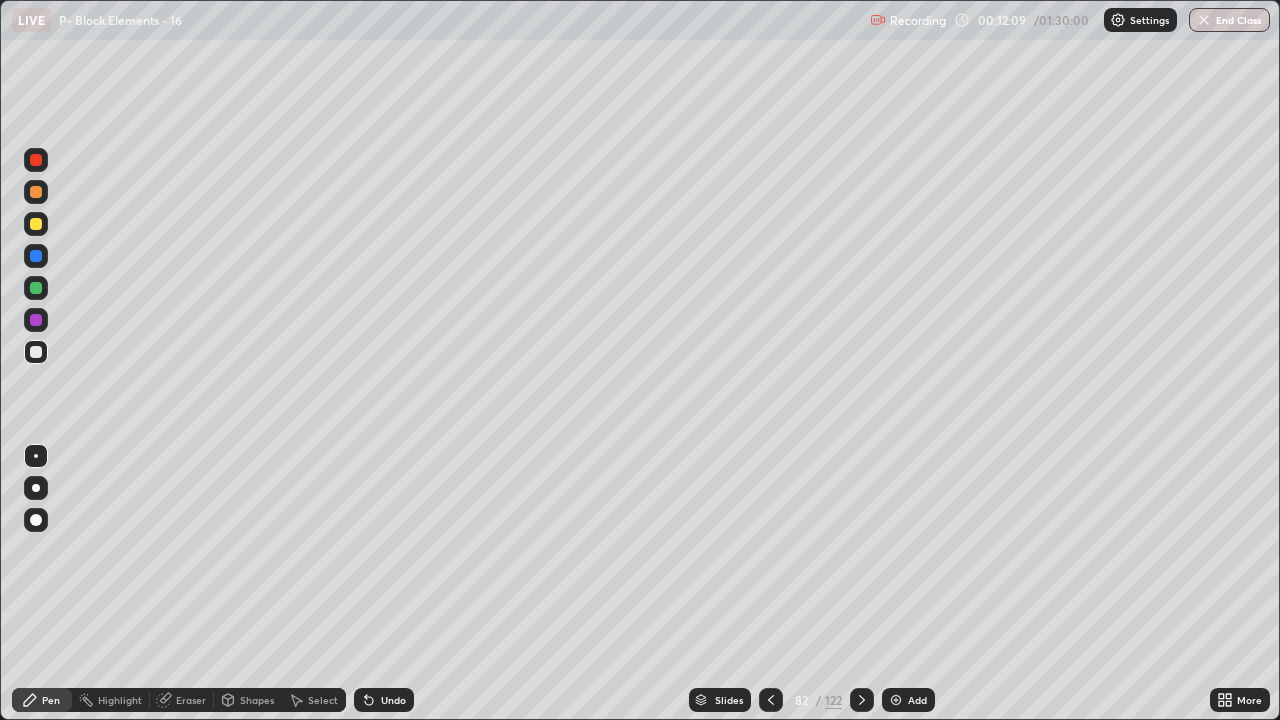 click on "Undo" at bounding box center (393, 700) 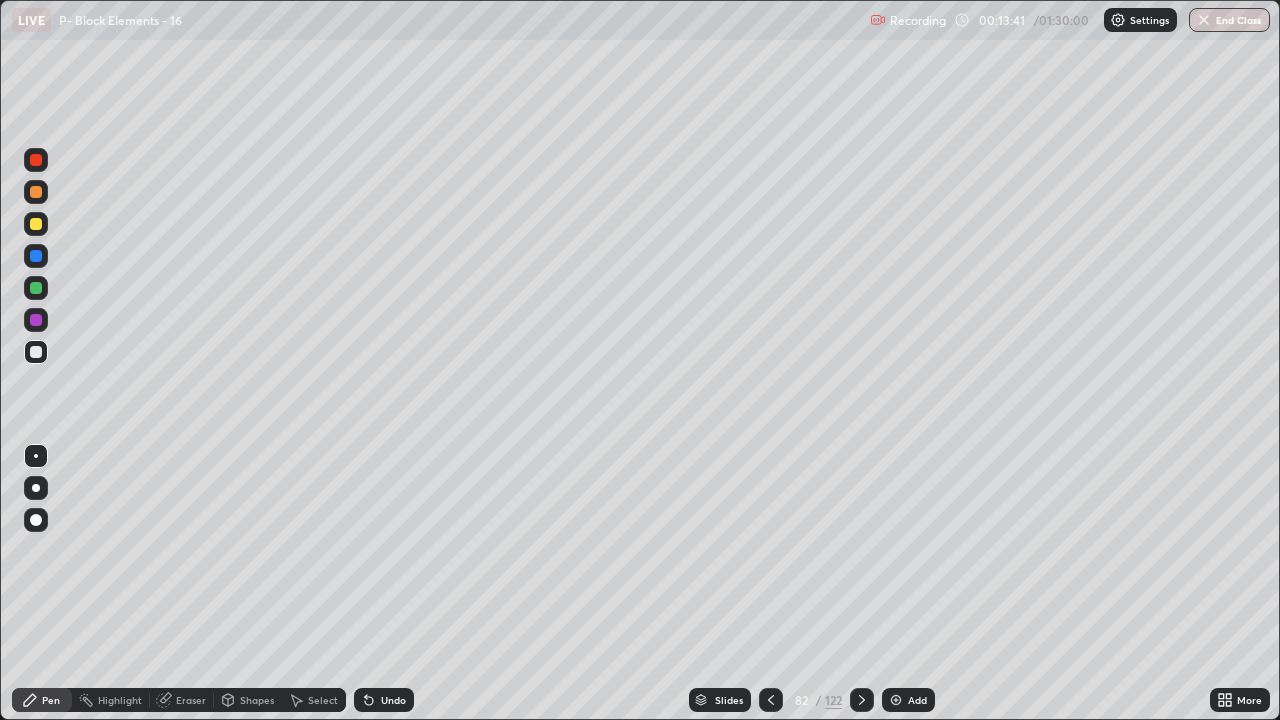 click on "Undo" at bounding box center [393, 700] 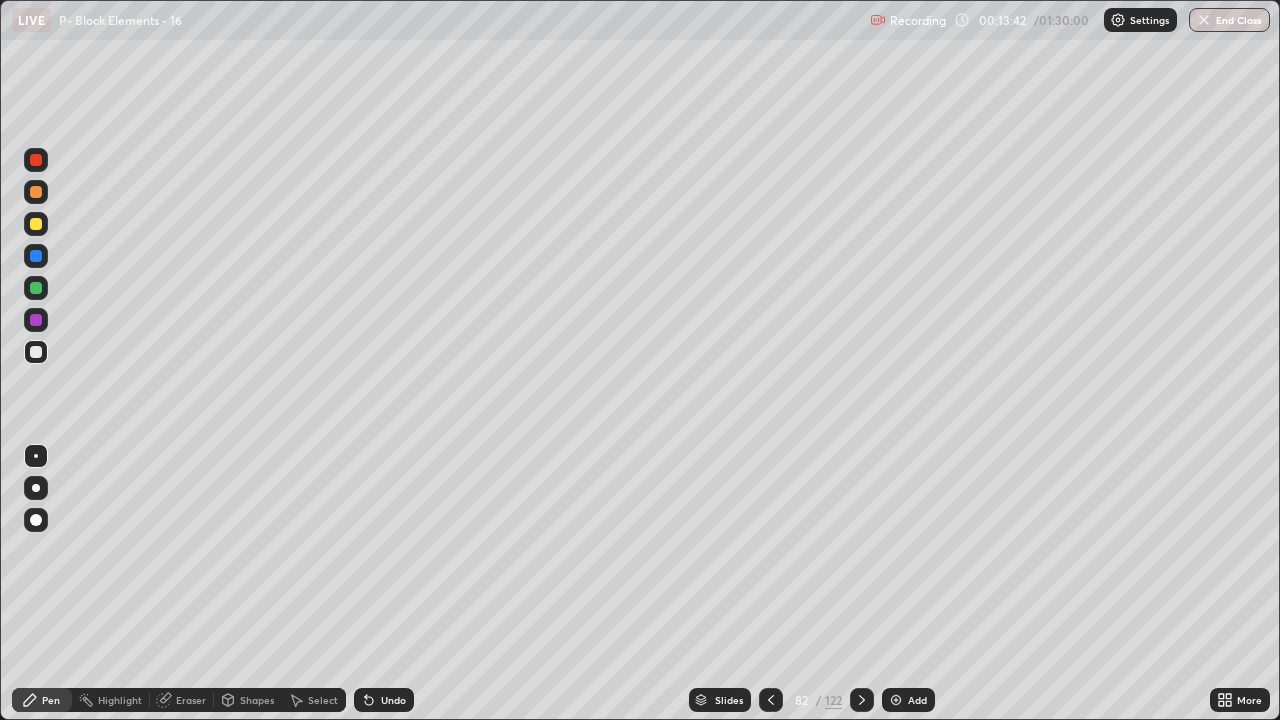 click on "Undo" at bounding box center [393, 700] 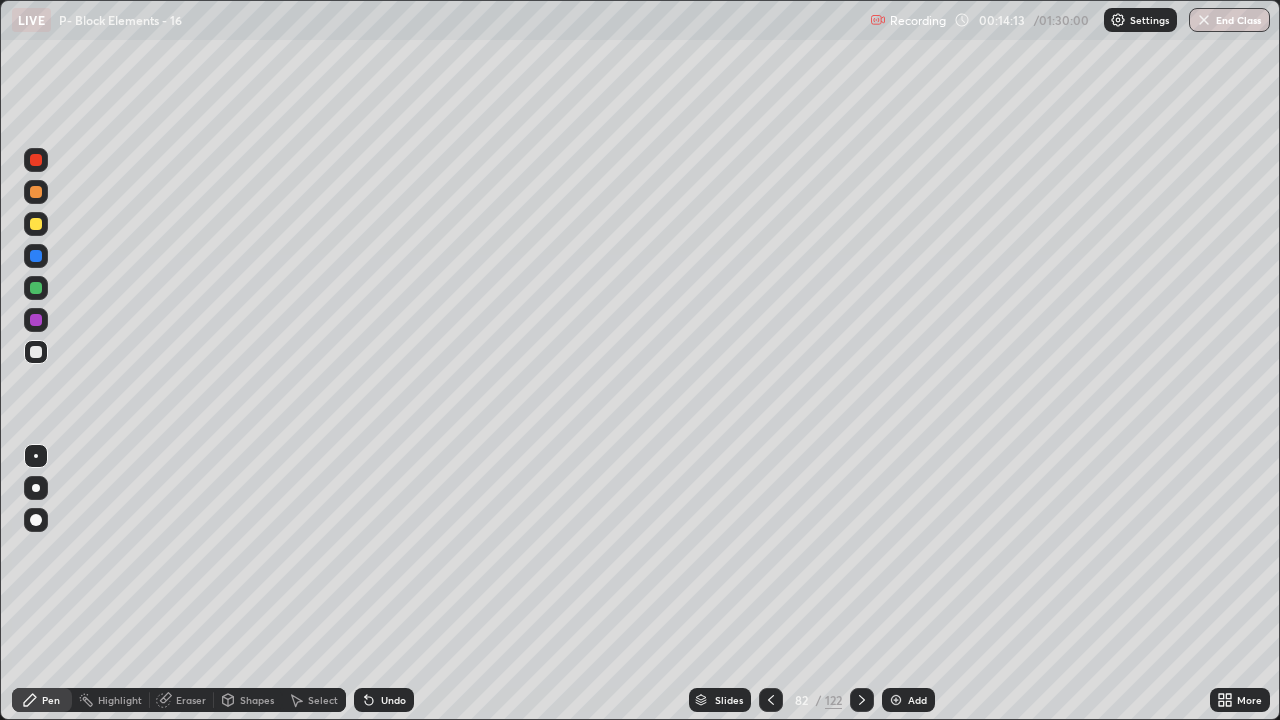 click on "Pen" at bounding box center (51, 700) 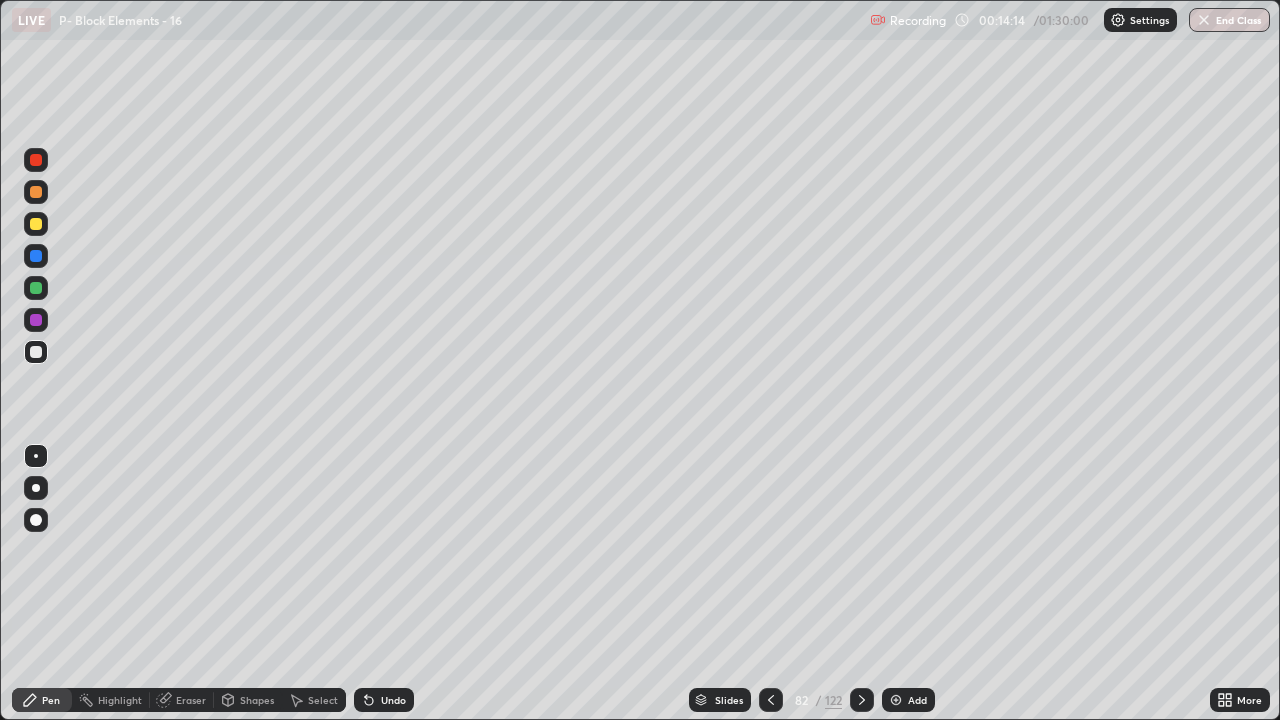 click at bounding box center (36, 352) 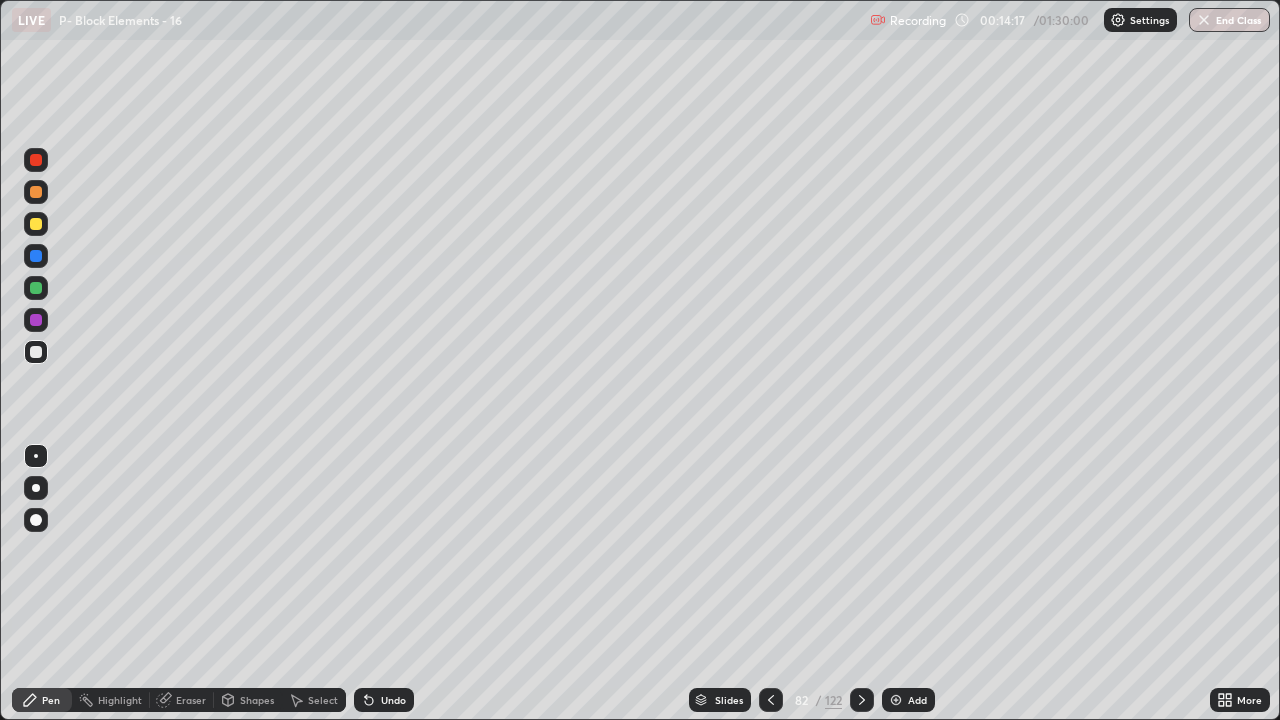 click 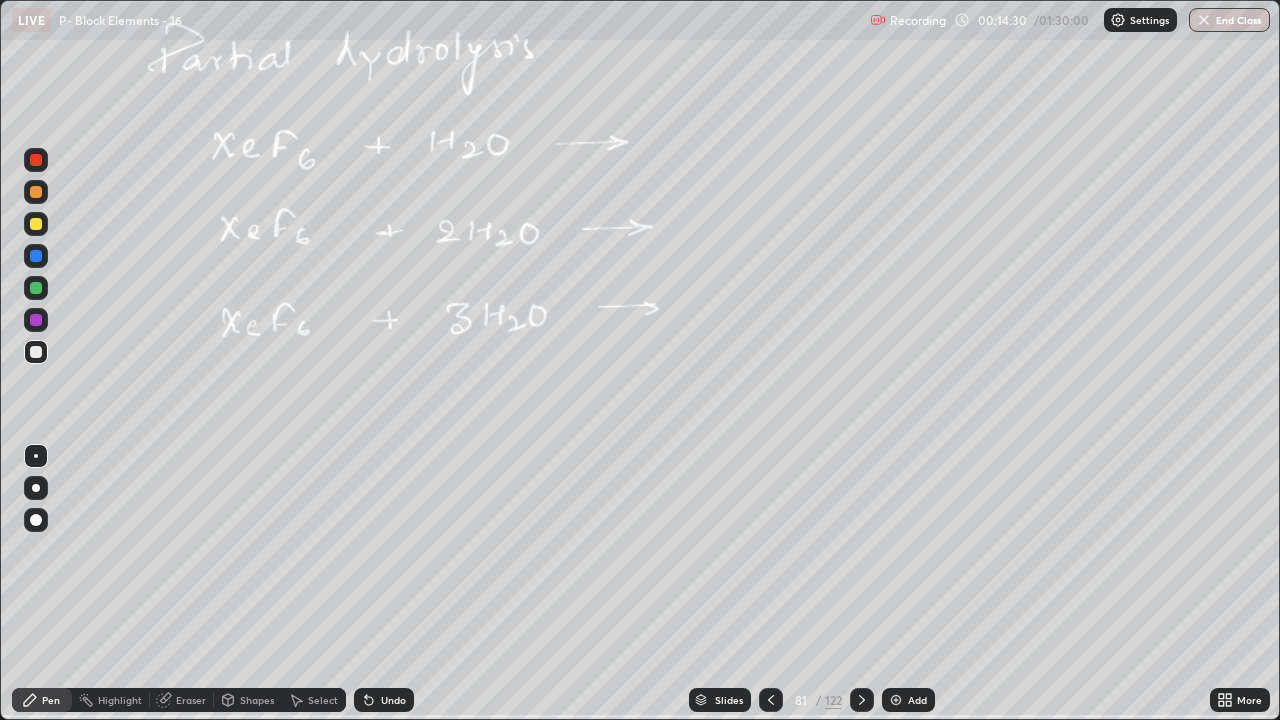 click 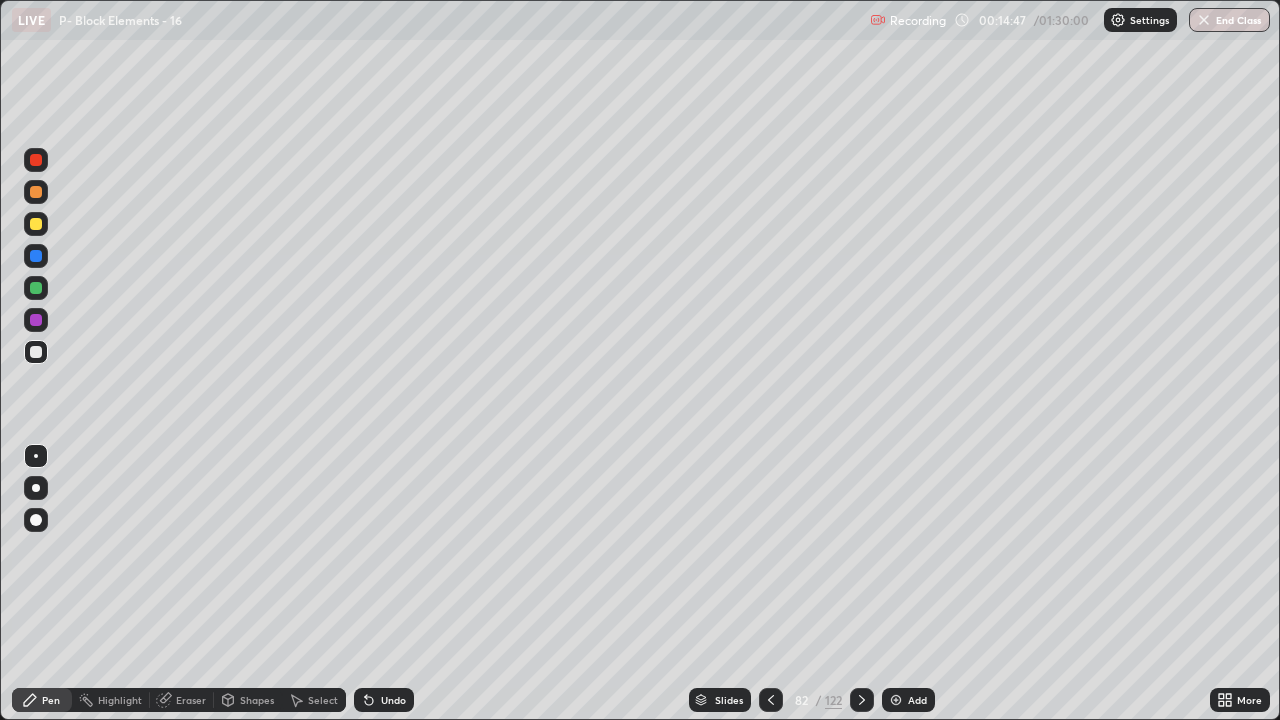 click 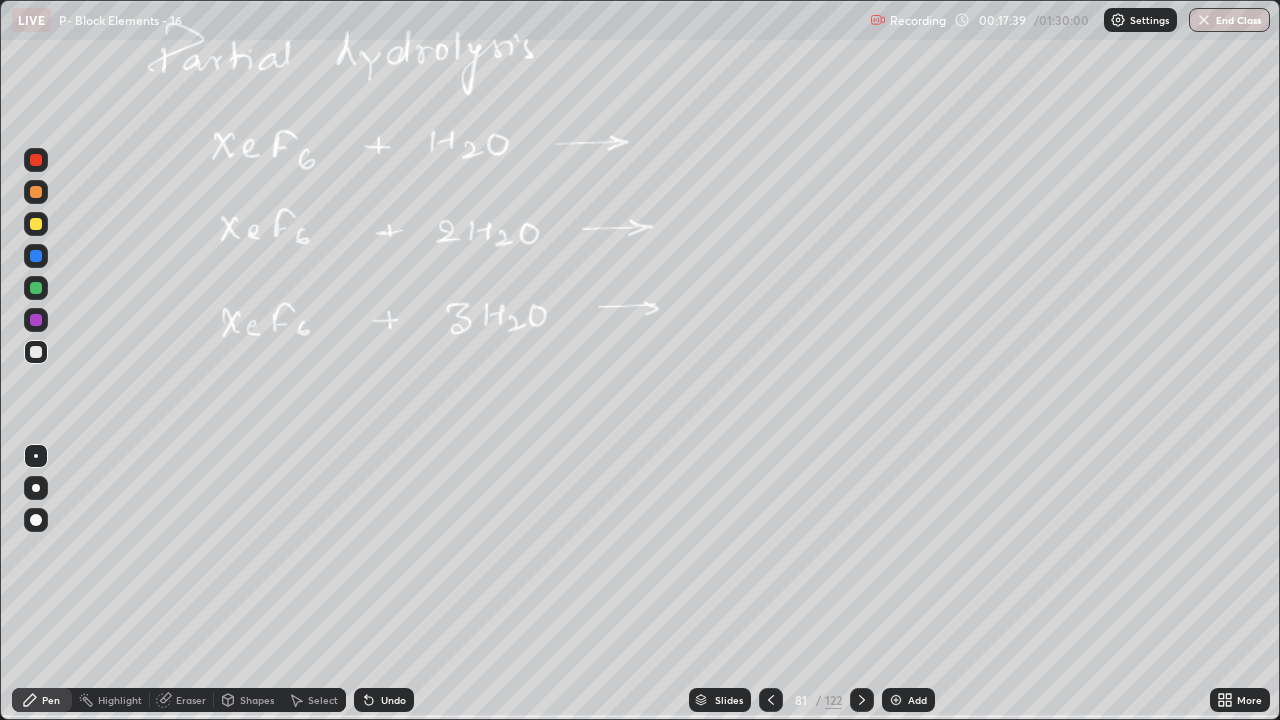 click on "Pen" at bounding box center [51, 700] 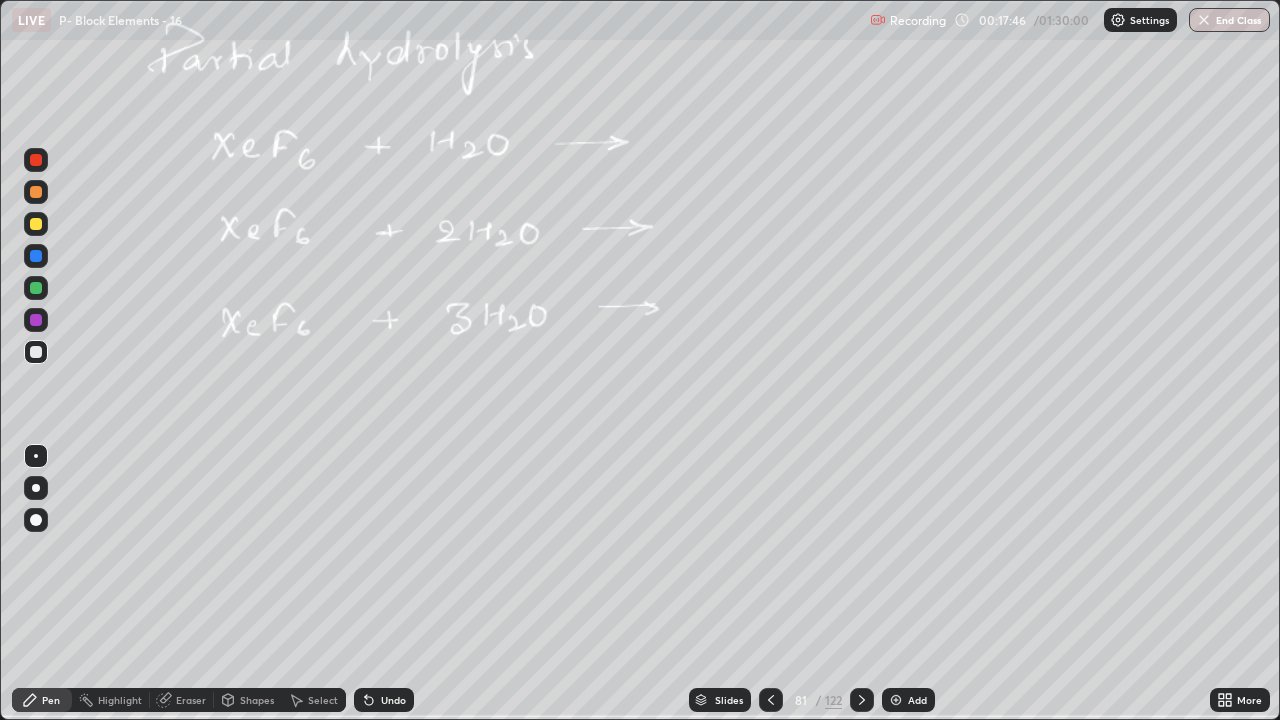 click 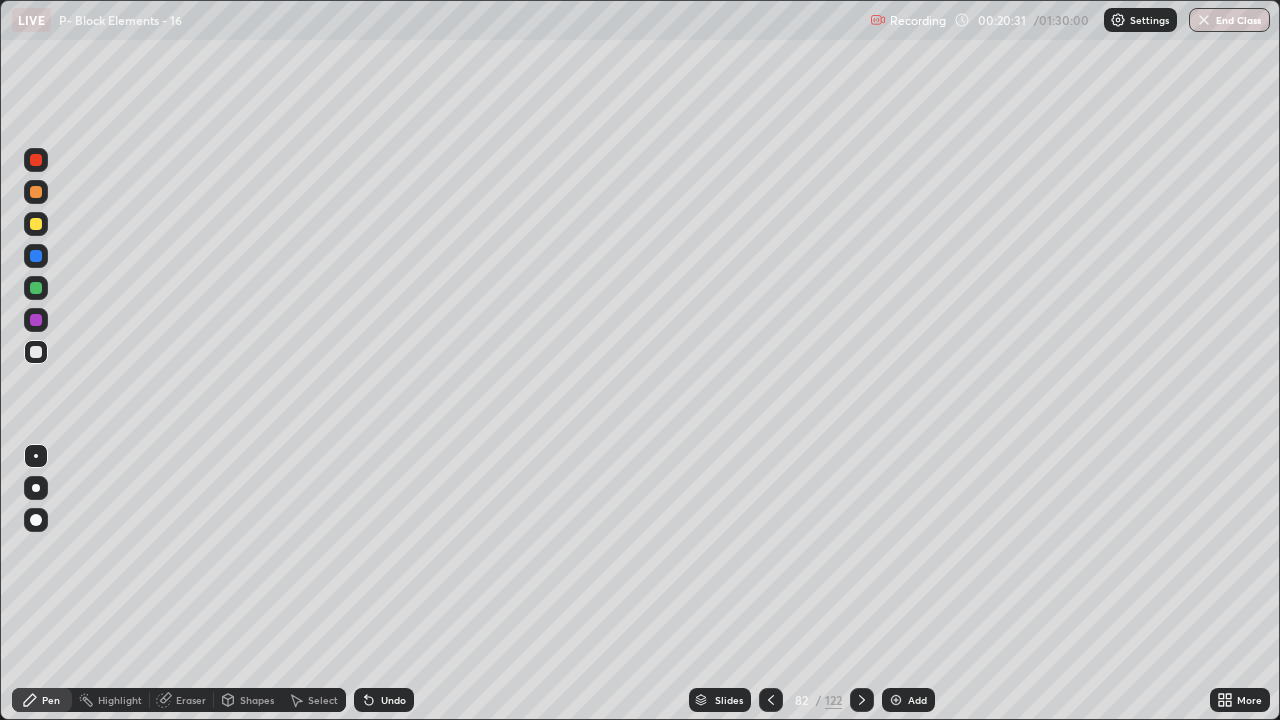 click at bounding box center (36, 224) 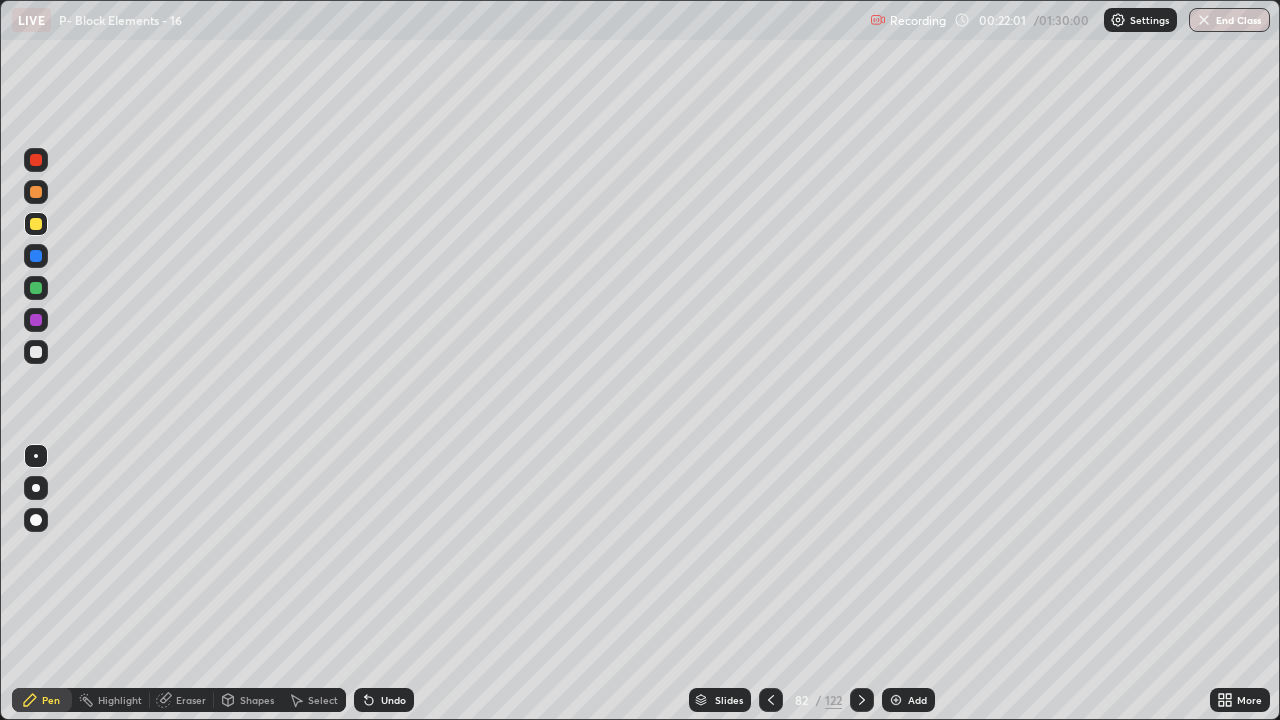 click 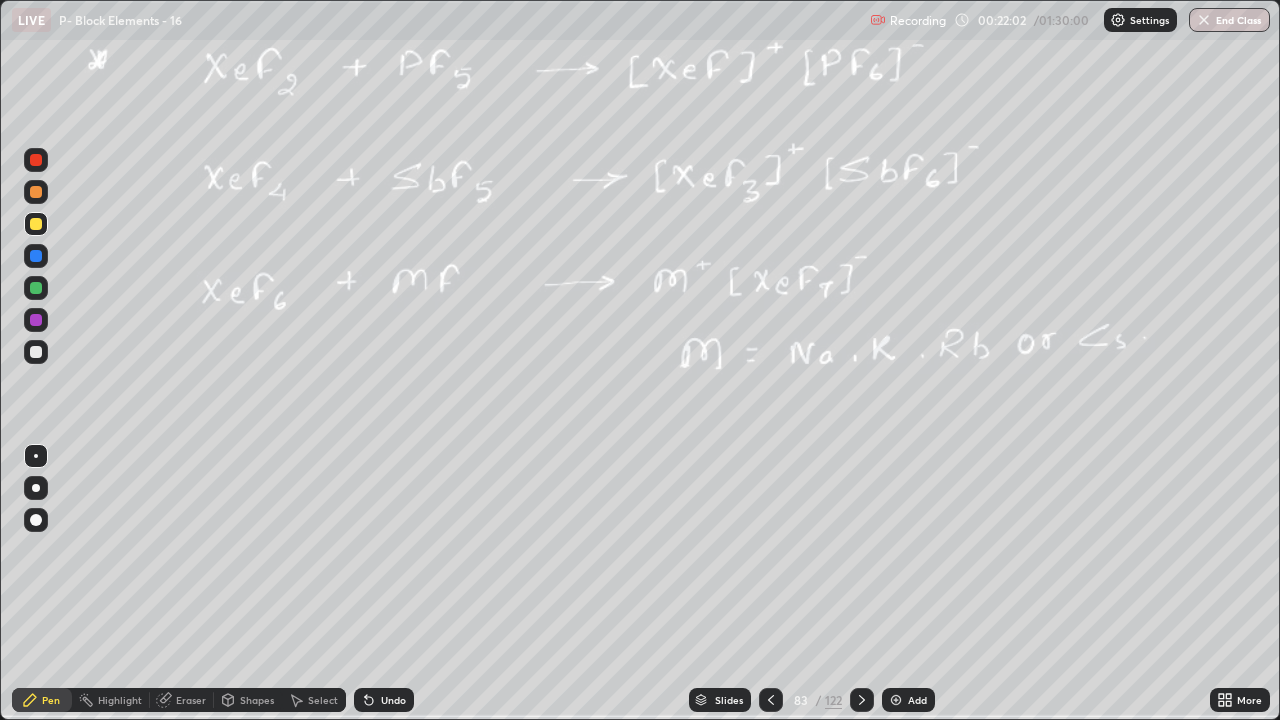 click 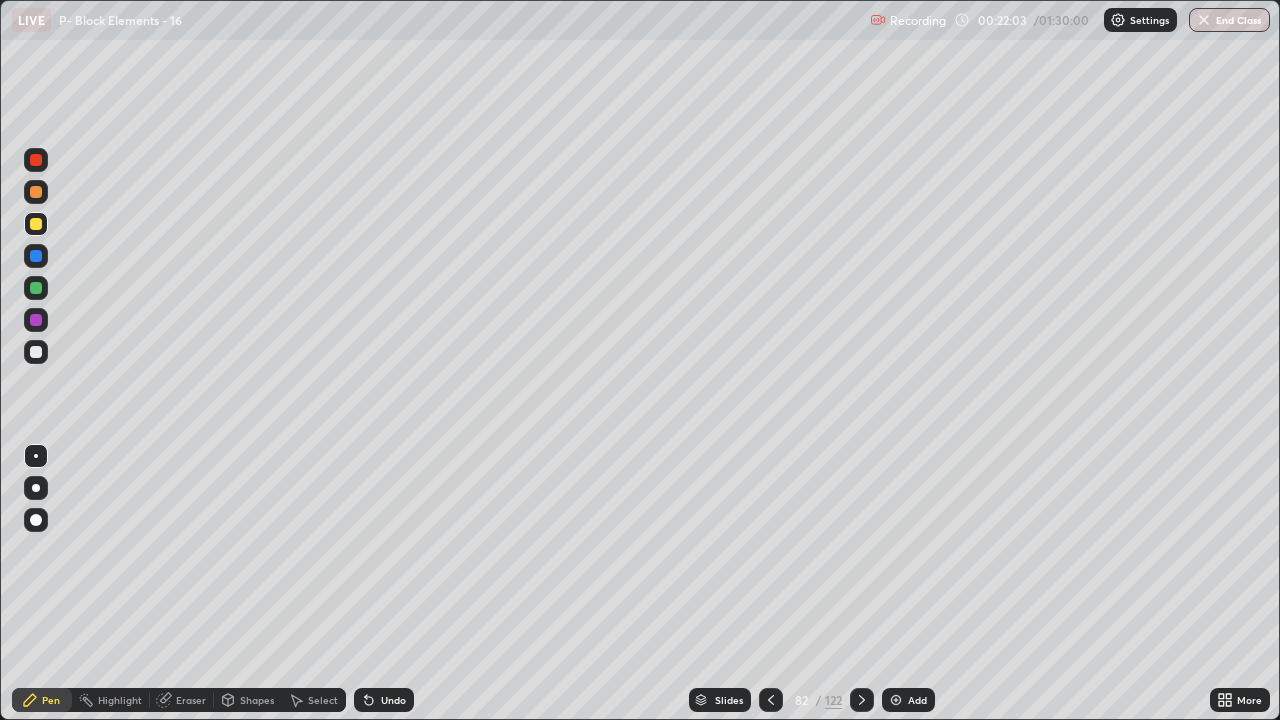click at bounding box center [896, 700] 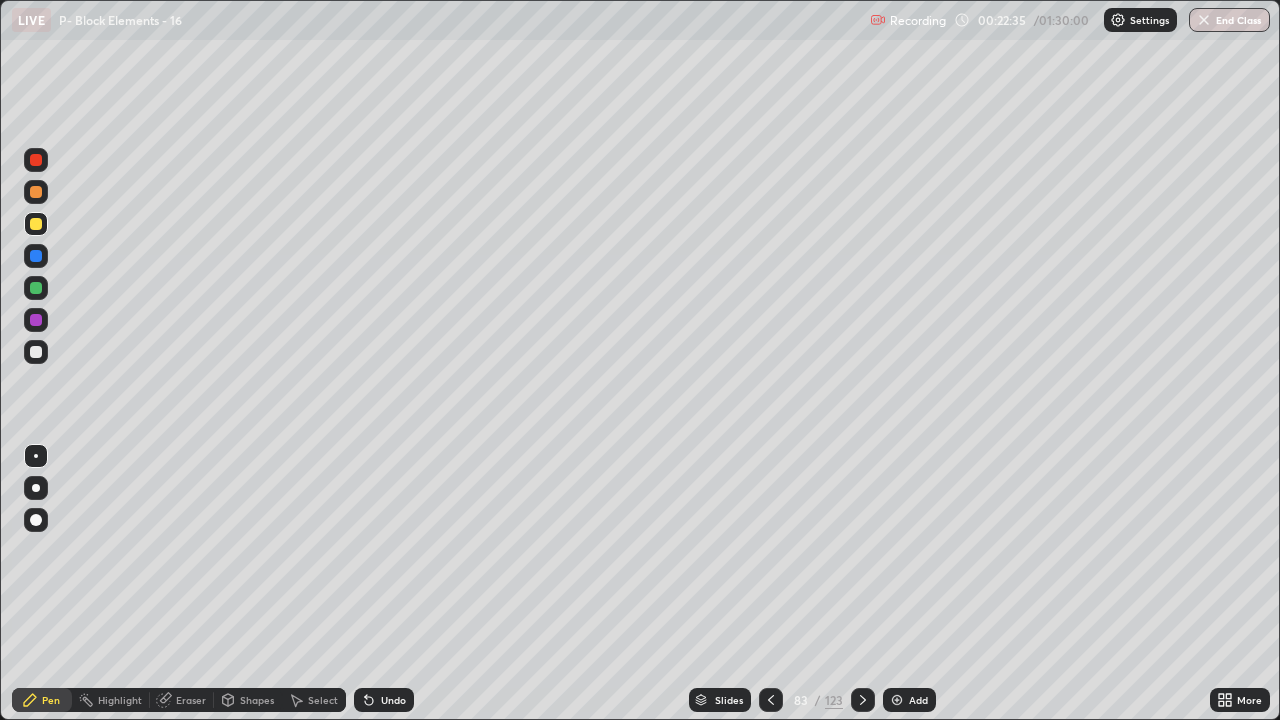 click at bounding box center [36, 352] 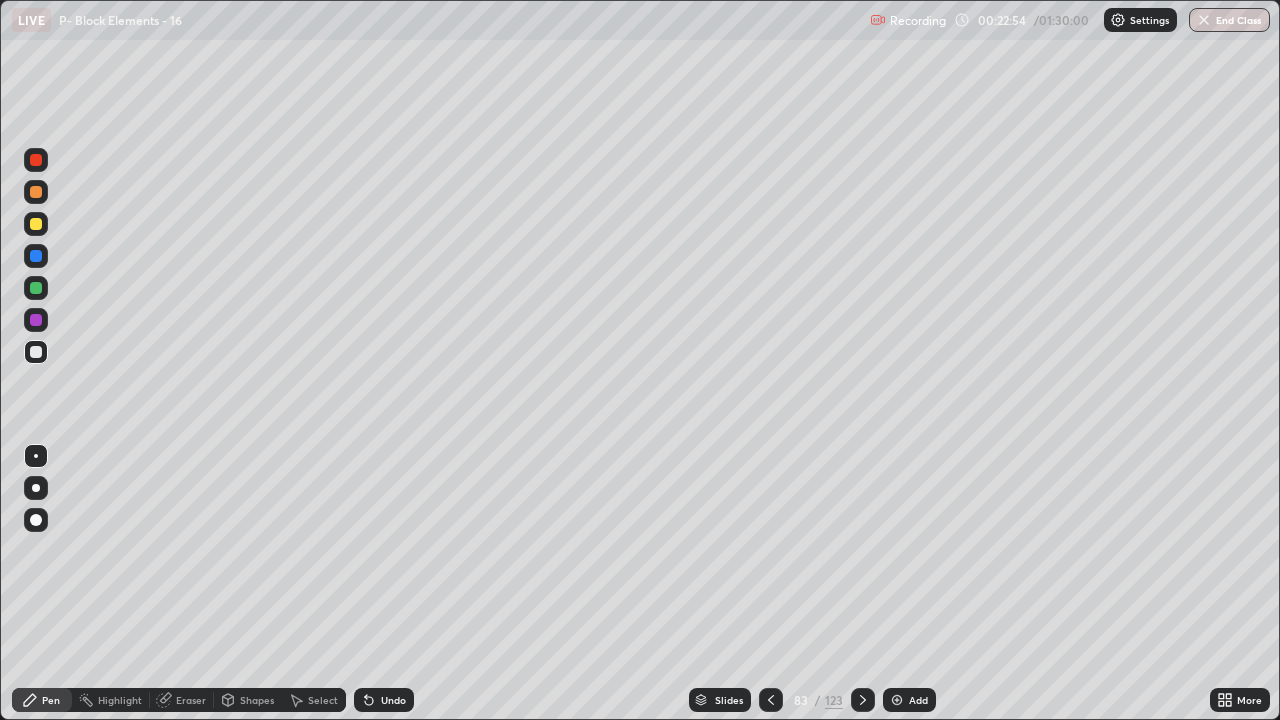 click on "Highlight" at bounding box center [120, 700] 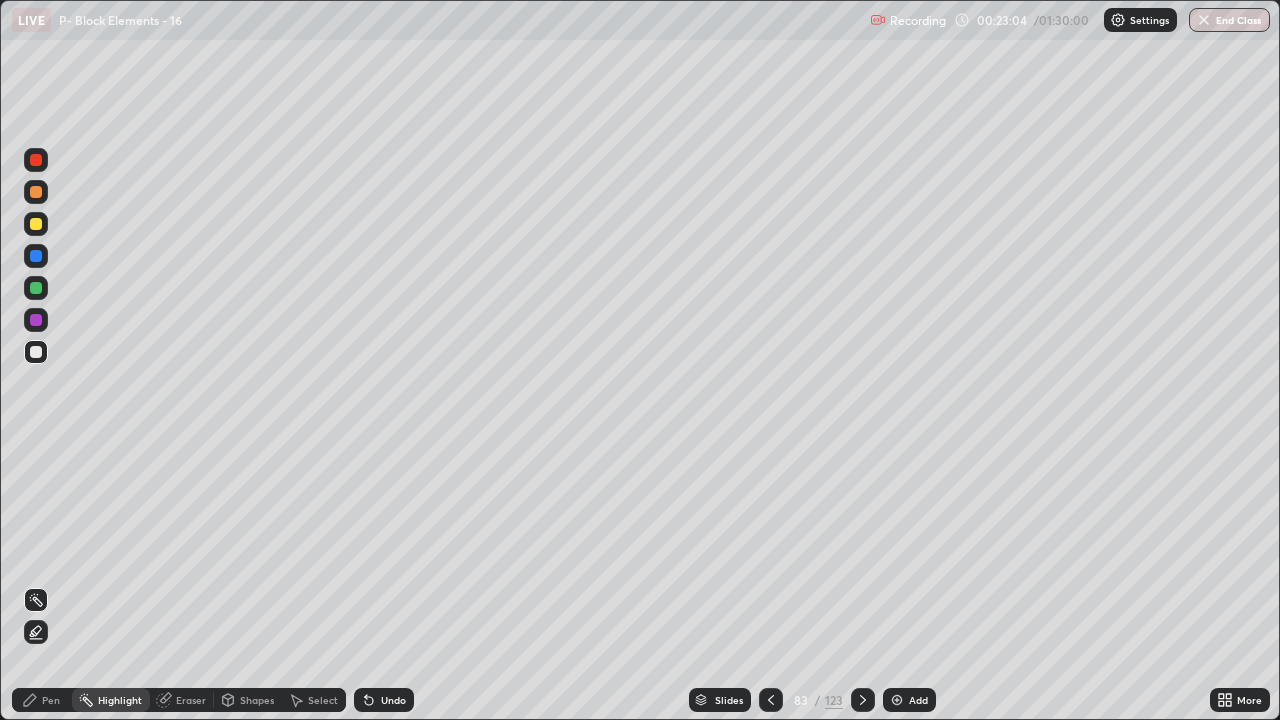 click 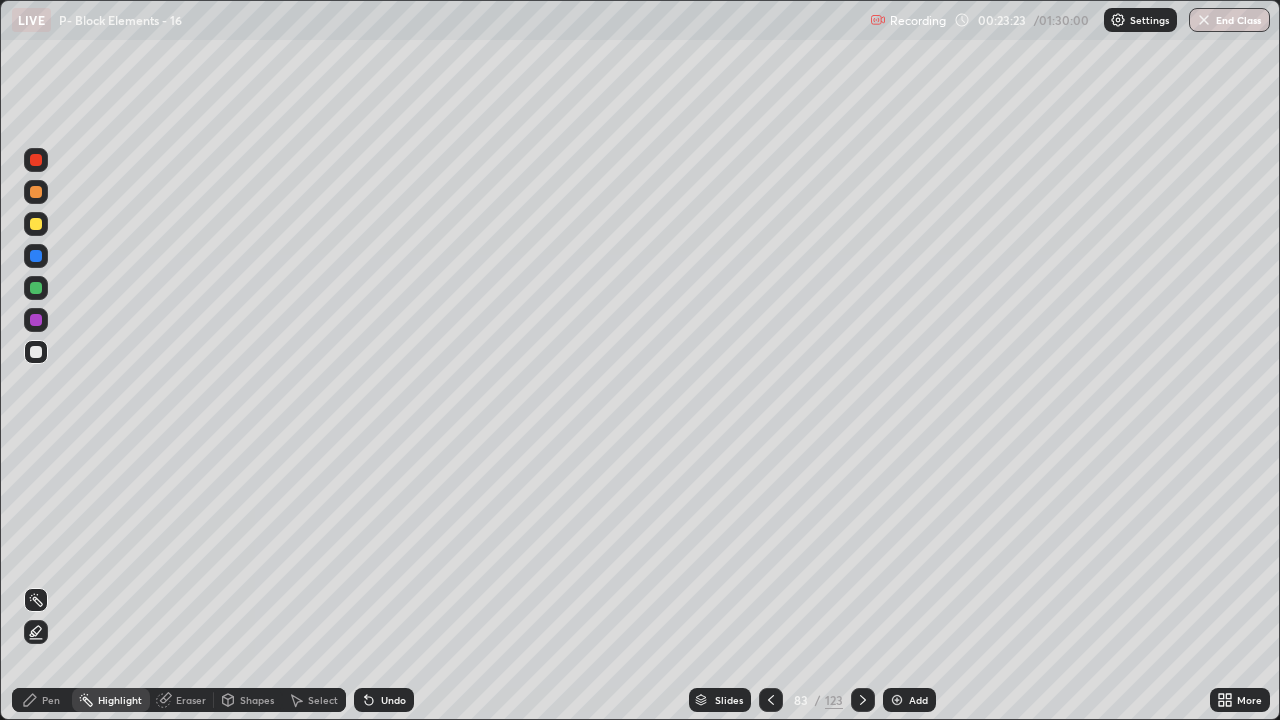 click at bounding box center [36, 288] 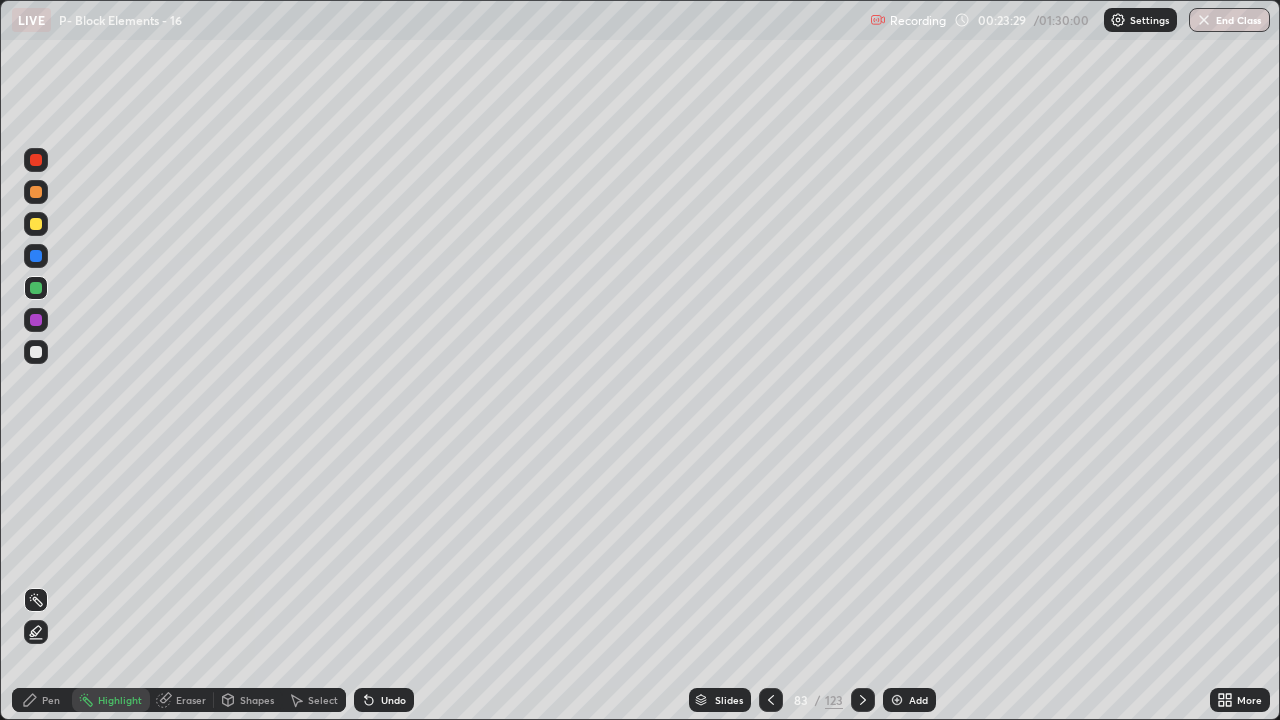 click at bounding box center [36, 352] 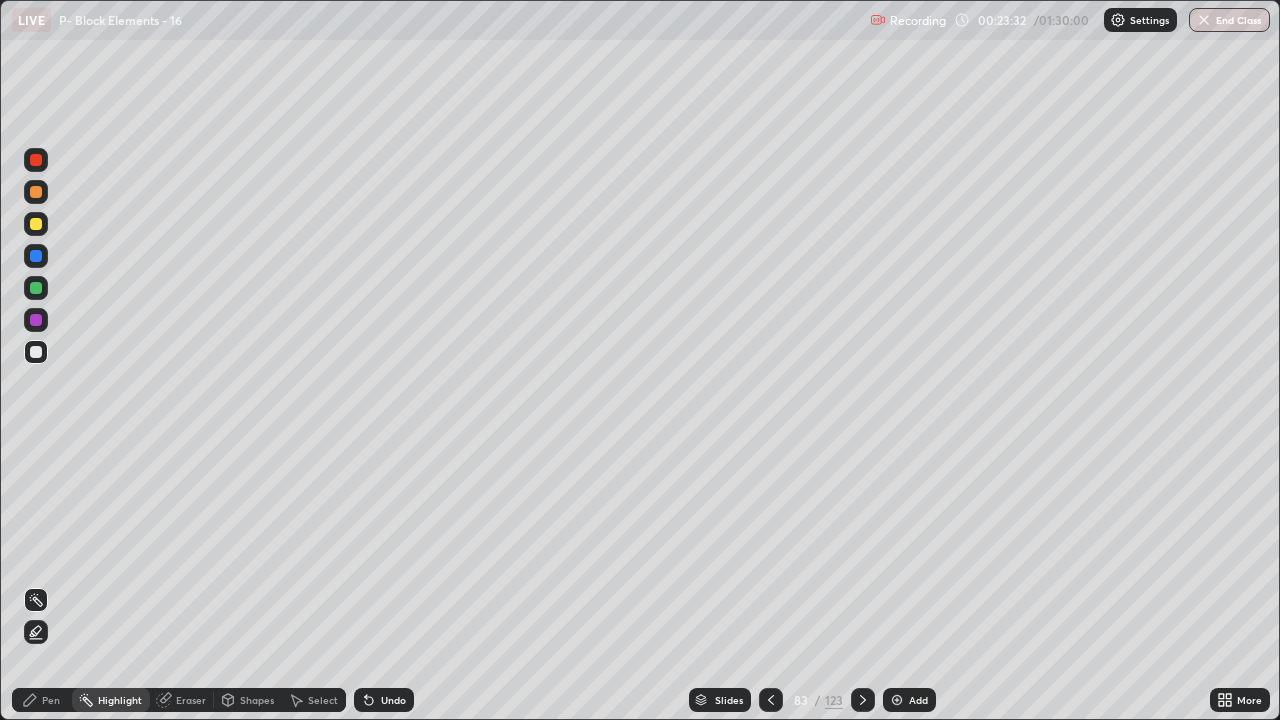 click on "Pen" at bounding box center (51, 700) 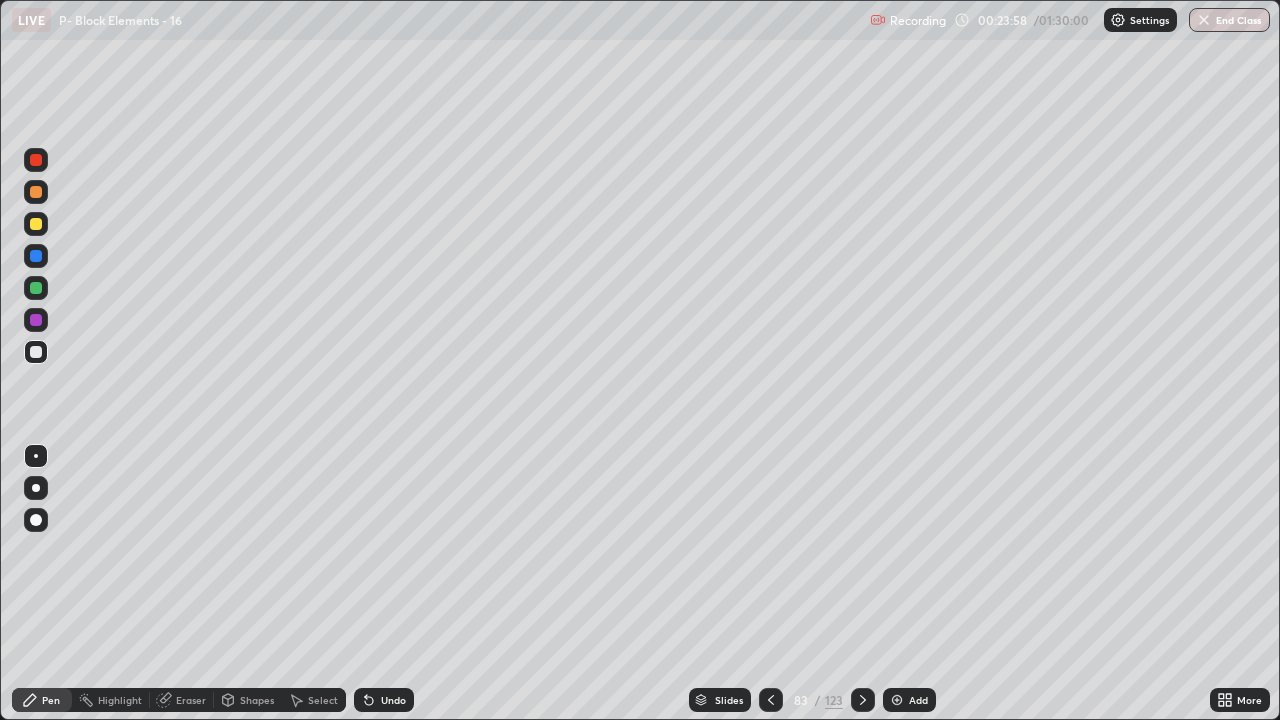 click at bounding box center (36, 224) 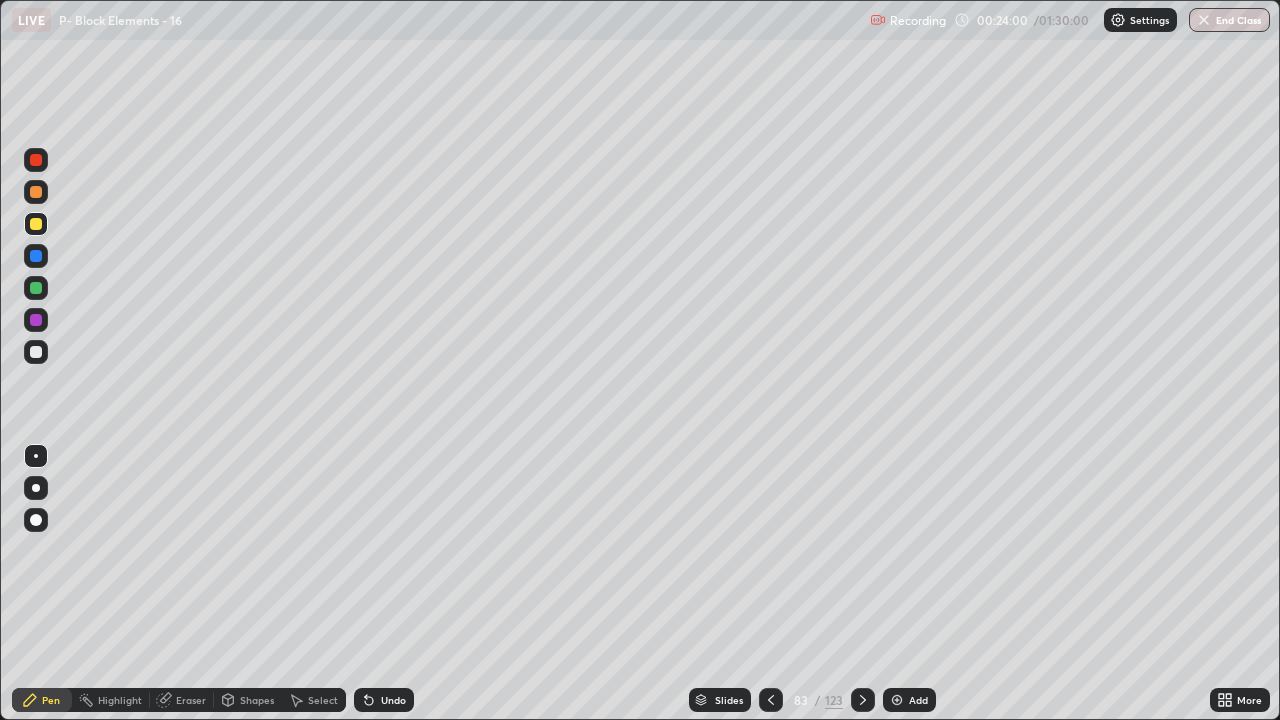 click 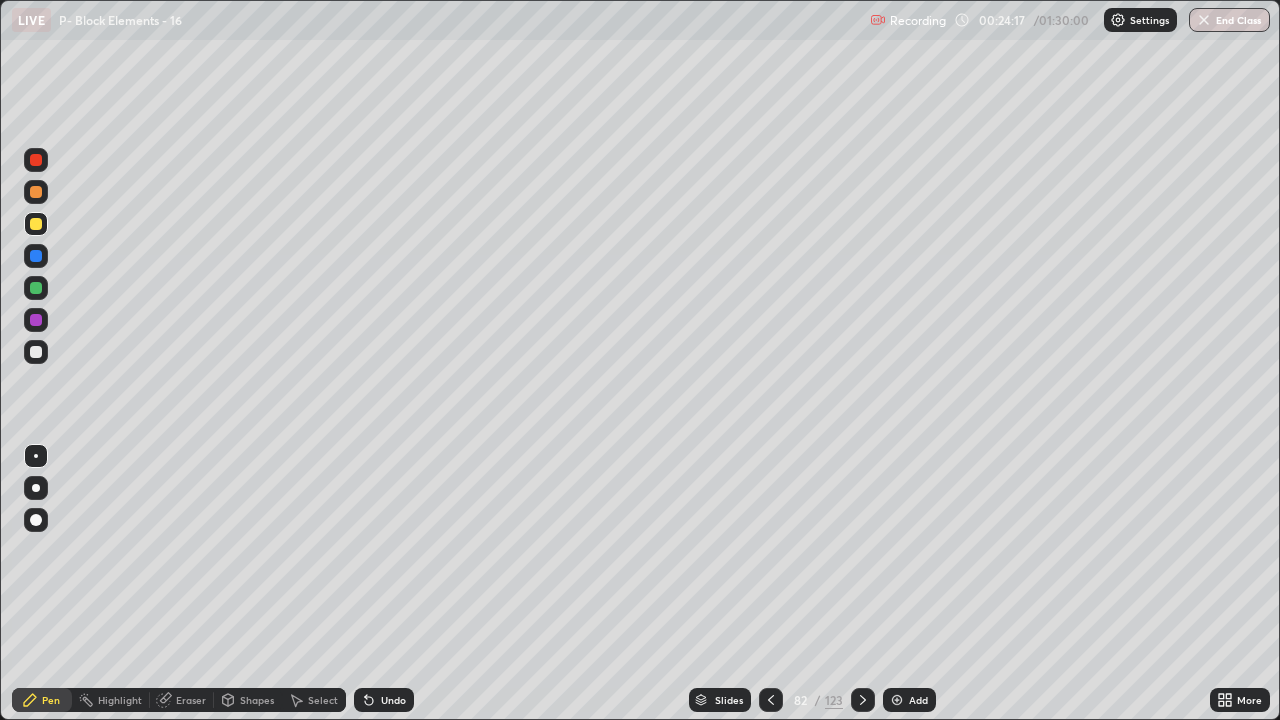 click 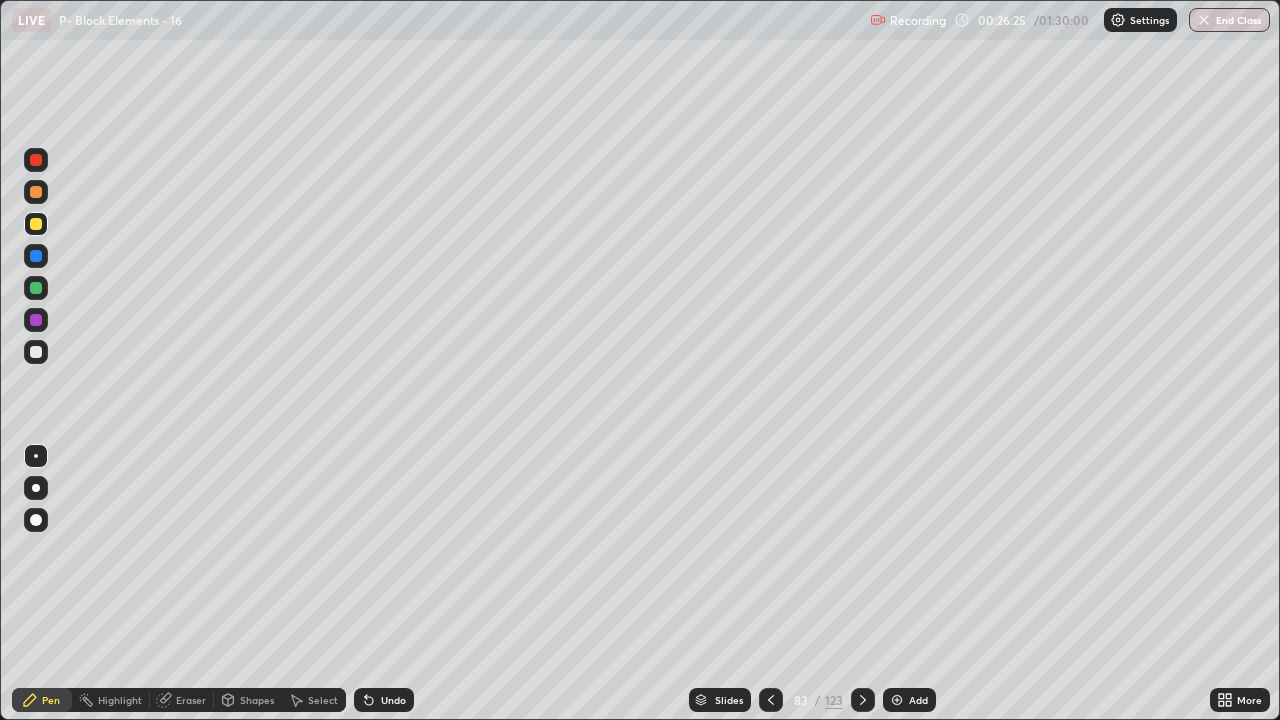 click at bounding box center [36, 352] 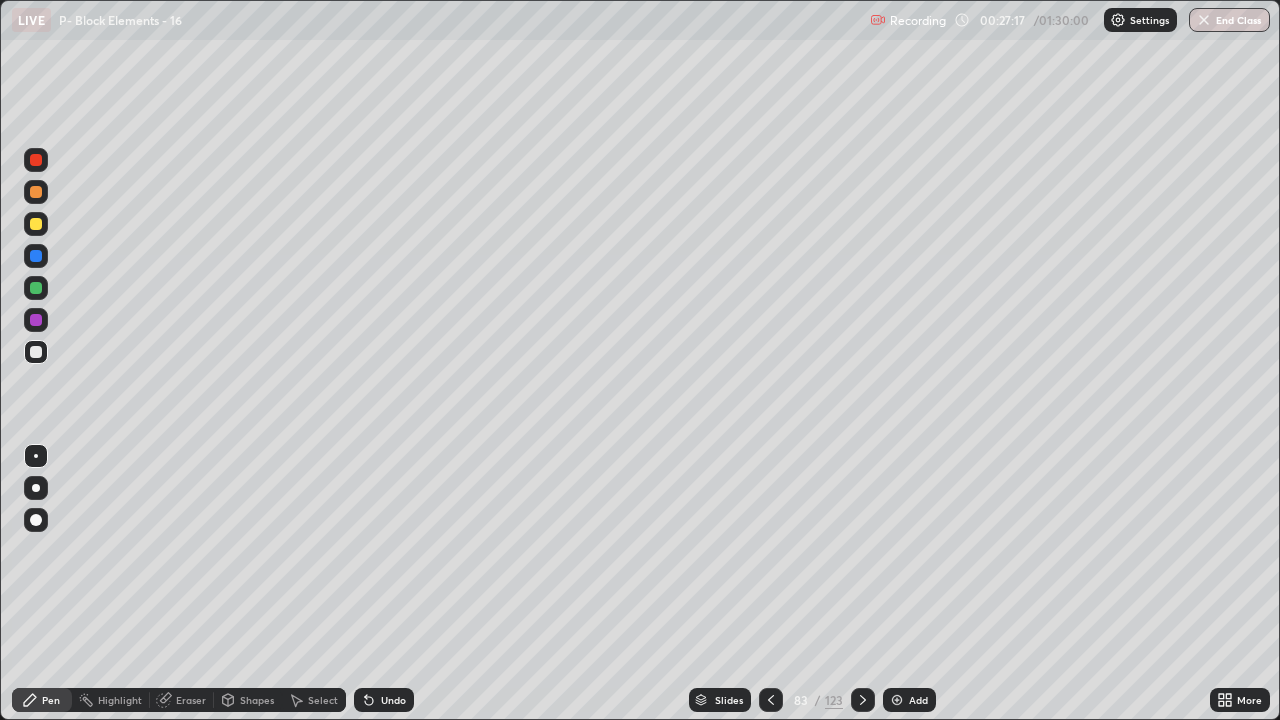 click 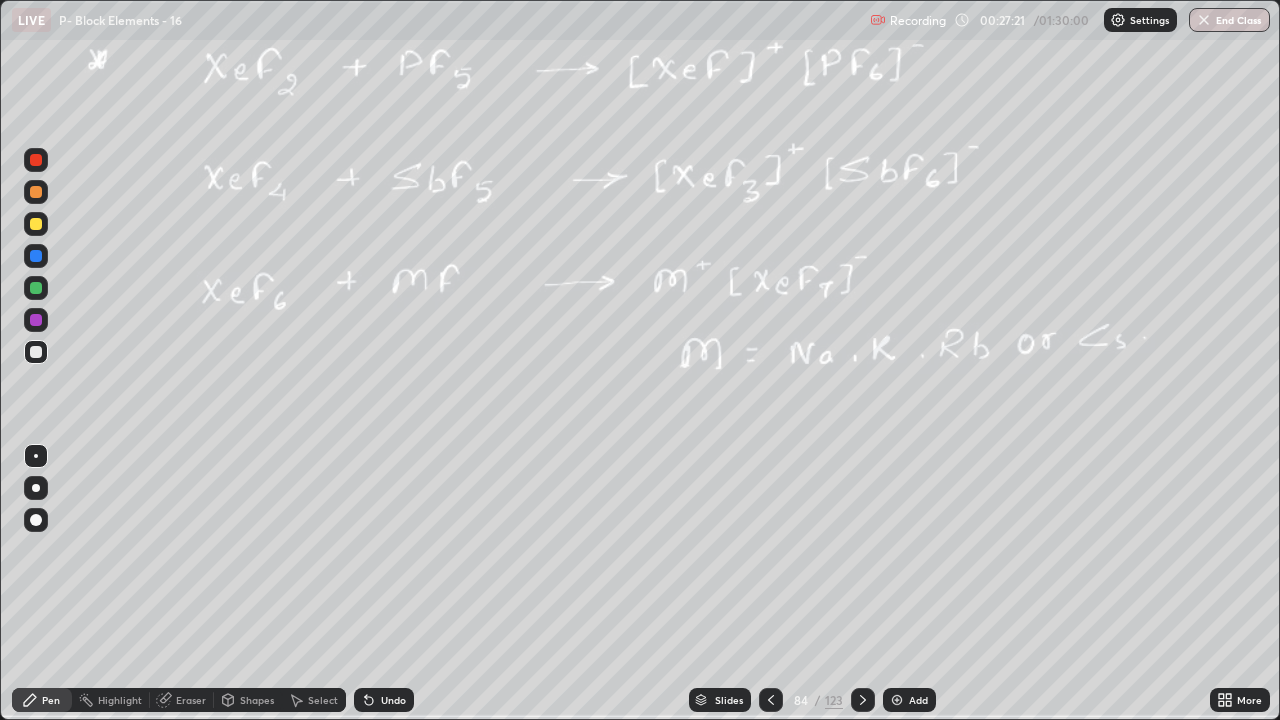 click 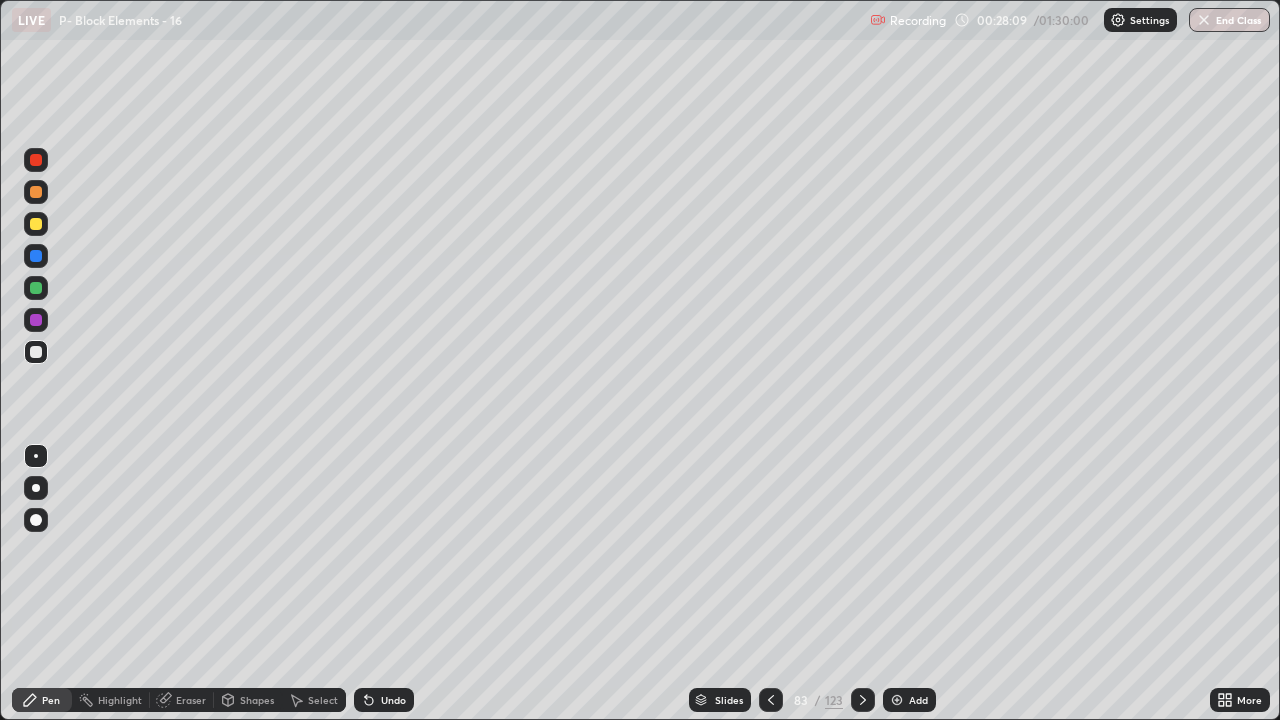 click 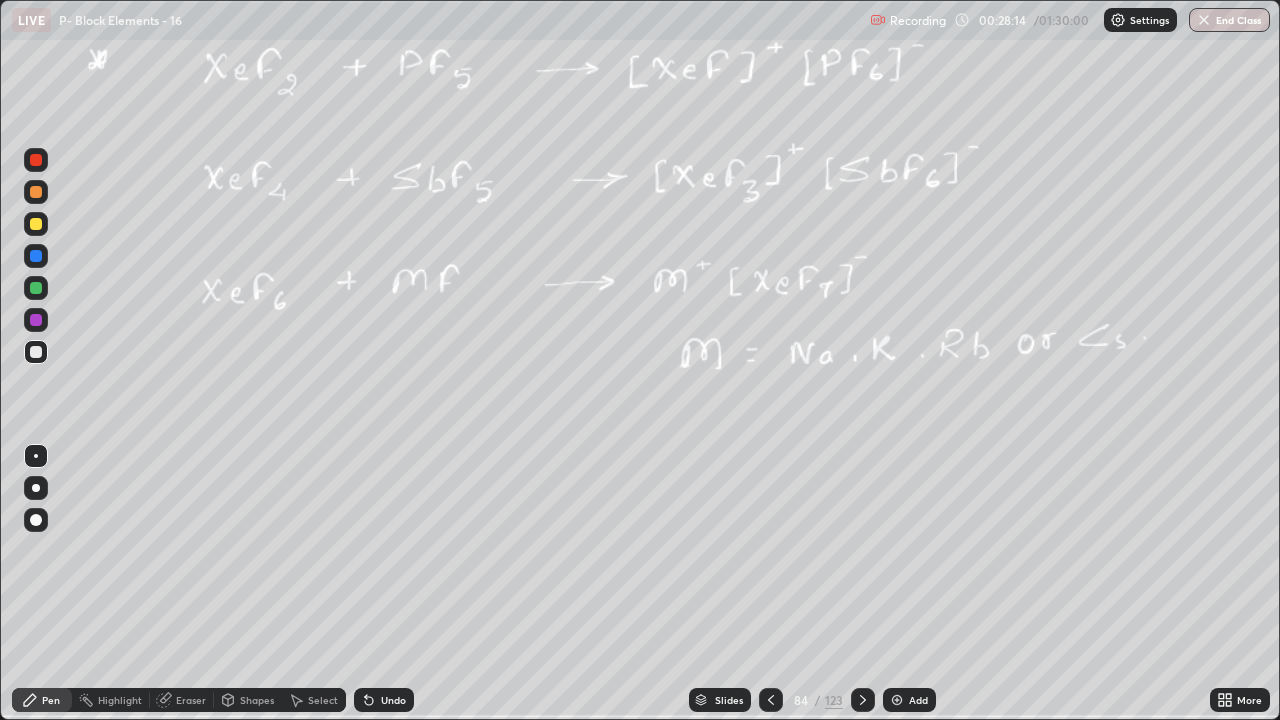 click at bounding box center [36, 352] 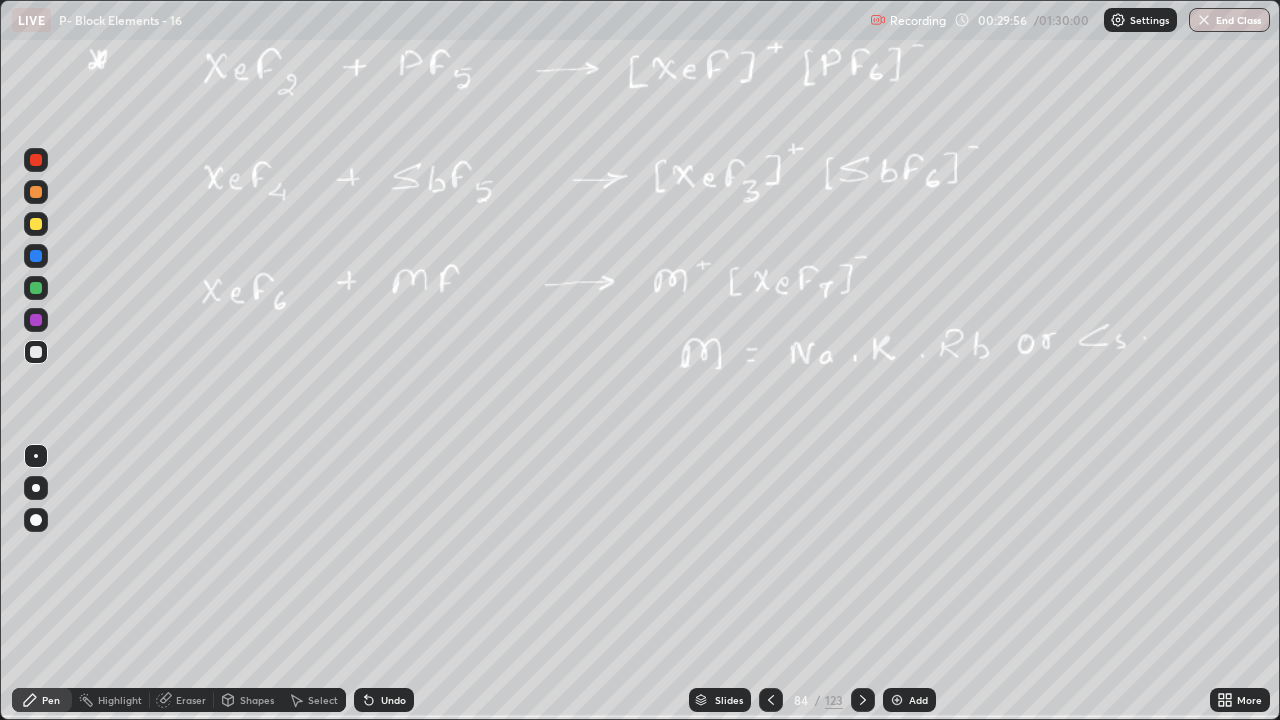 click at bounding box center [36, 160] 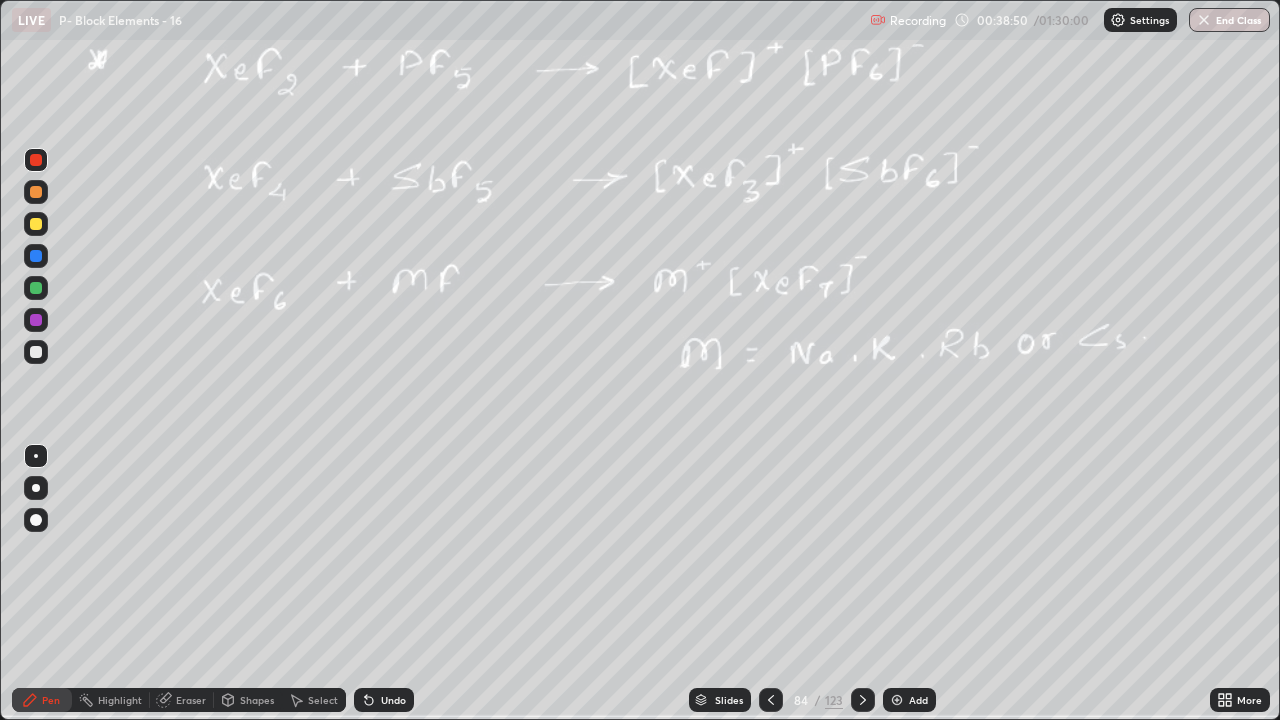 click at bounding box center (36, 352) 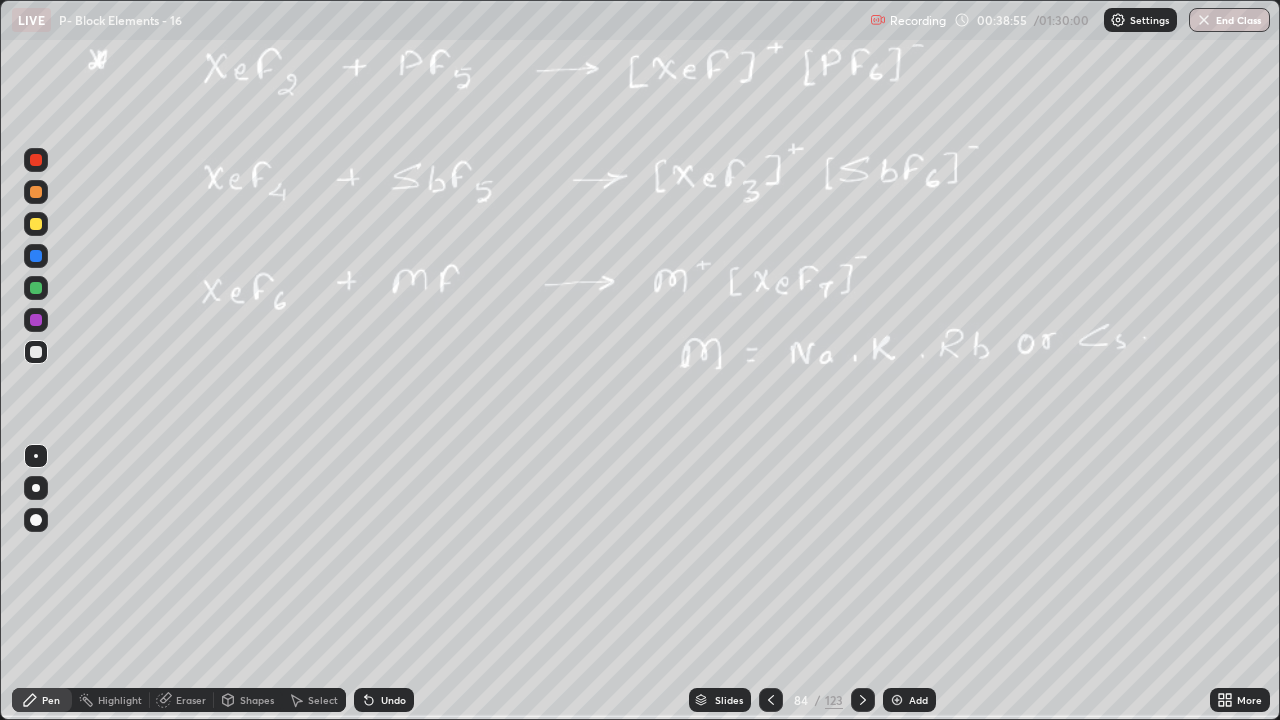 click 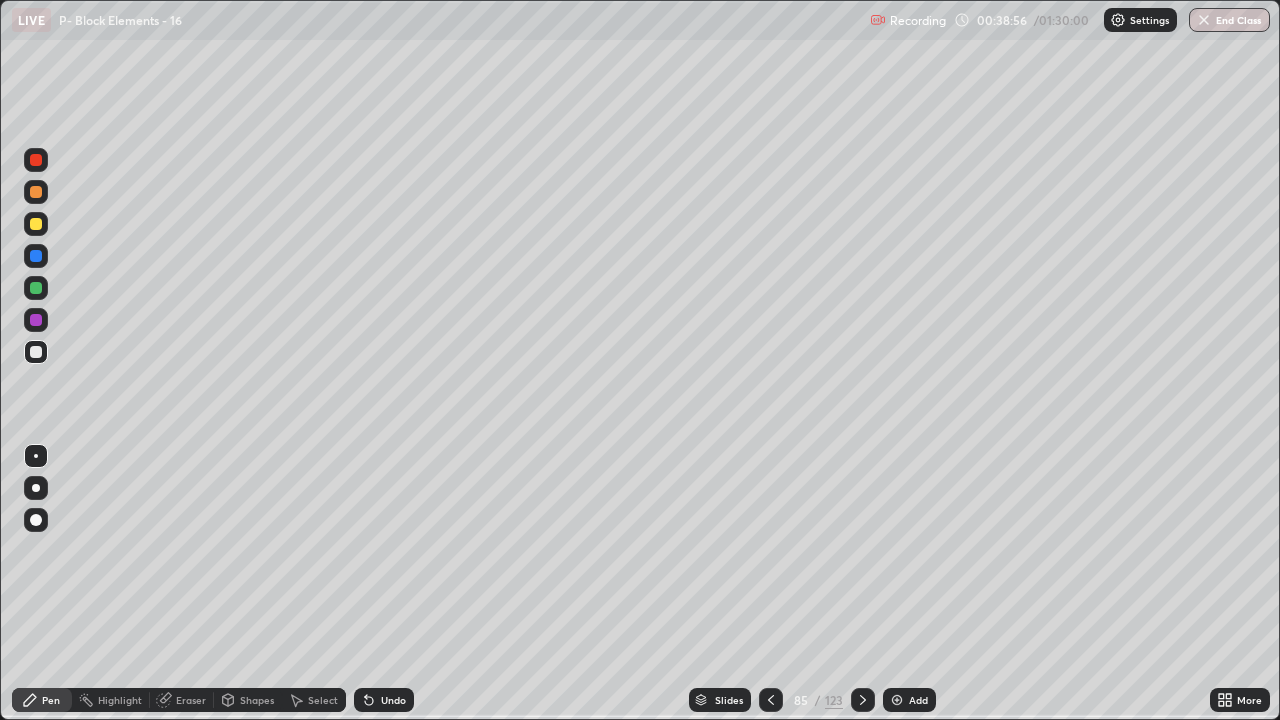 click 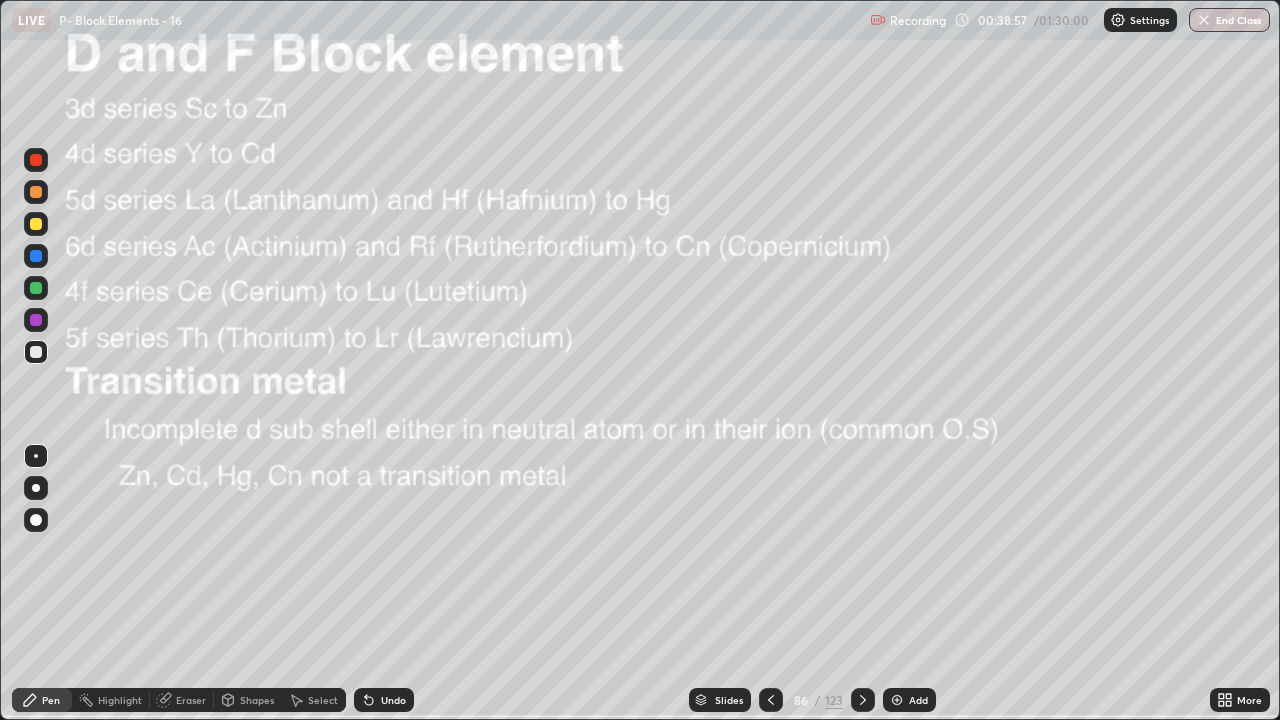 click 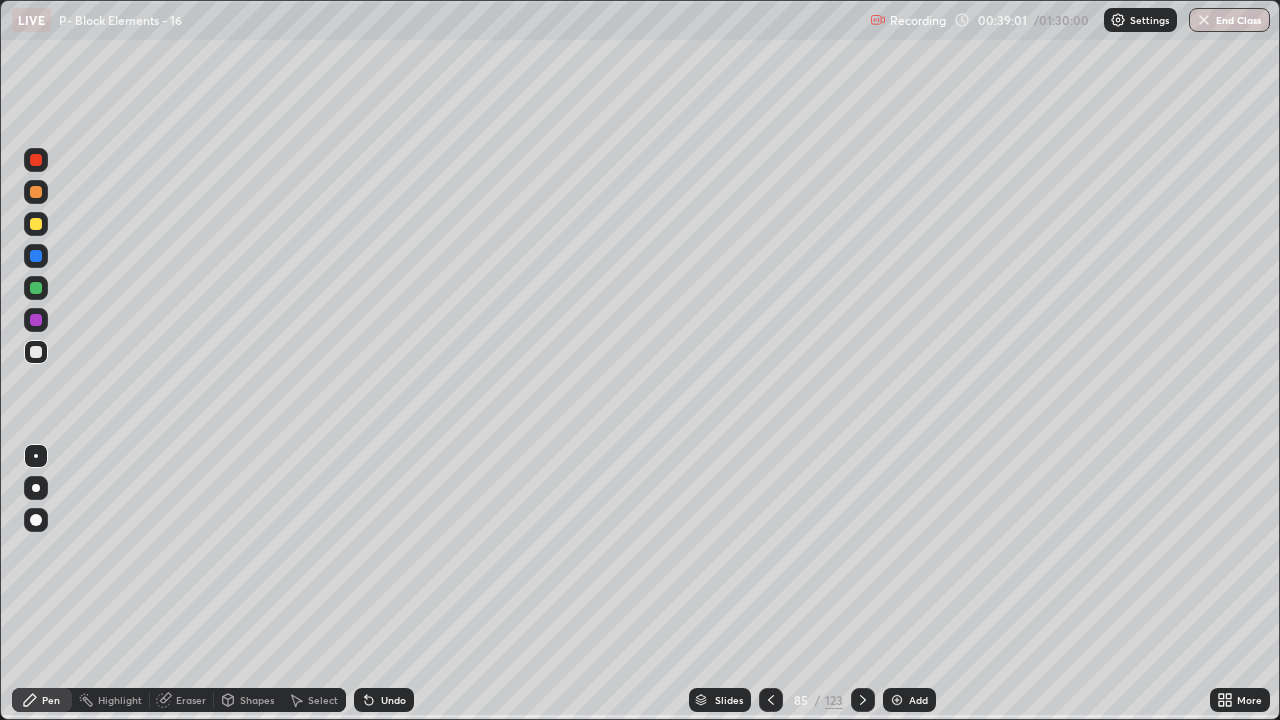 click at bounding box center (36, 224) 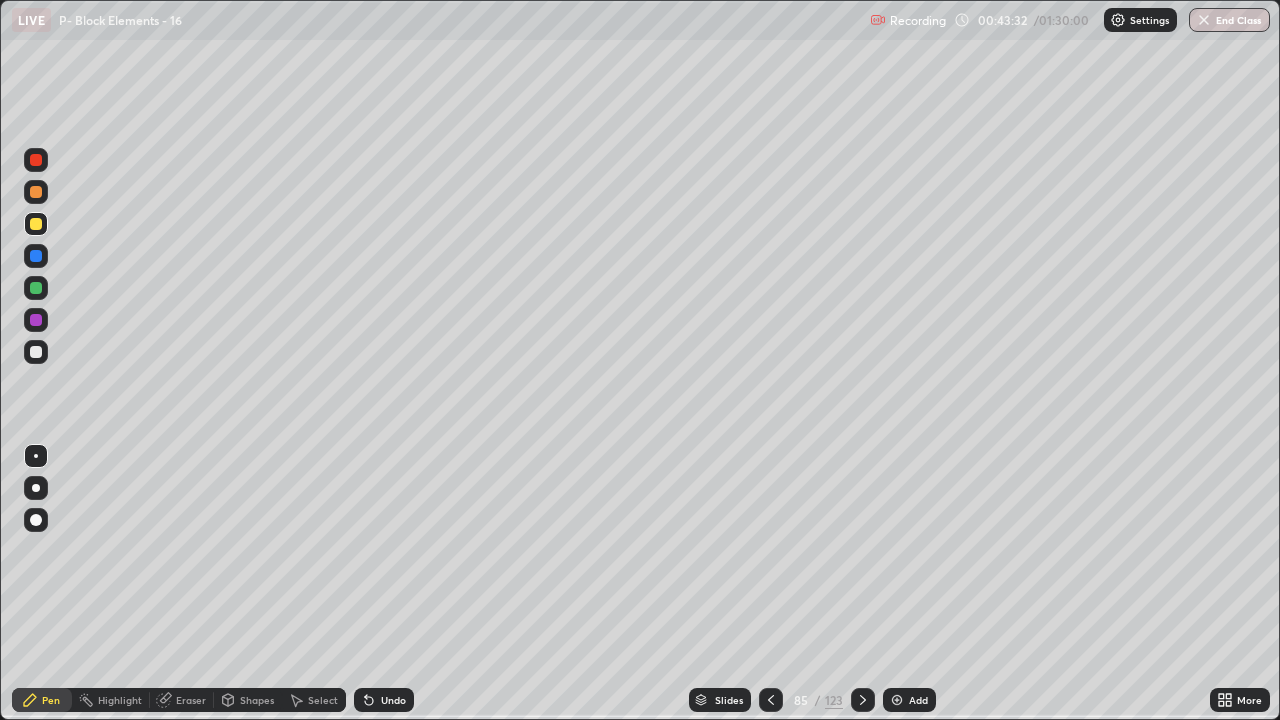 click at bounding box center (36, 352) 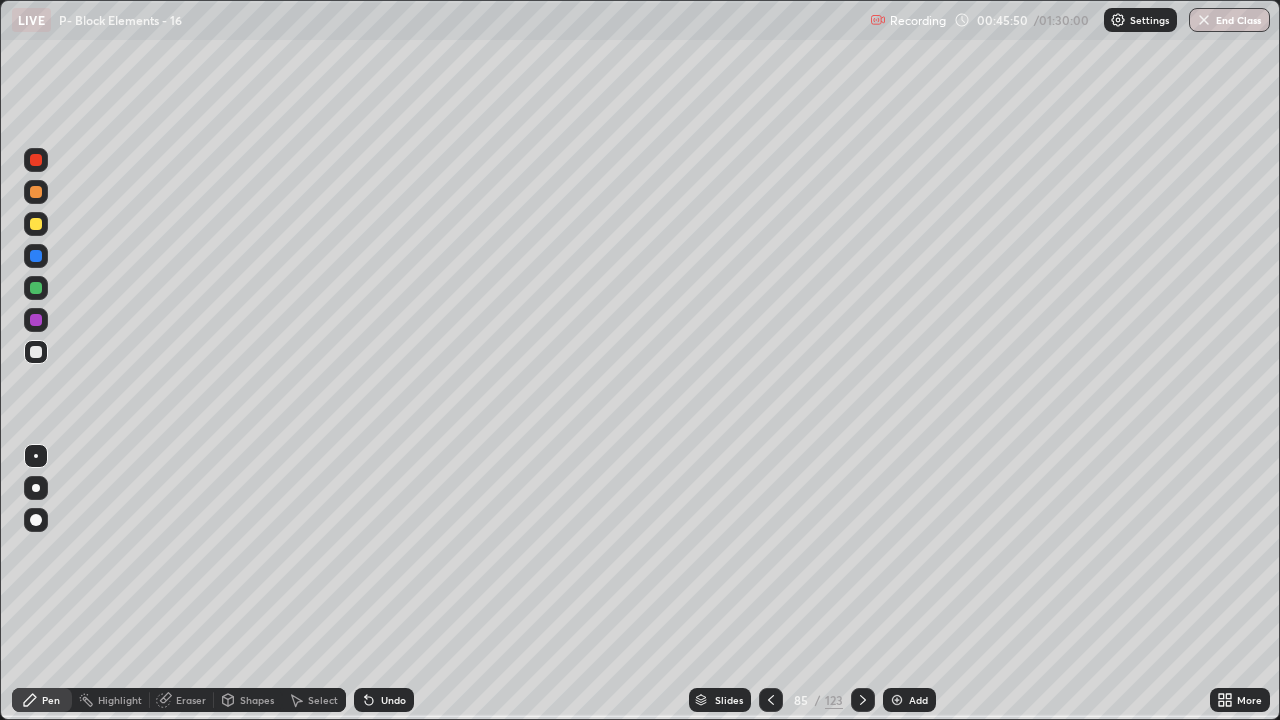 click at bounding box center [36, 288] 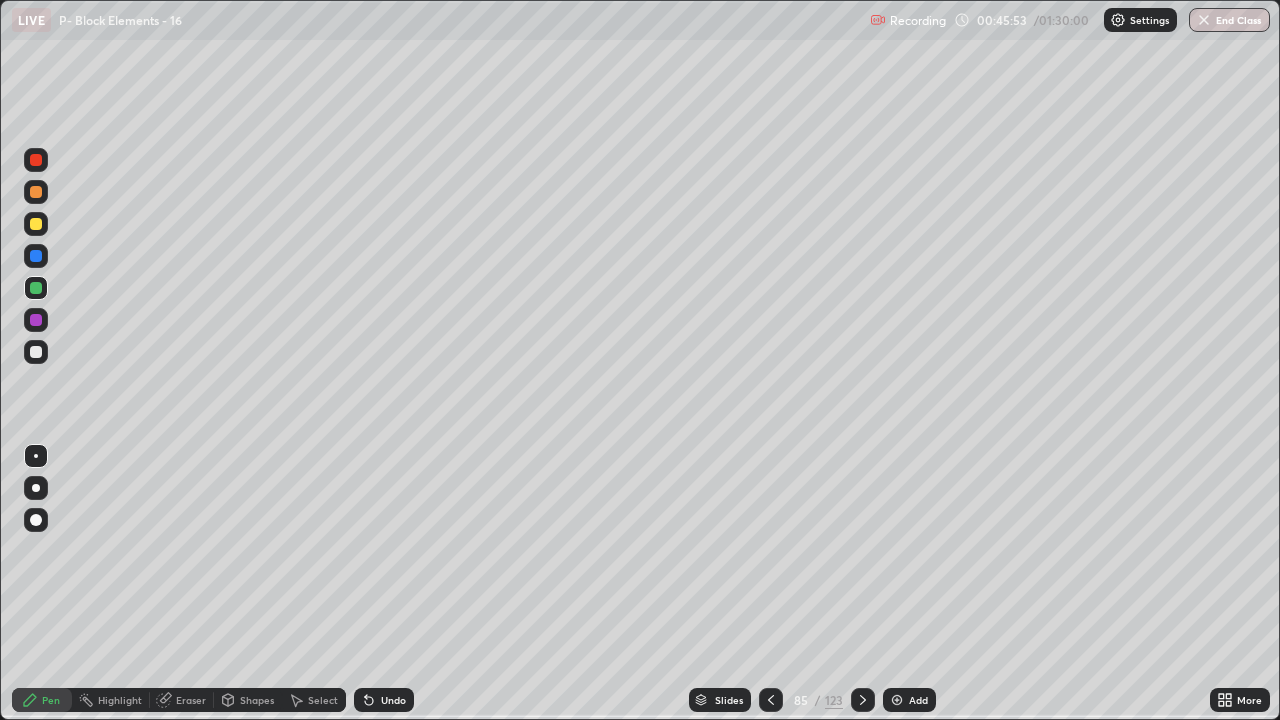 click at bounding box center (897, 700) 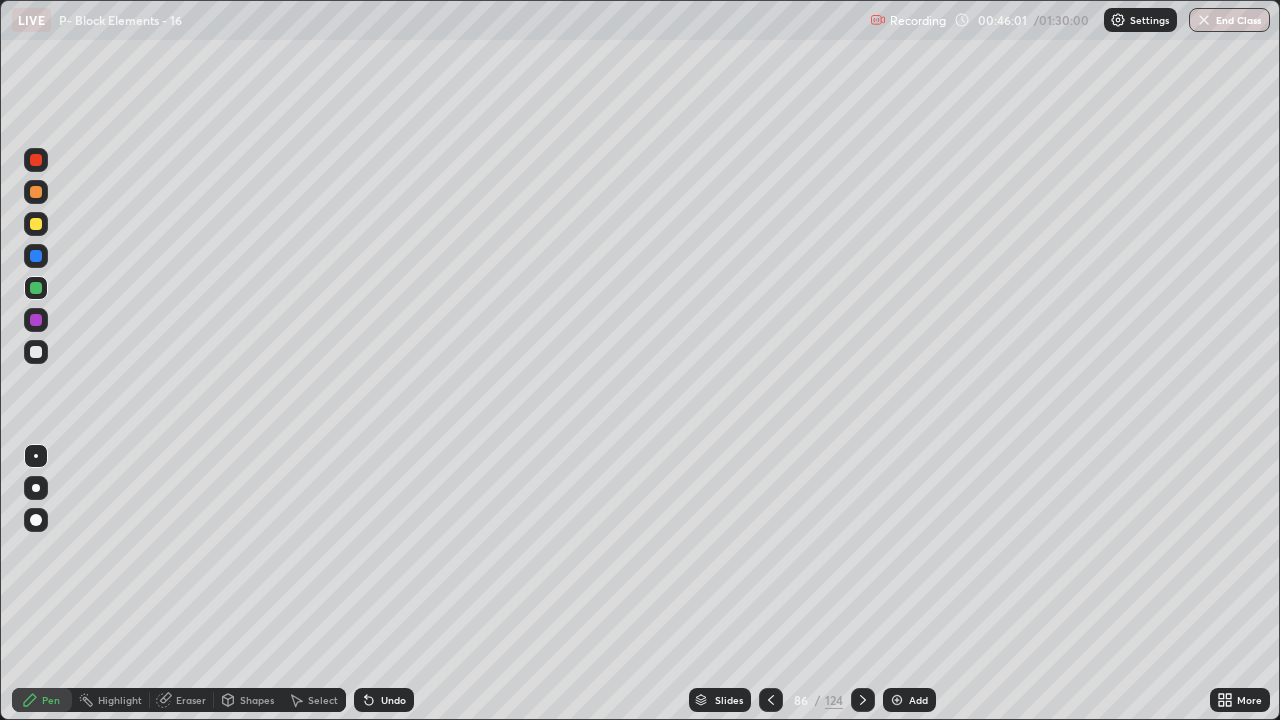 click at bounding box center (36, 352) 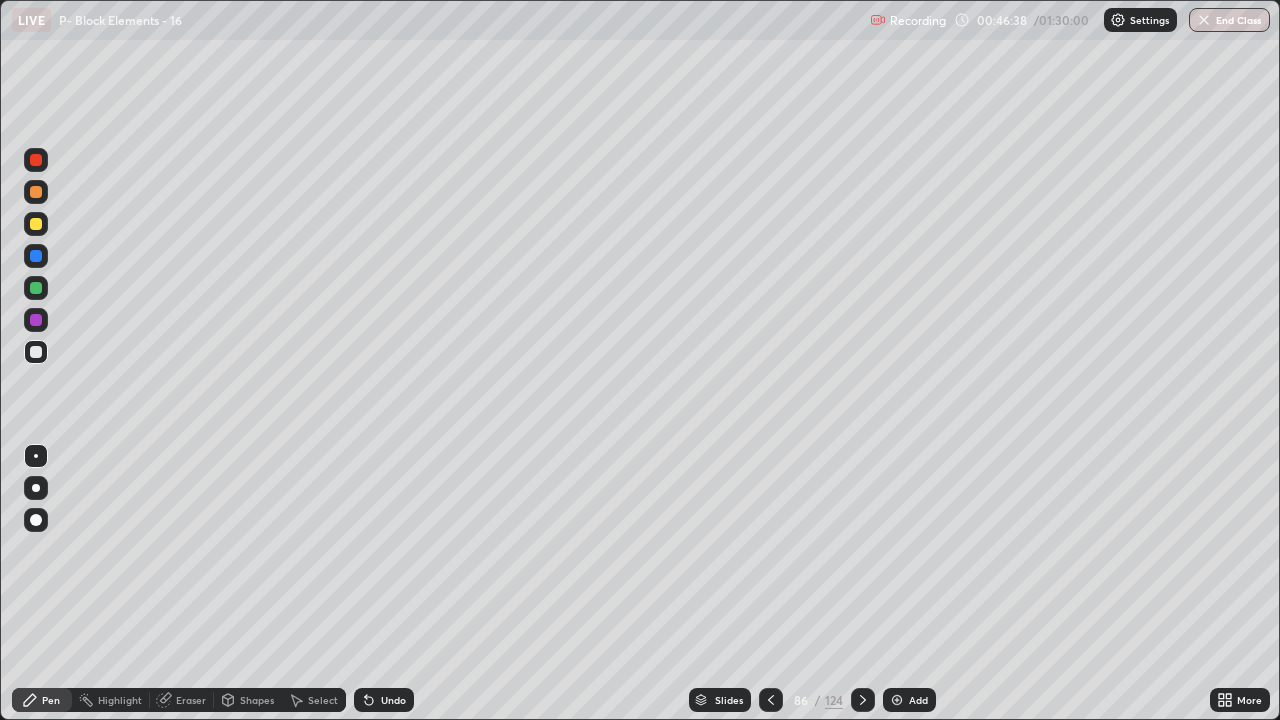 click at bounding box center [36, 224] 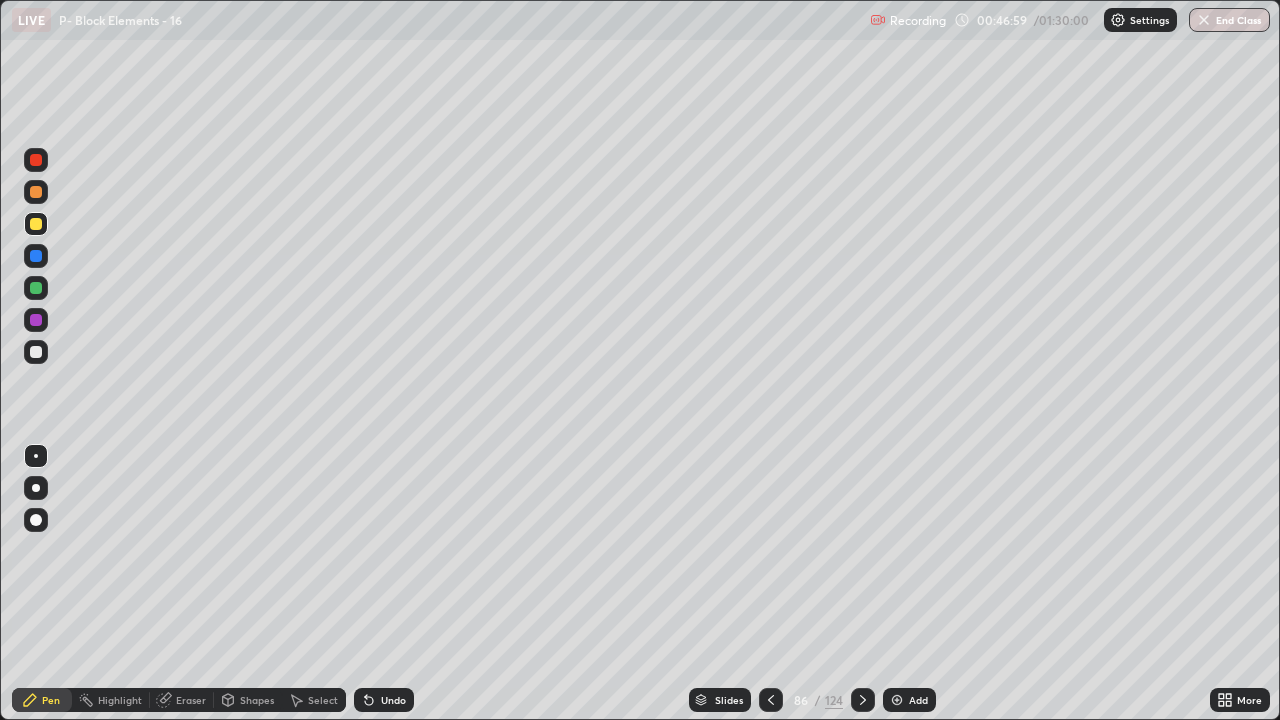 click on "Undo" at bounding box center (393, 700) 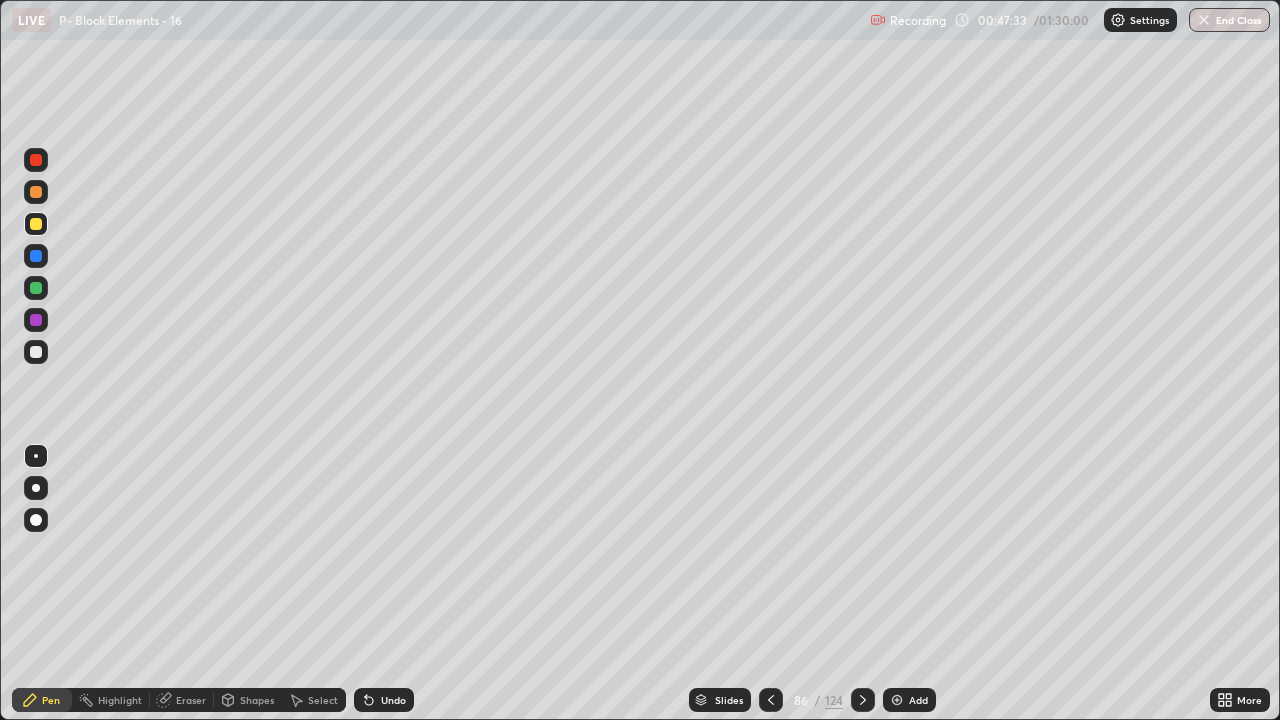 click on "Undo" at bounding box center [384, 700] 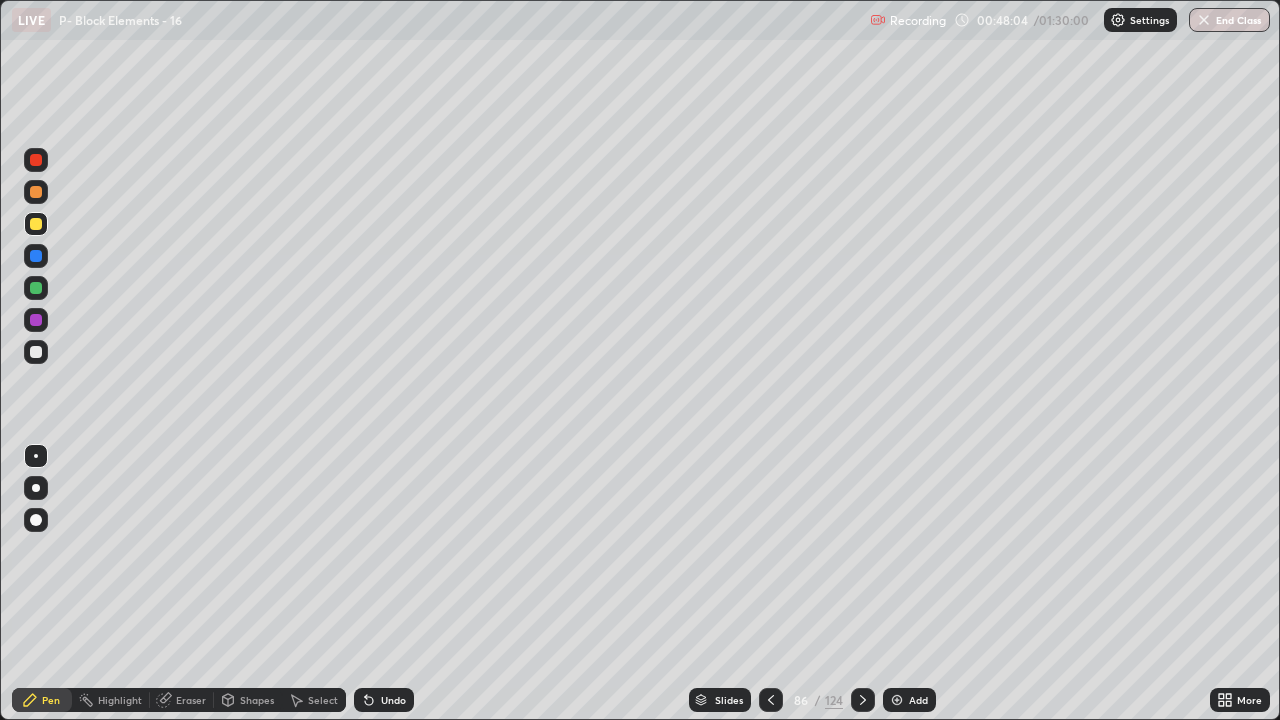 click at bounding box center (36, 256) 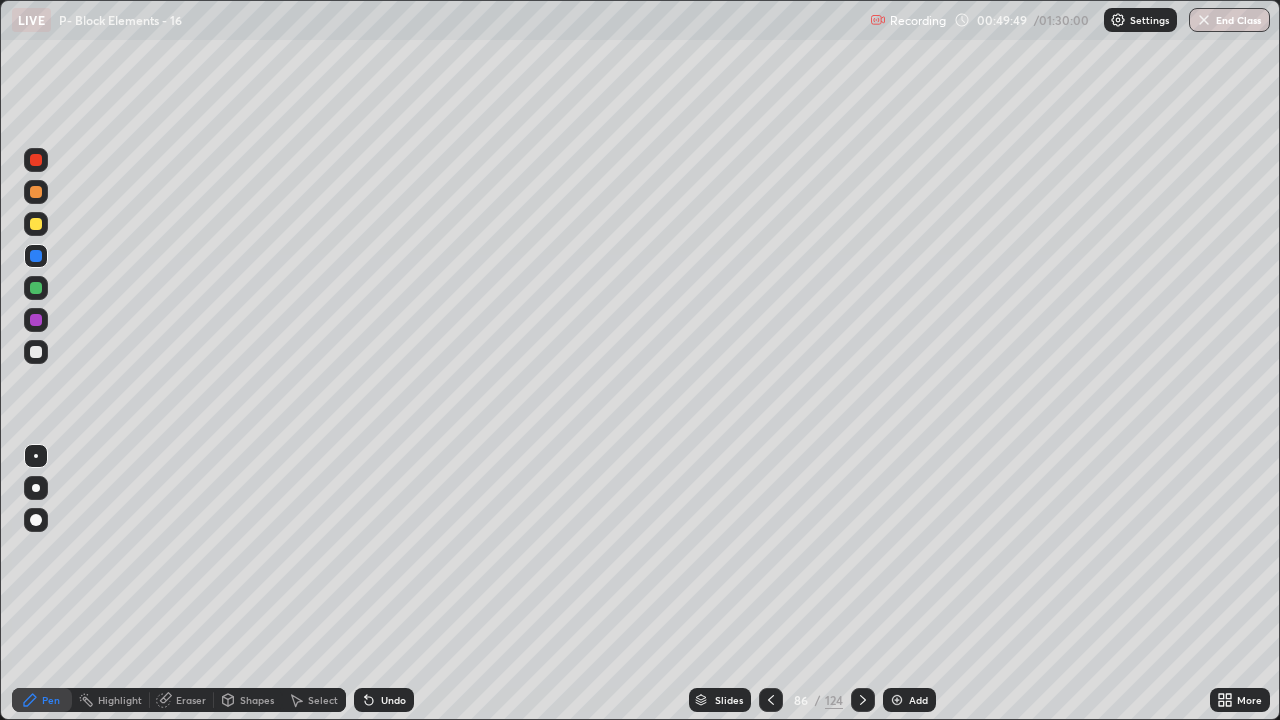 click at bounding box center [36, 352] 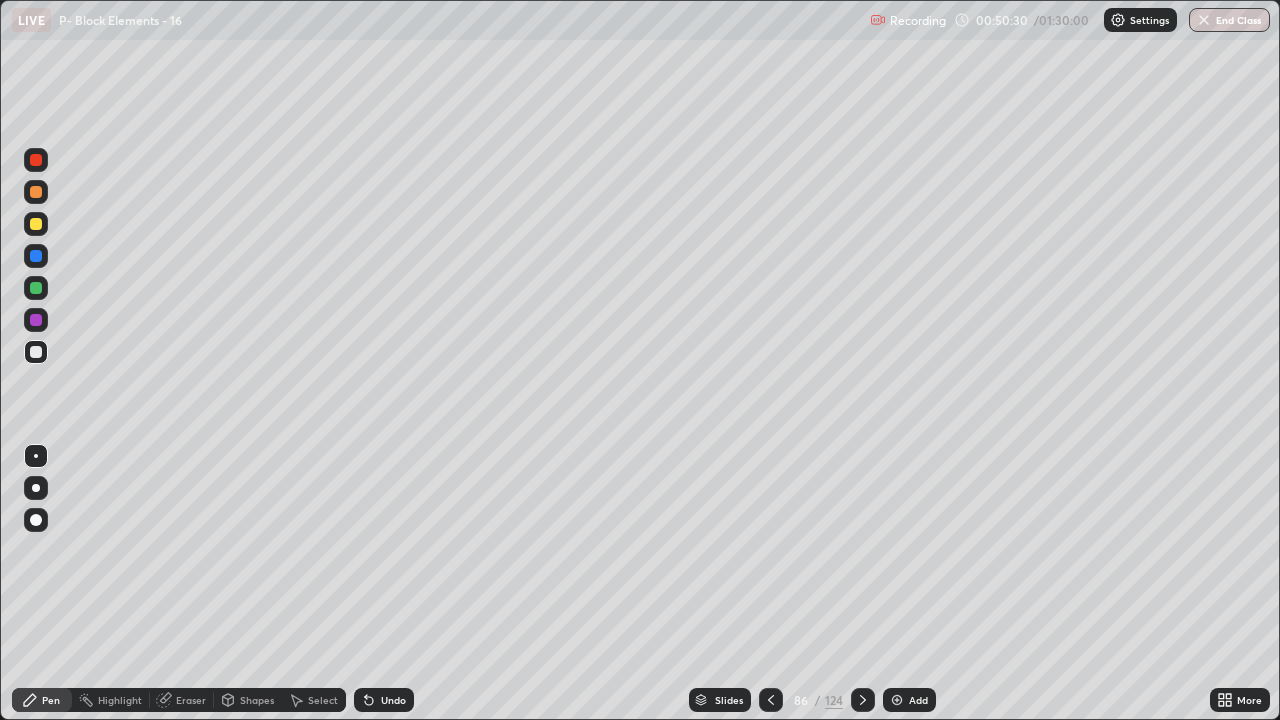 click at bounding box center [36, 352] 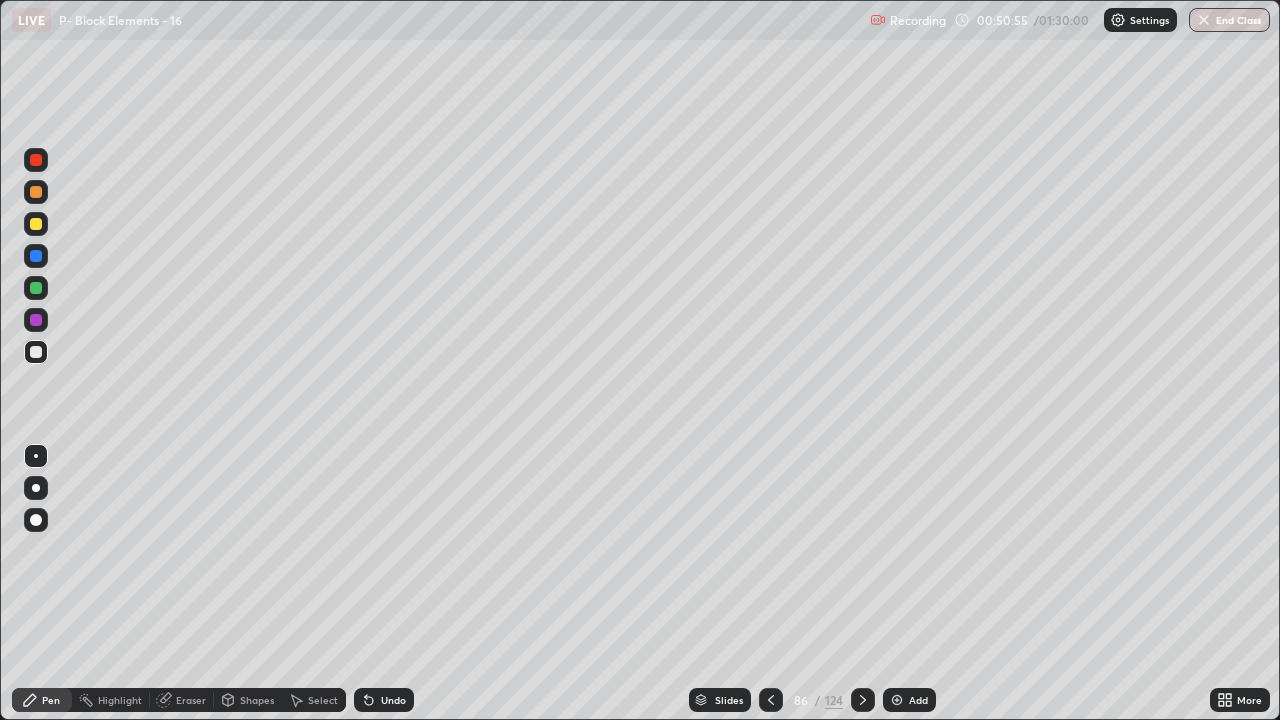 click 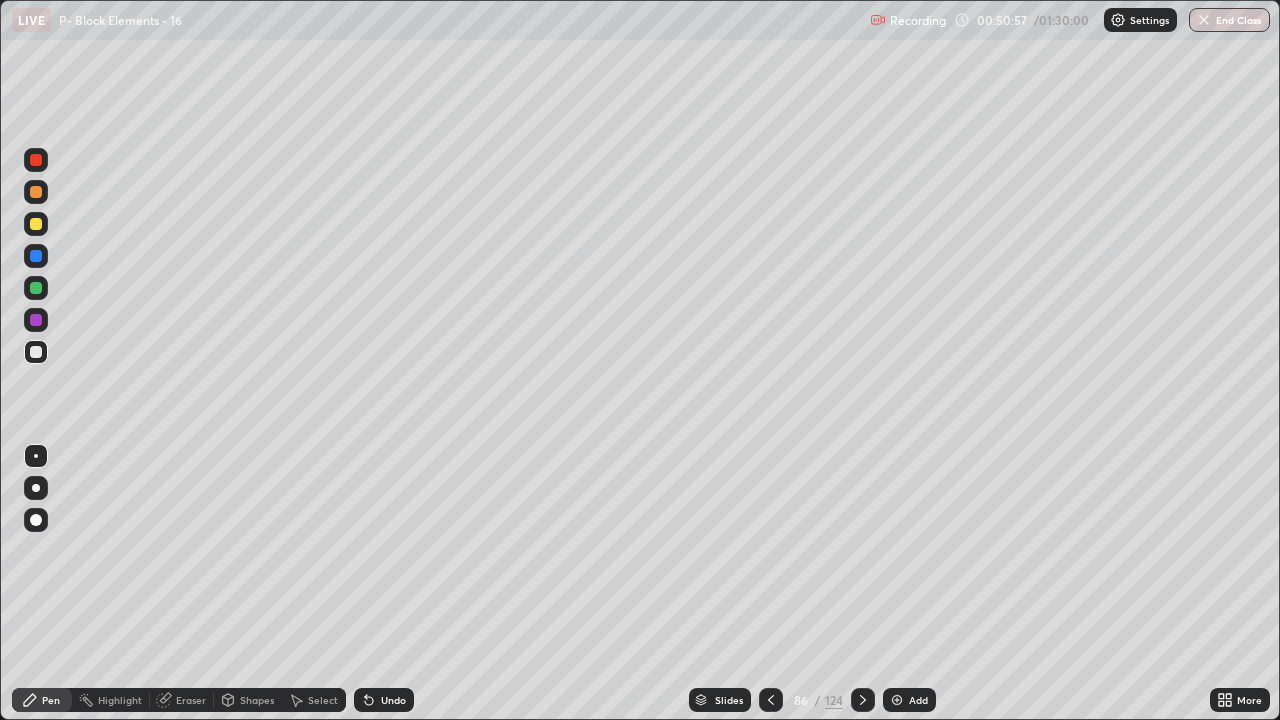 click on "Highlight" at bounding box center (111, 700) 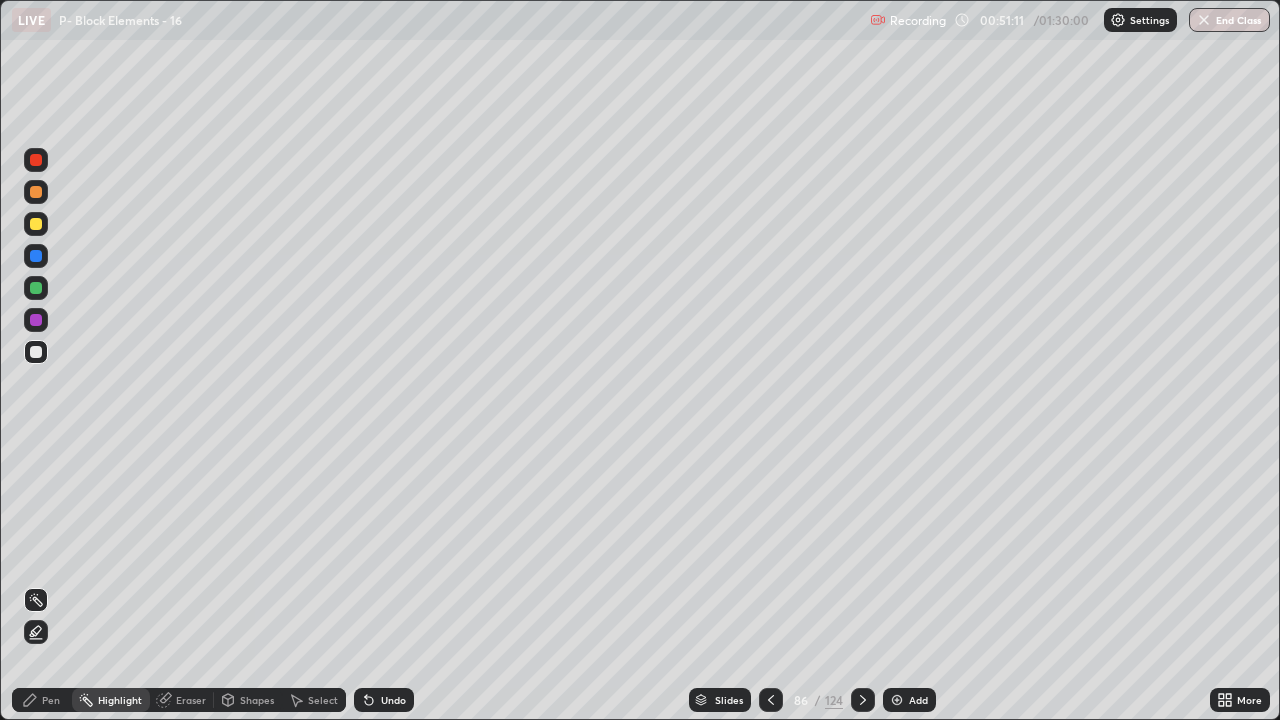 click on "Highlight" at bounding box center (120, 700) 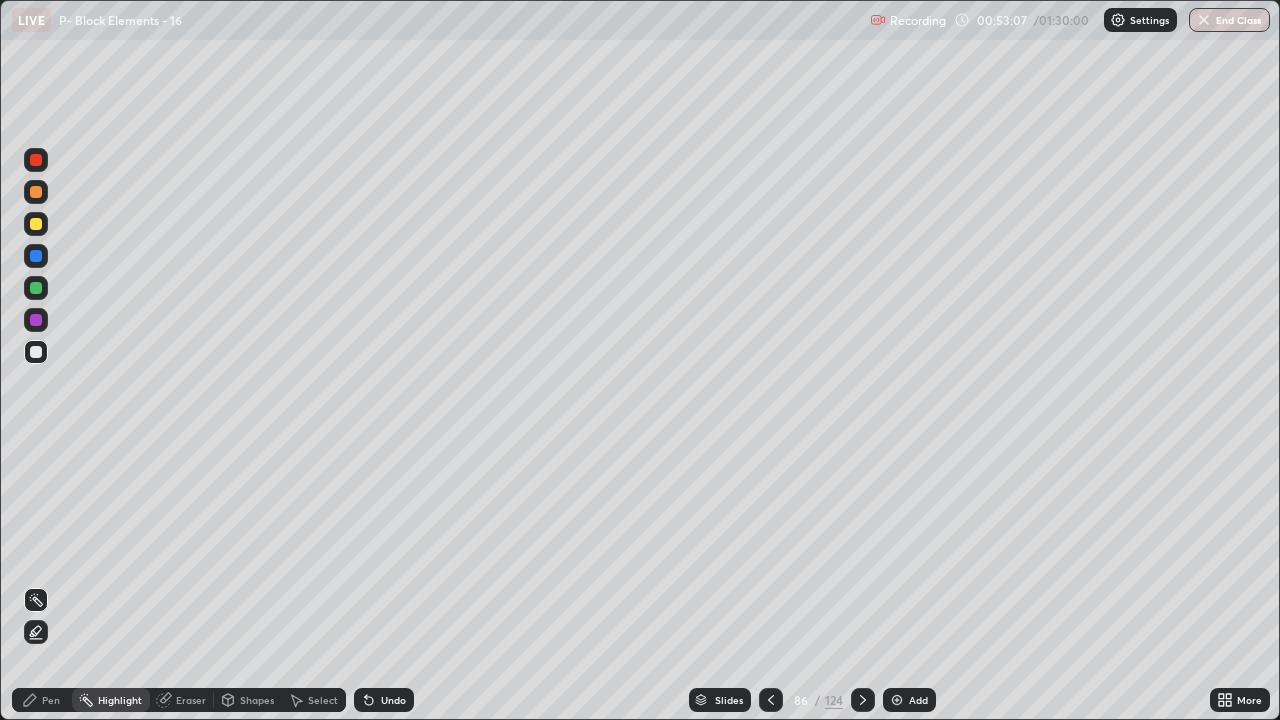 click at bounding box center (36, 352) 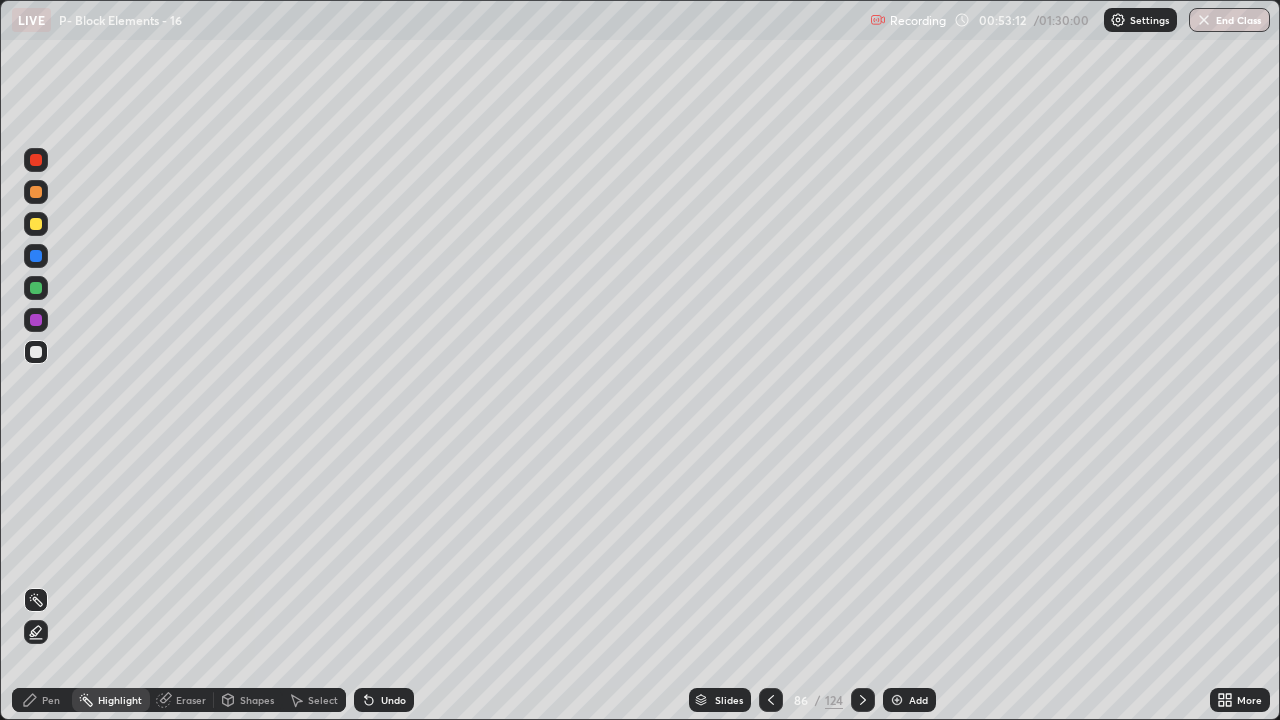 click 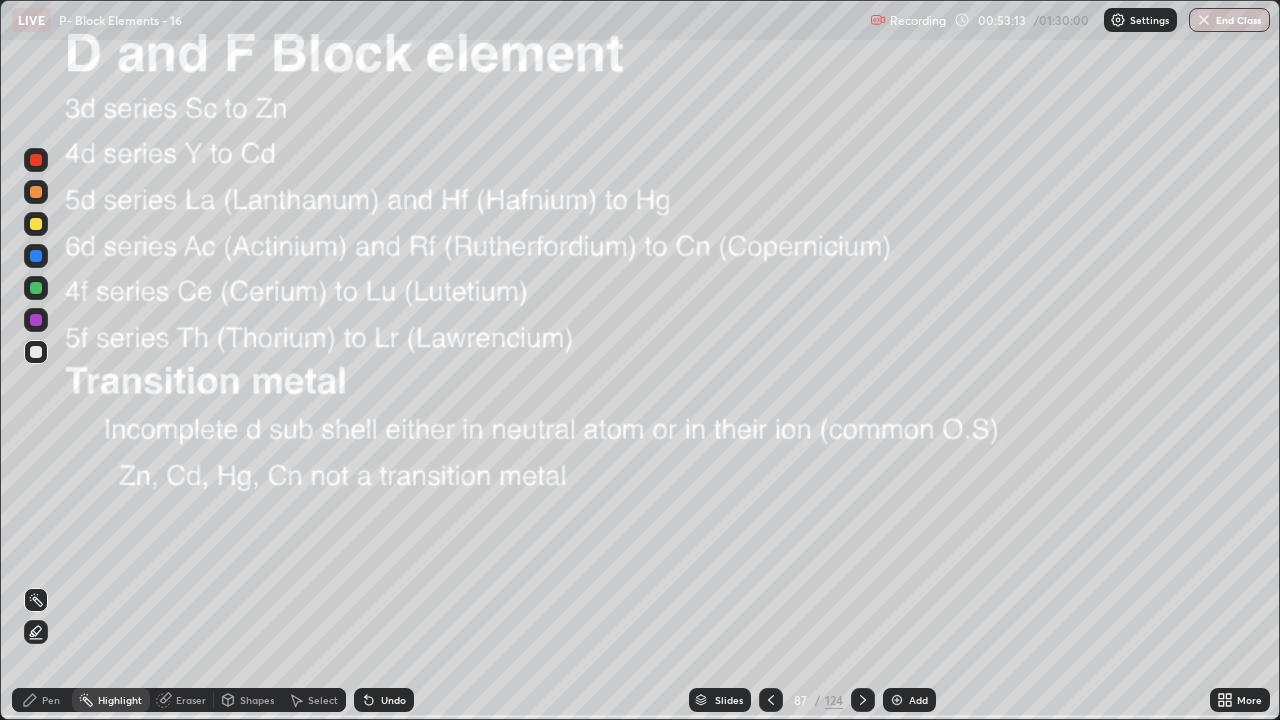 click 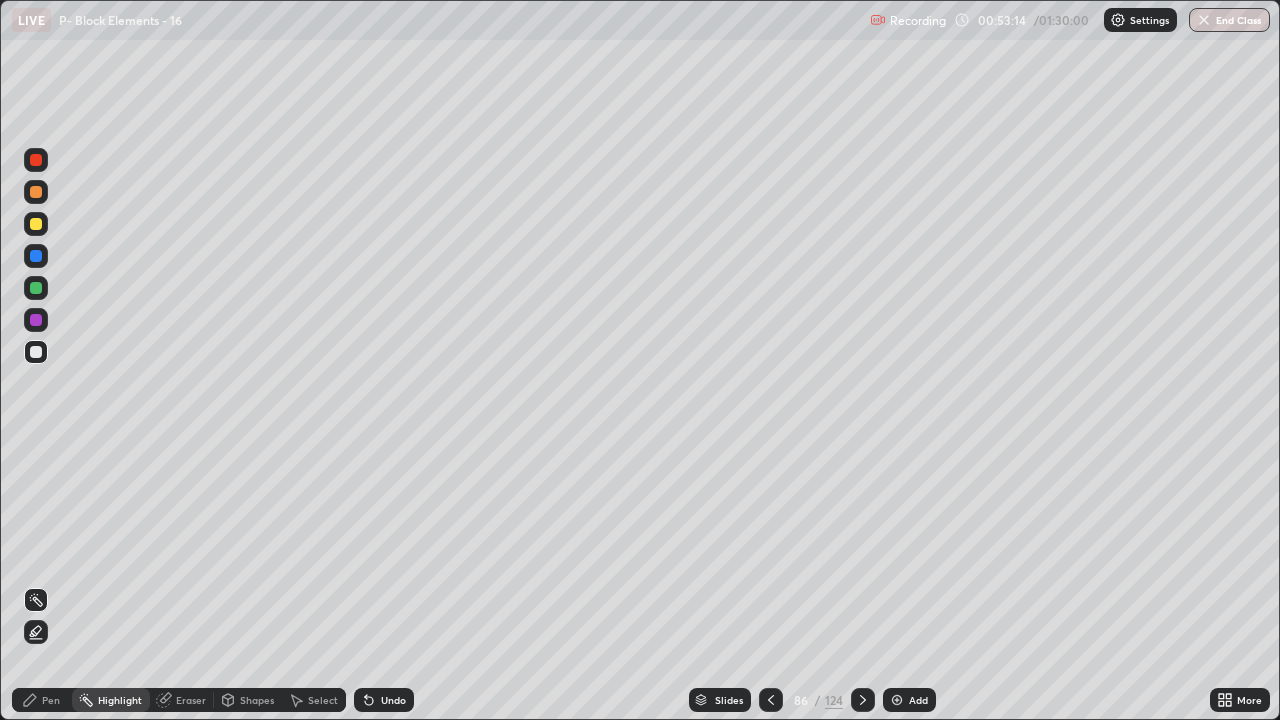 click at bounding box center (897, 700) 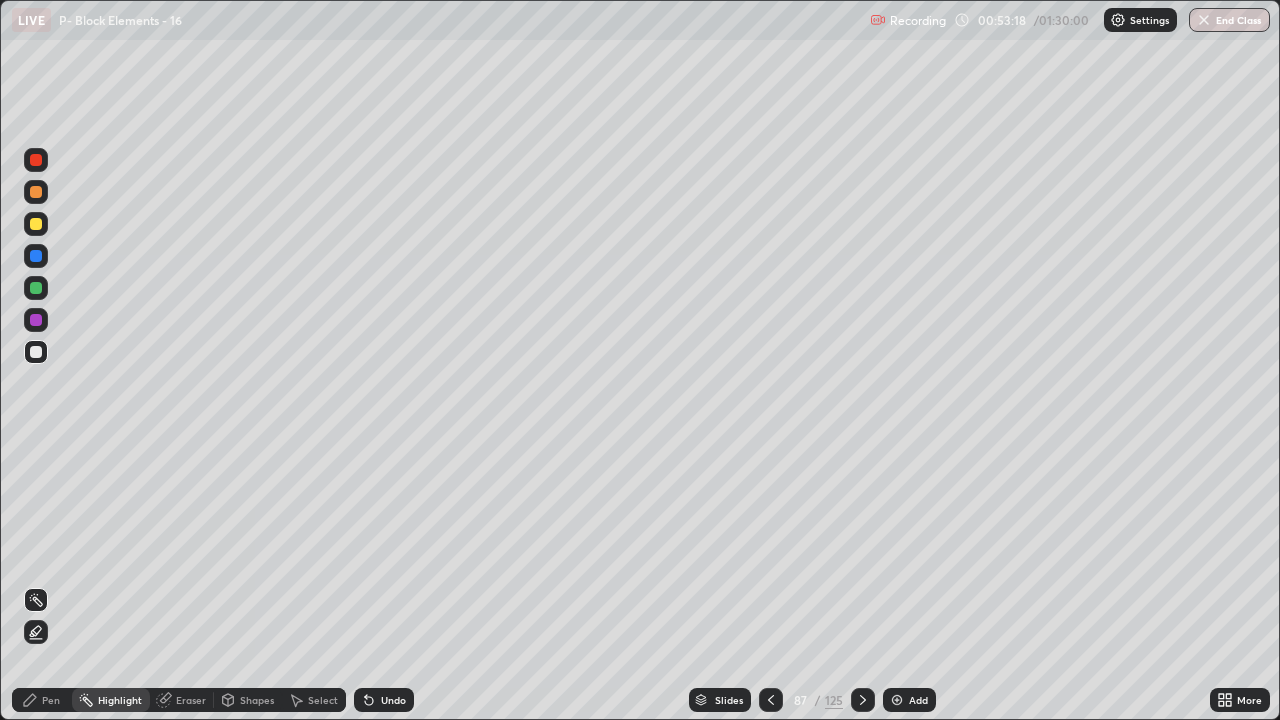 click on "Pen" at bounding box center (51, 700) 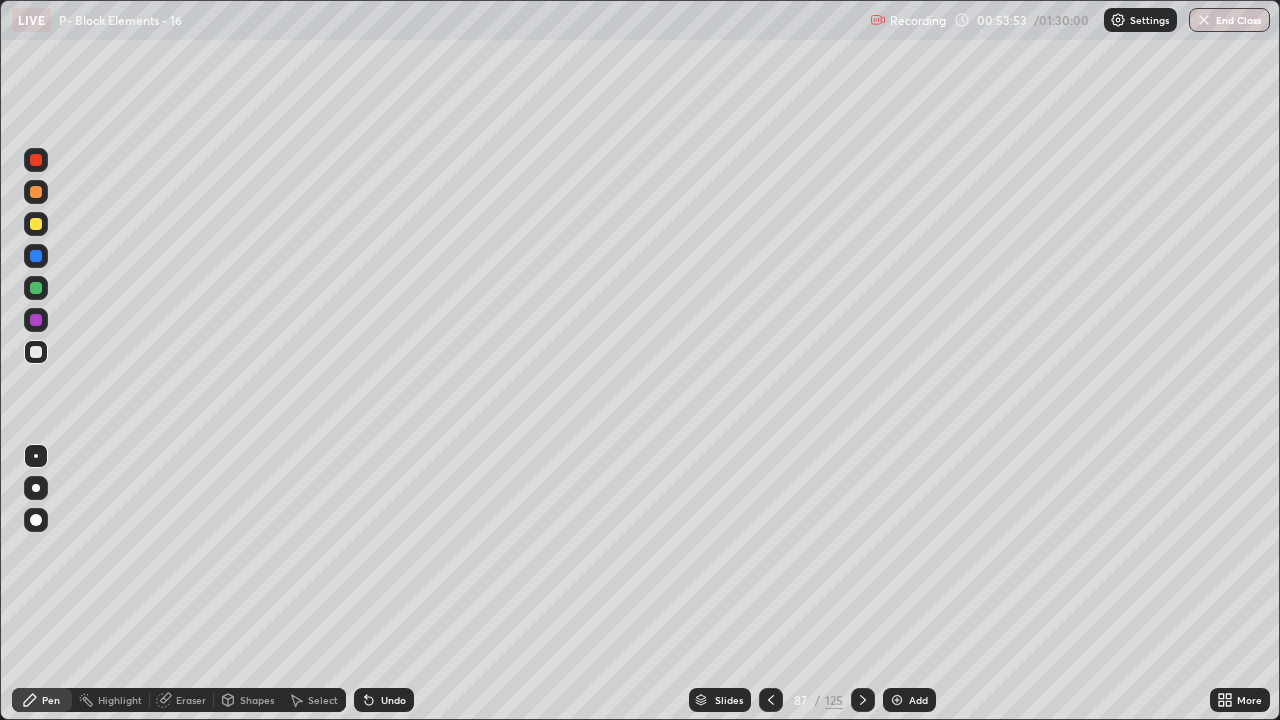 click on "Undo" at bounding box center (393, 700) 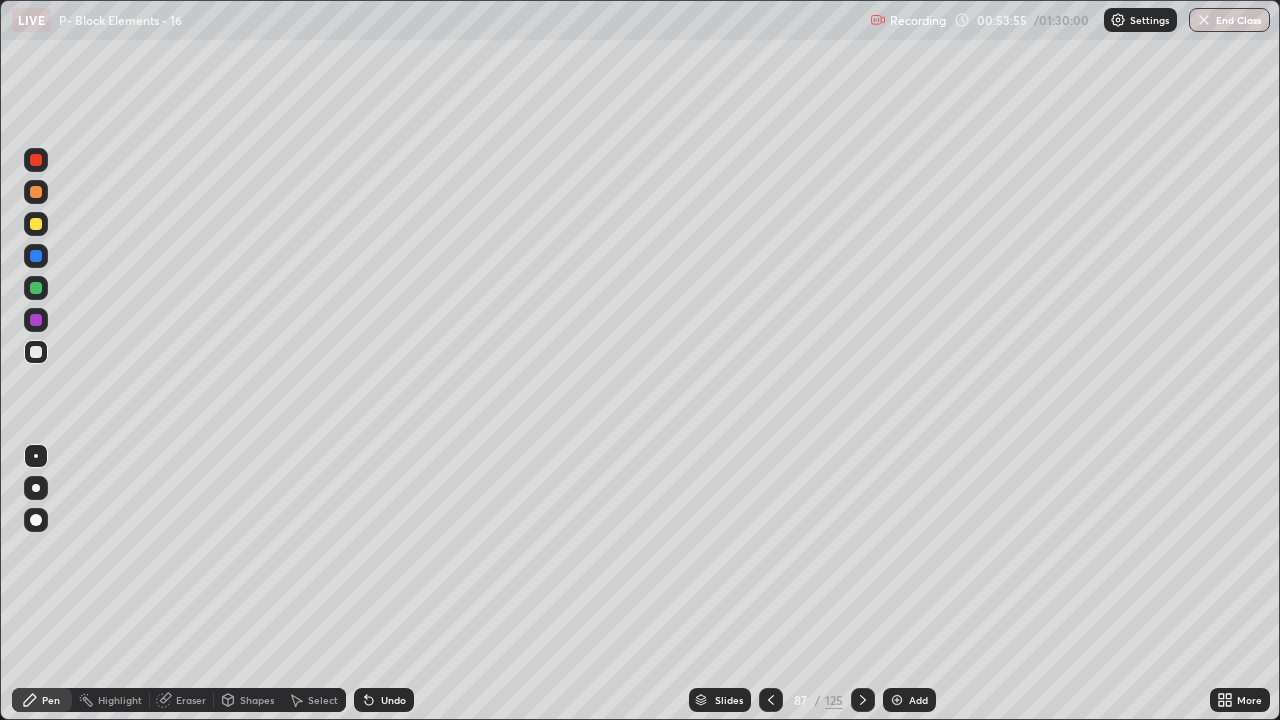 click on "Undo" at bounding box center [393, 700] 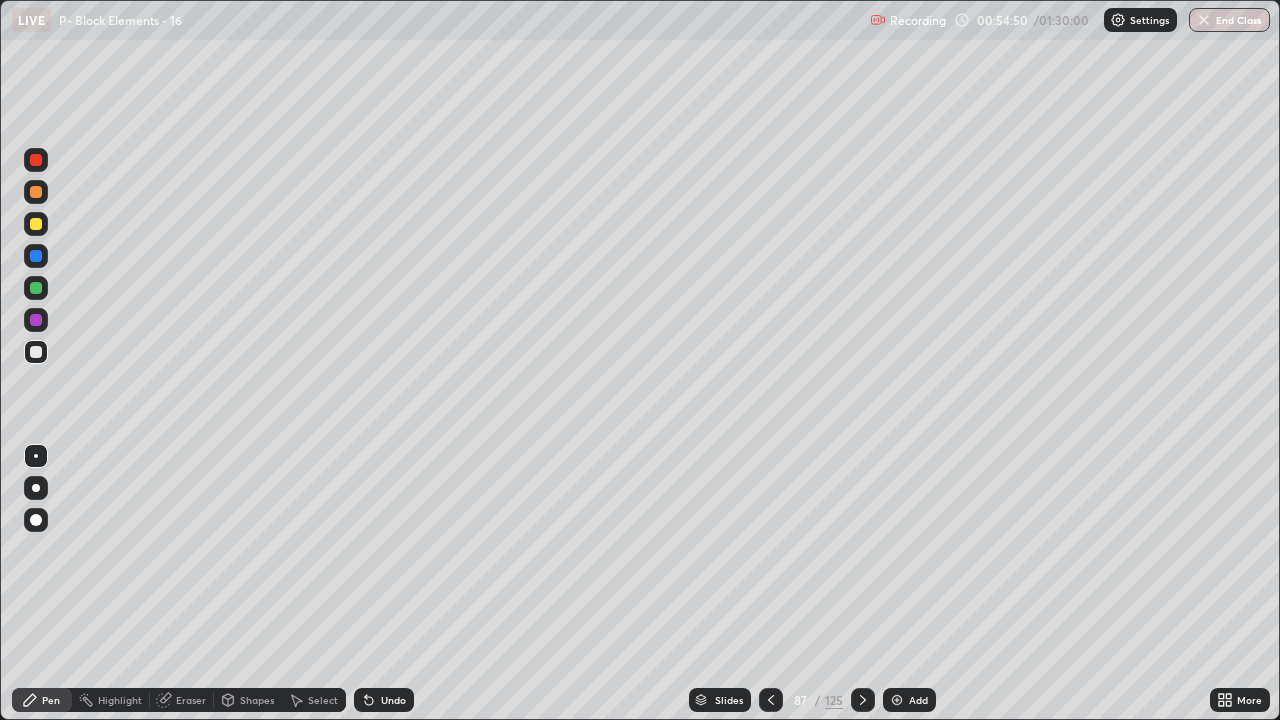 click on "Undo" at bounding box center (384, 700) 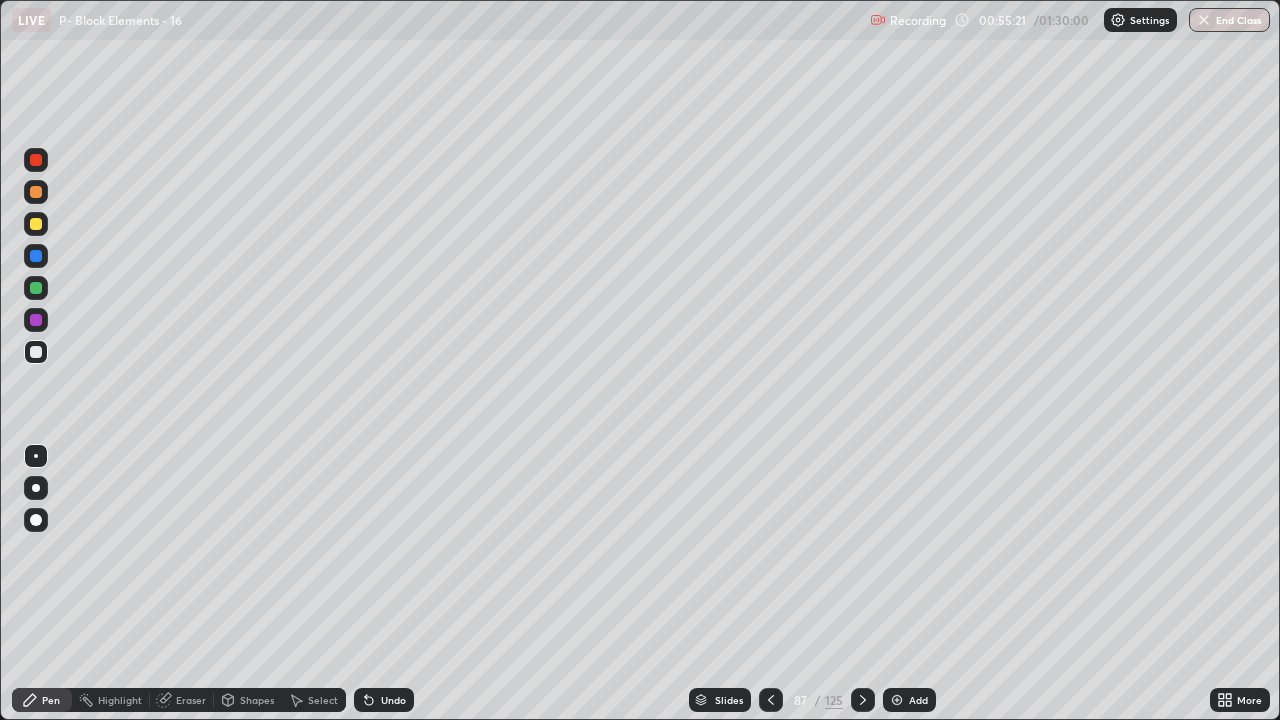 click on "Pen" at bounding box center [42, 700] 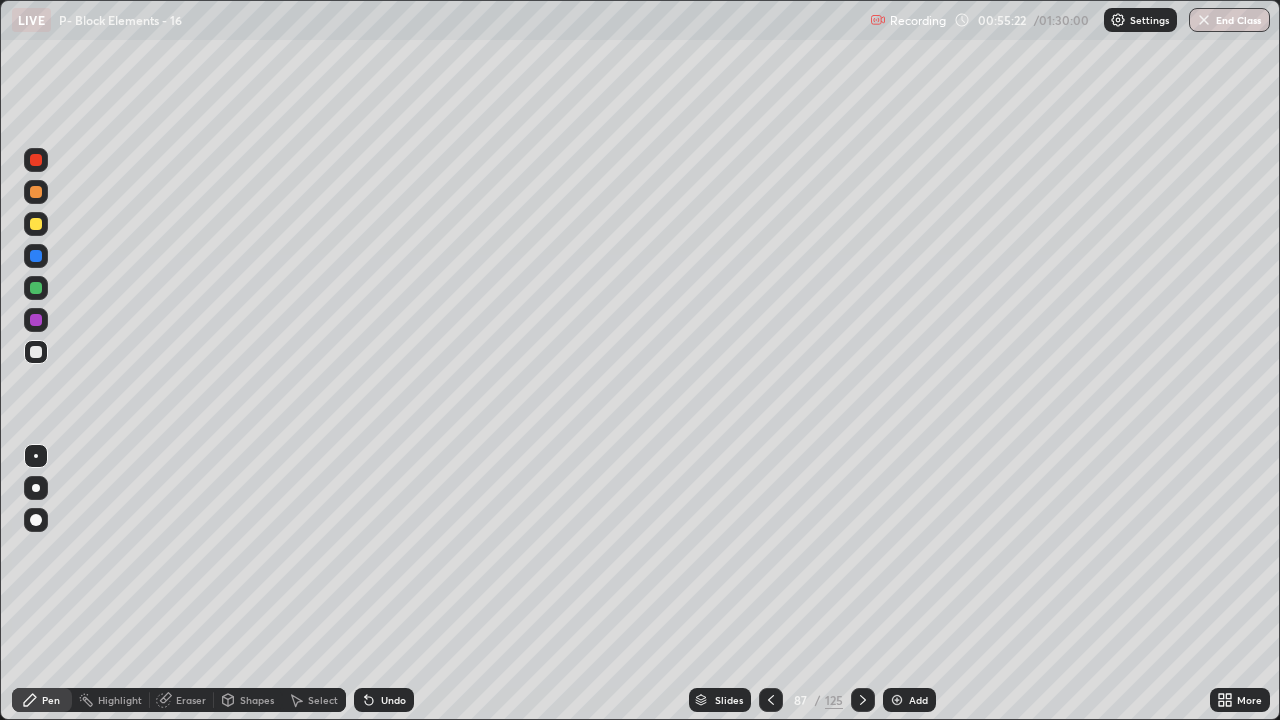 click at bounding box center (36, 288) 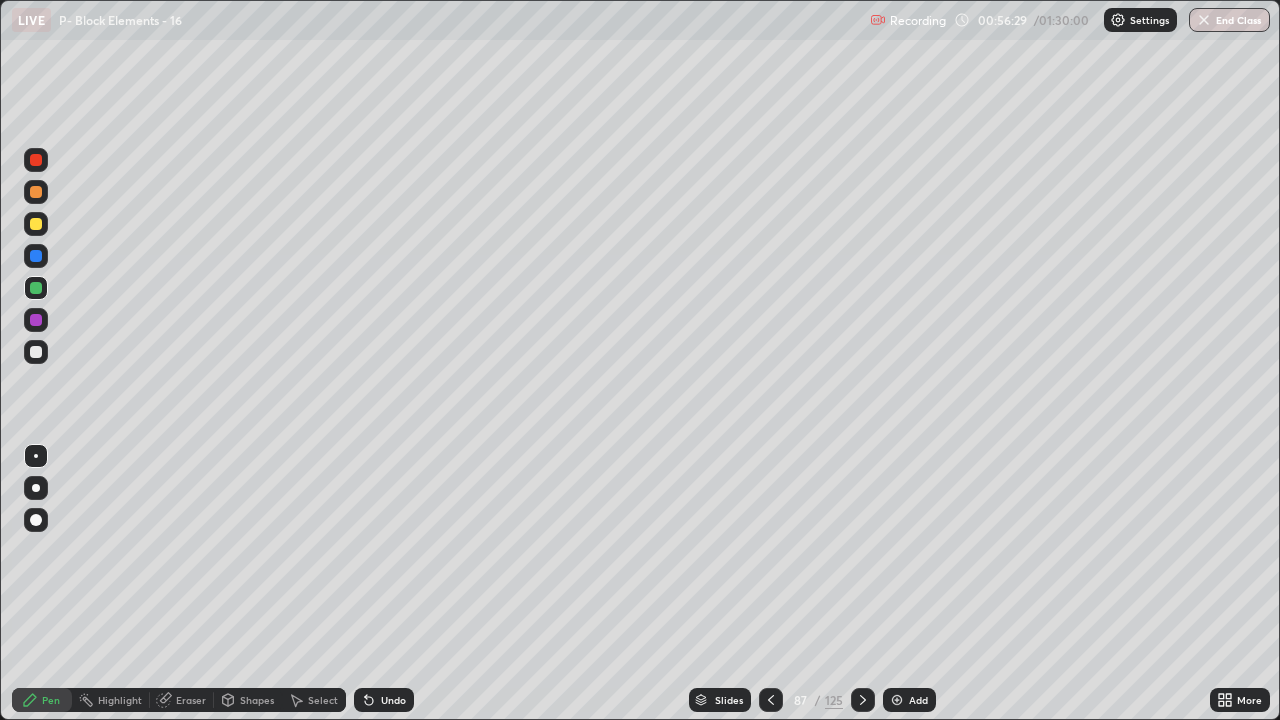 click on "Undo" at bounding box center [384, 700] 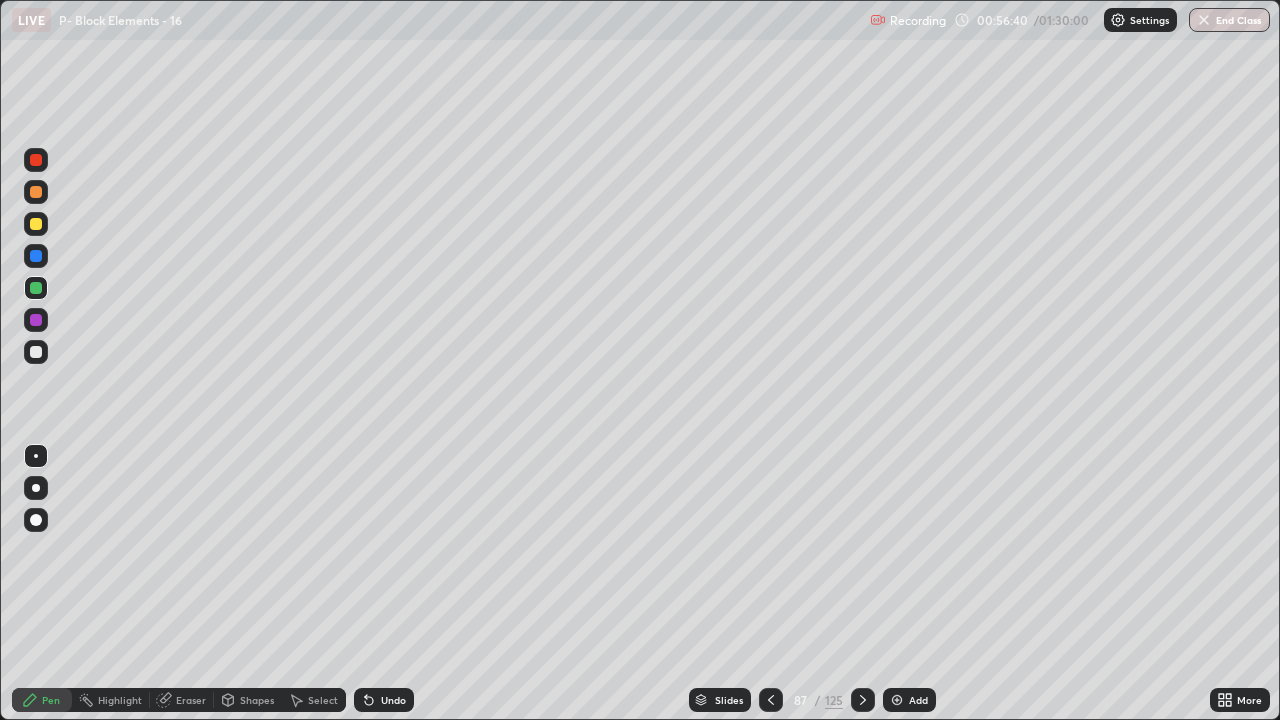 click on "Highlight" at bounding box center (120, 700) 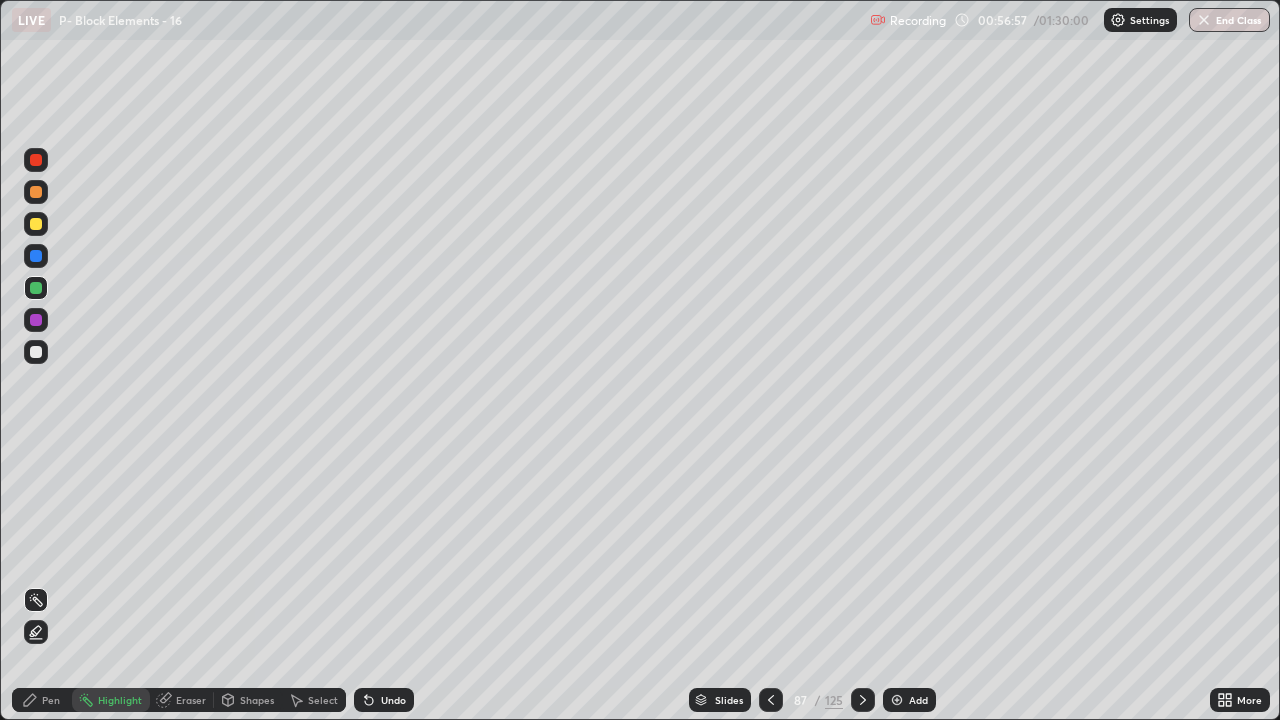 click at bounding box center [36, 352] 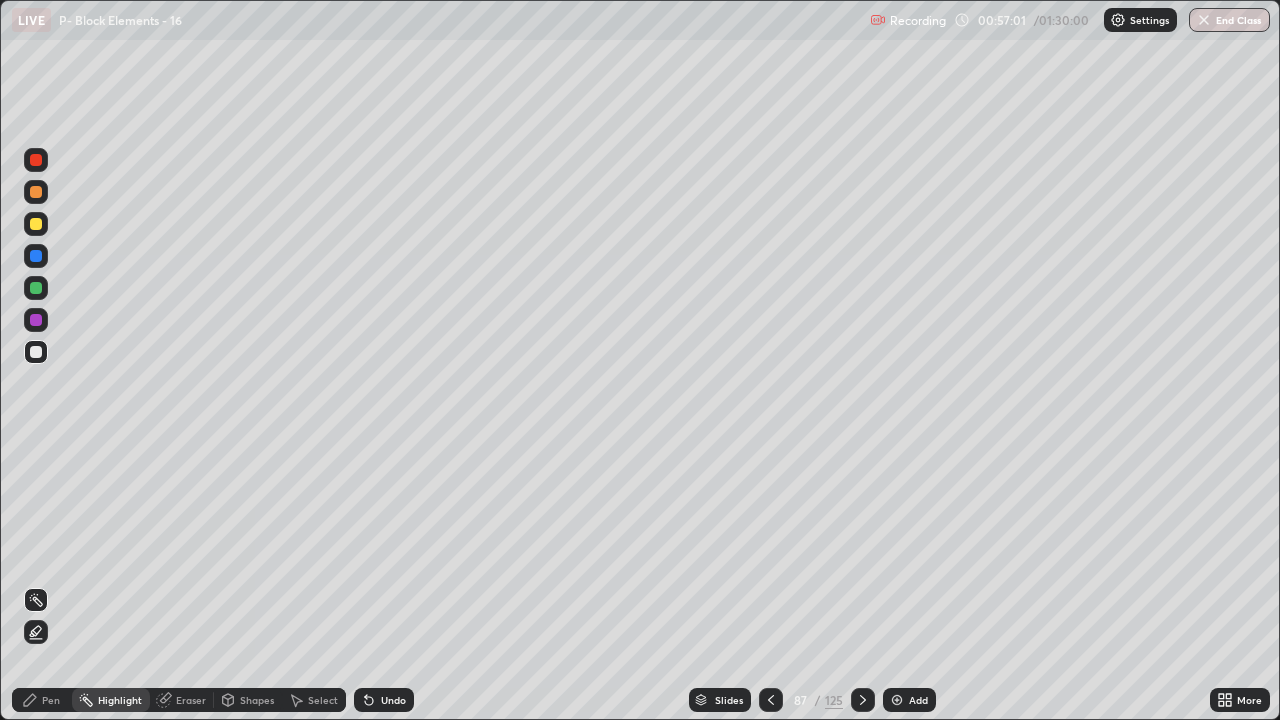 click on "Pen" at bounding box center (51, 700) 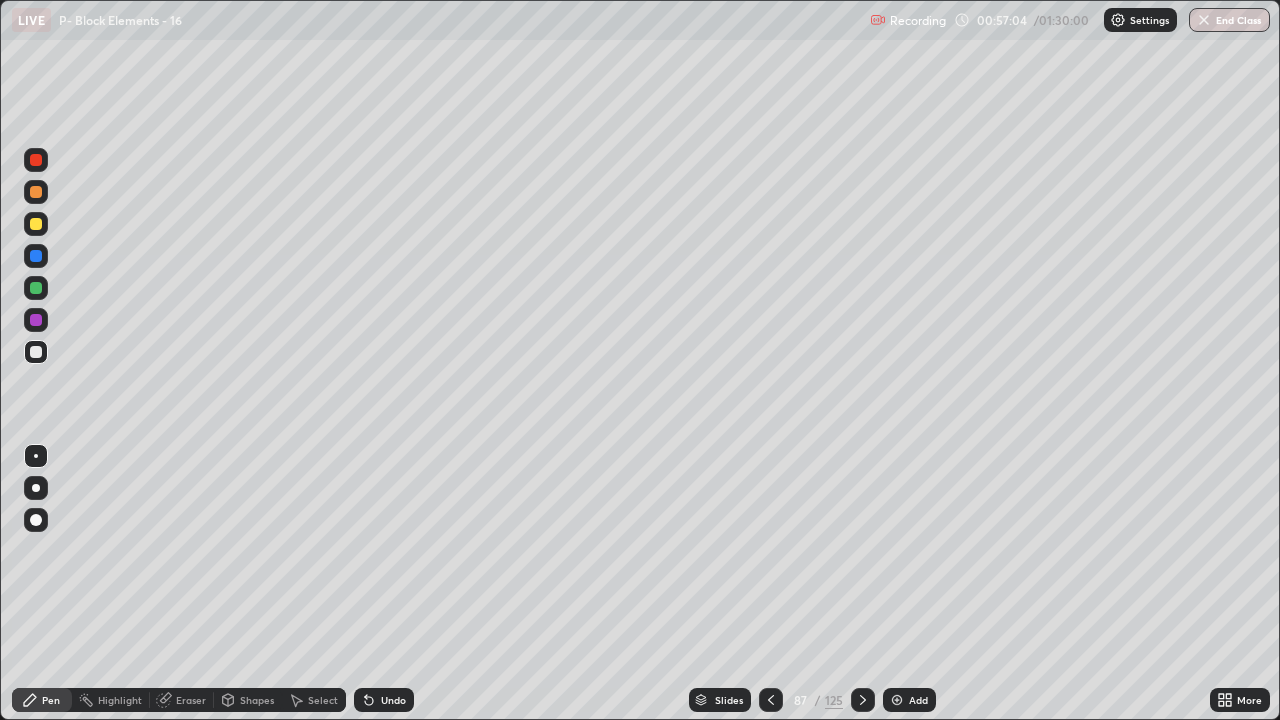 click on "Highlight" at bounding box center [120, 700] 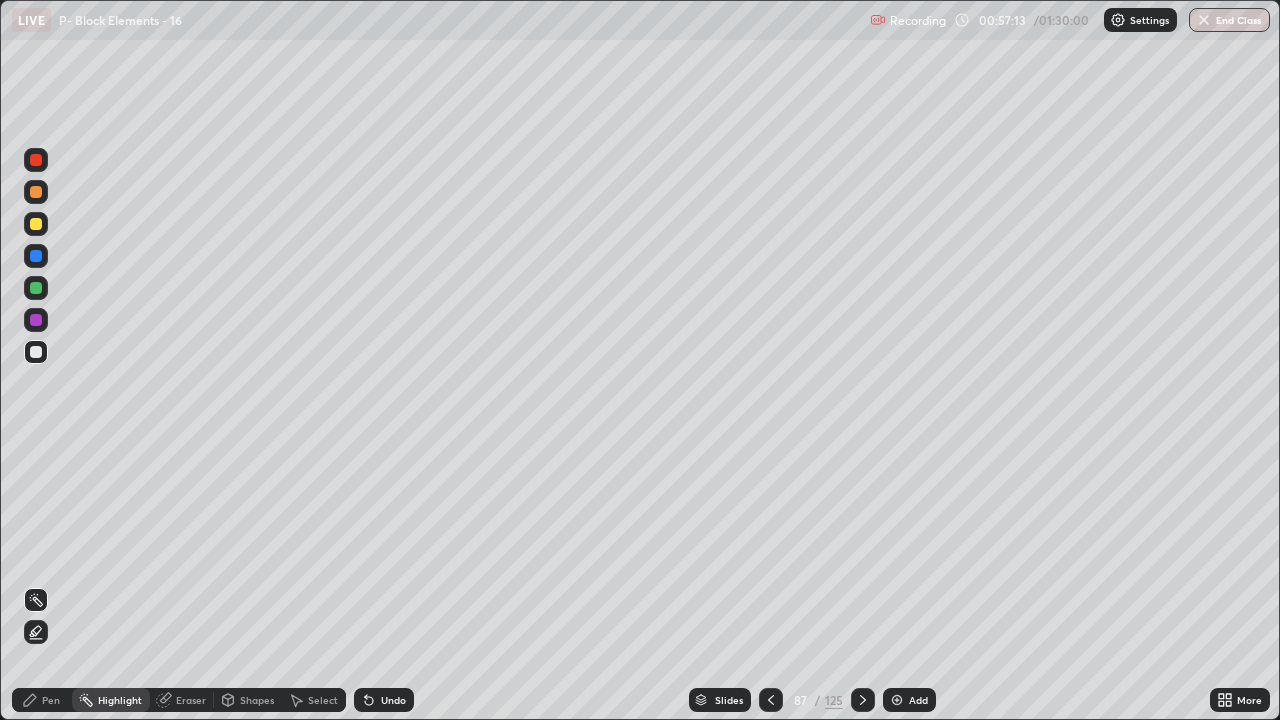 click on "Pen" at bounding box center (51, 700) 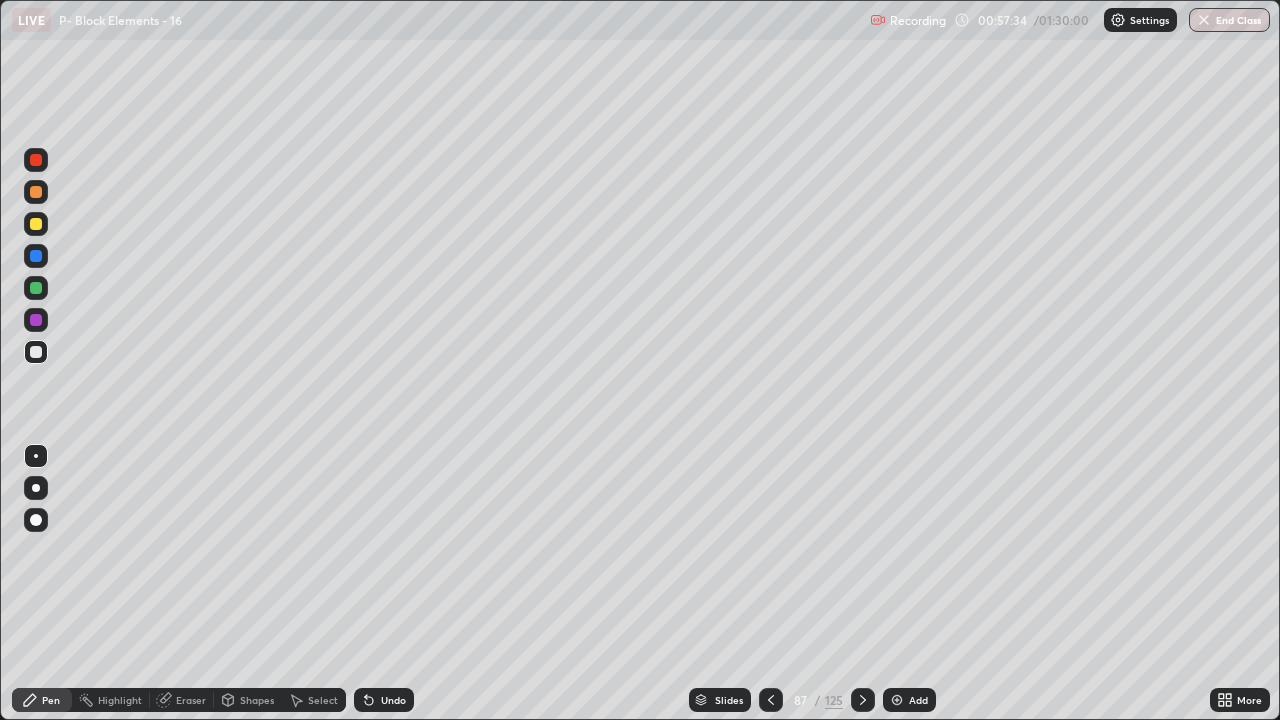 click at bounding box center (36, 288) 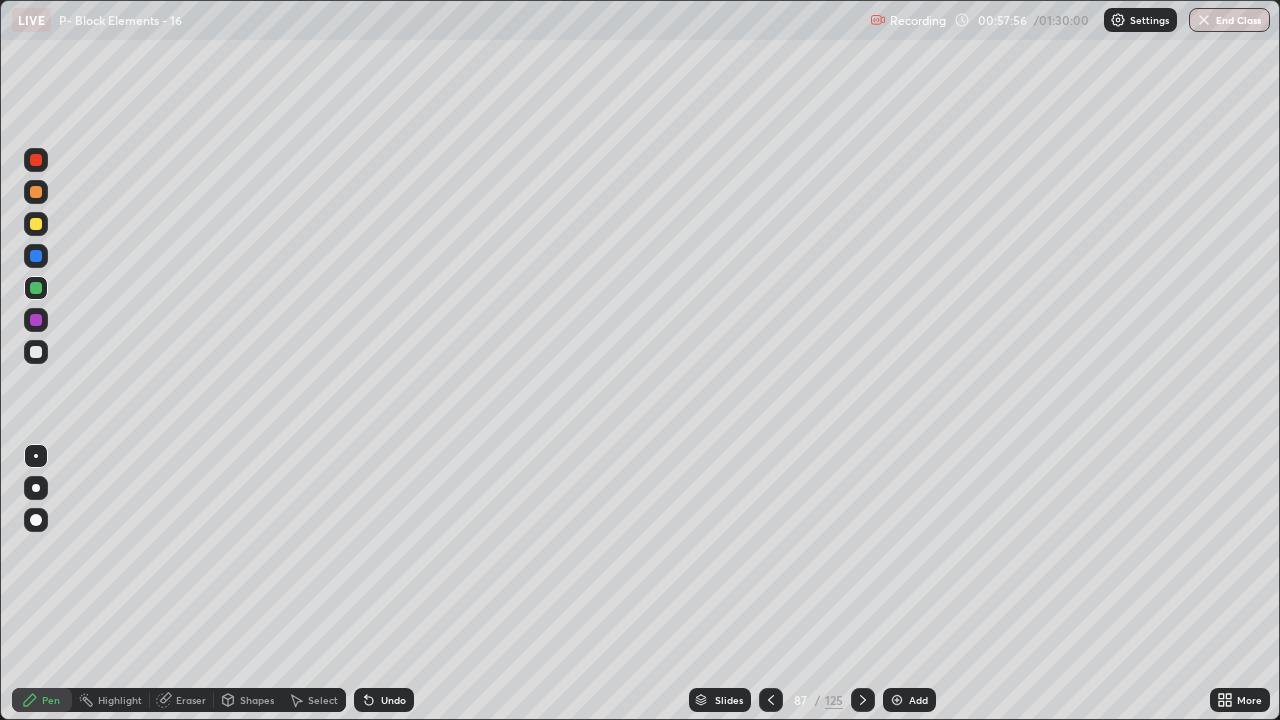 click at bounding box center [36, 456] 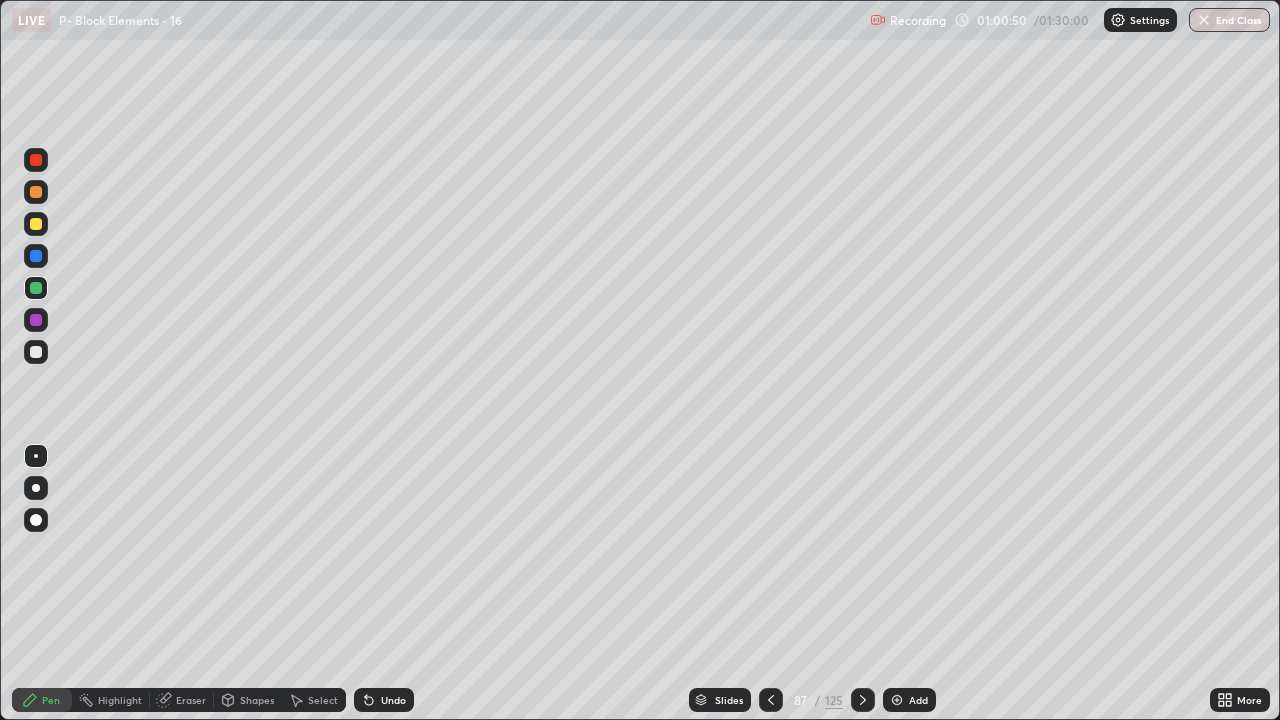 click at bounding box center (771, 700) 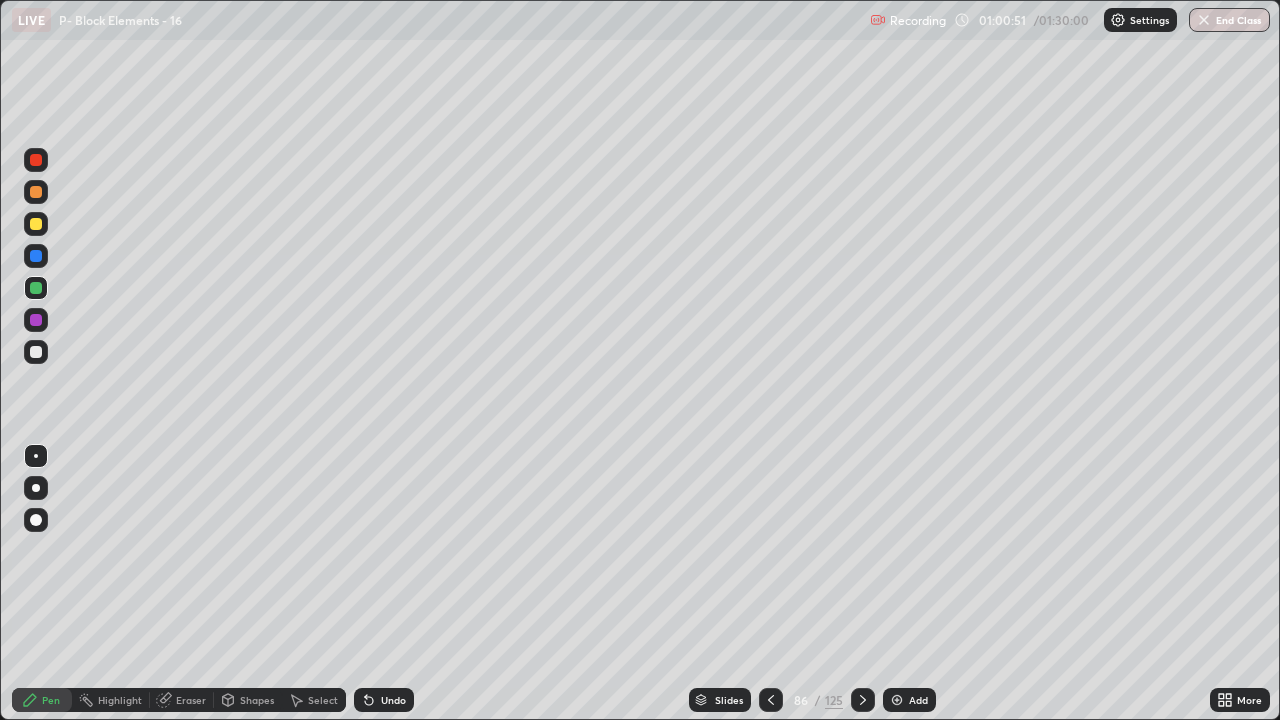 click 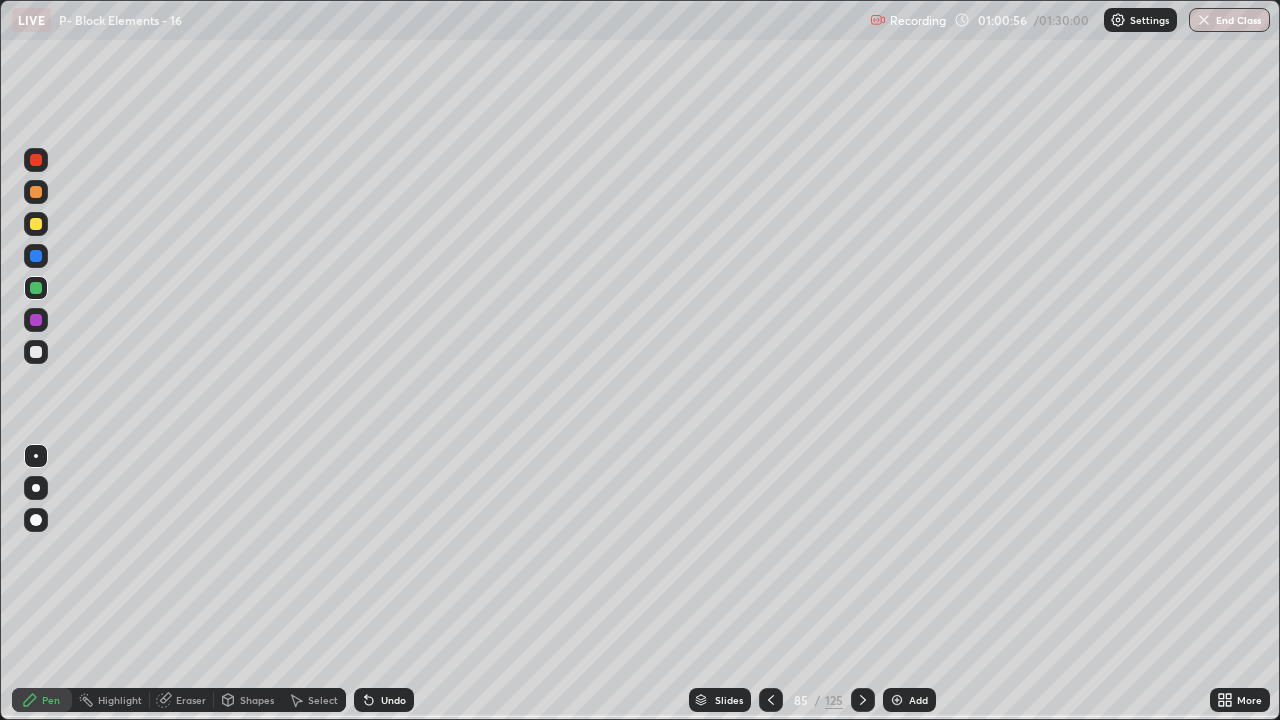 click at bounding box center [863, 700] 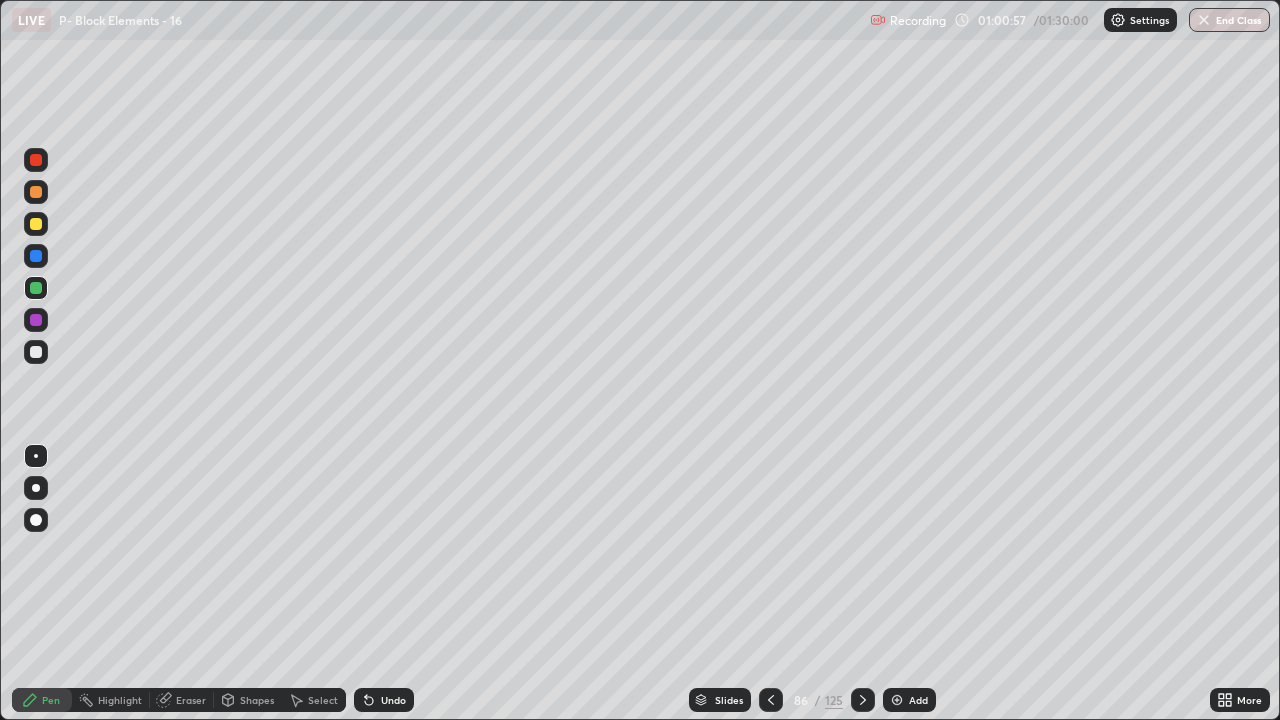click 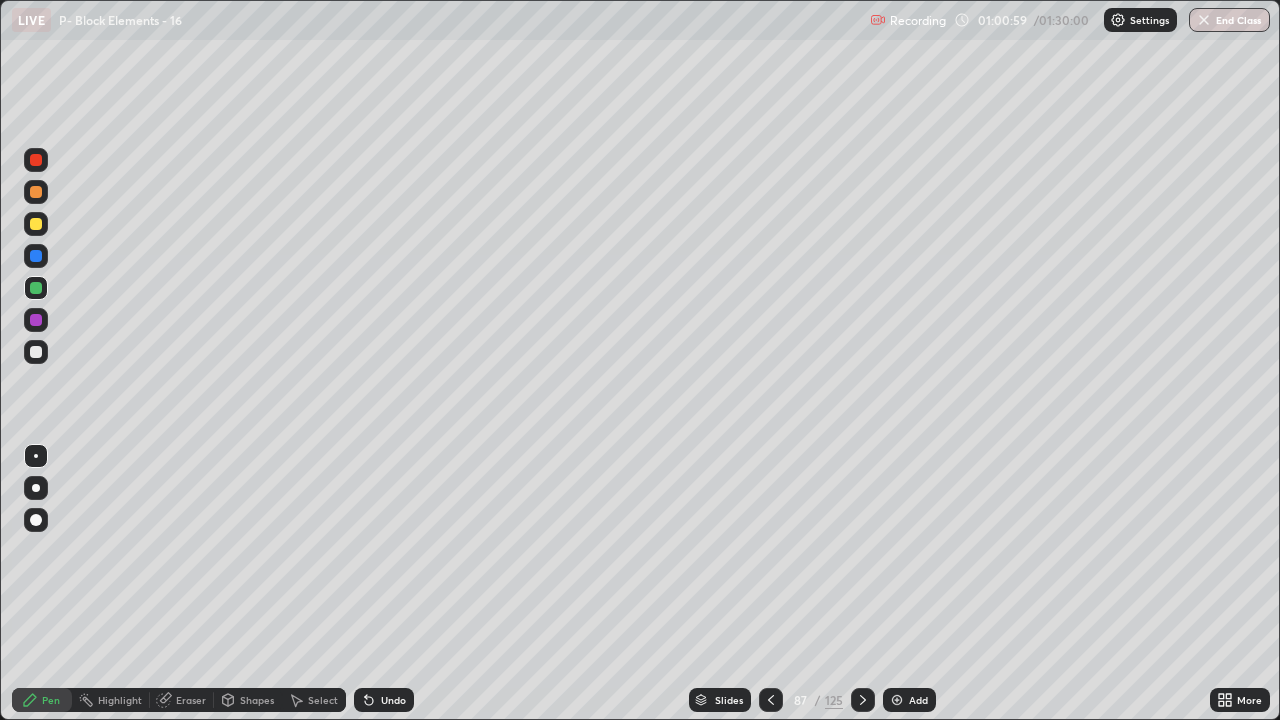 click 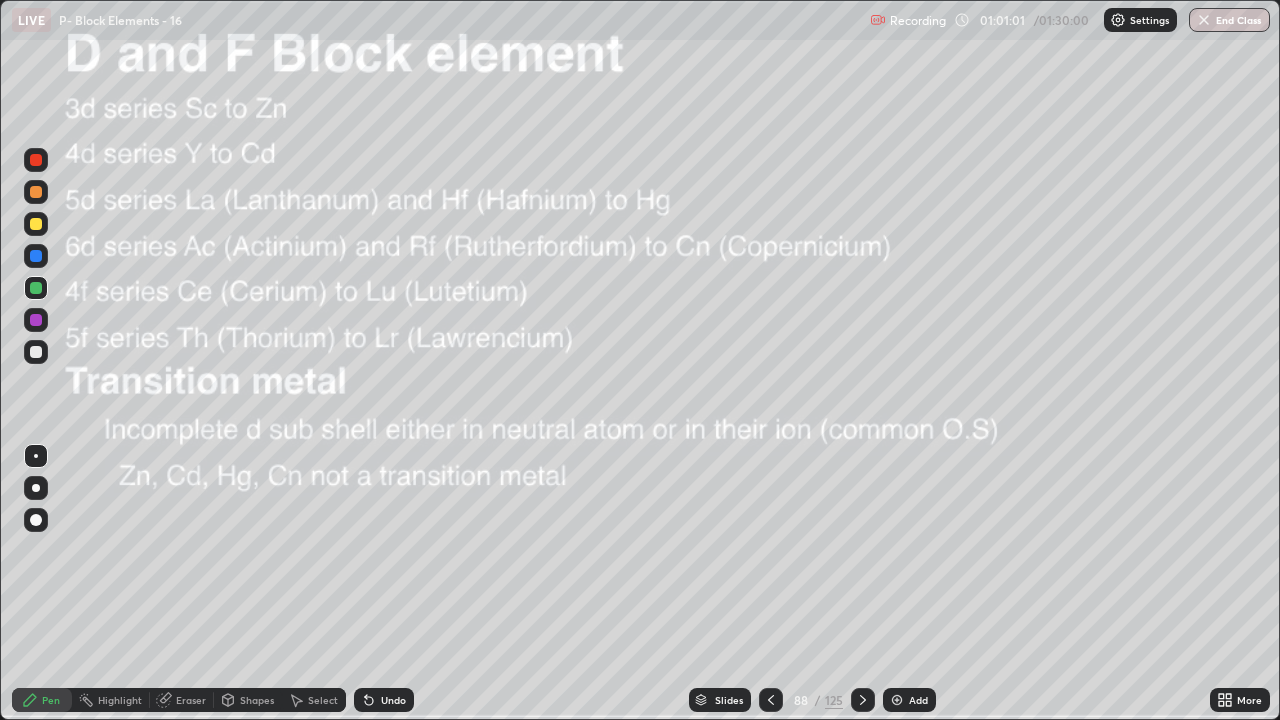 click 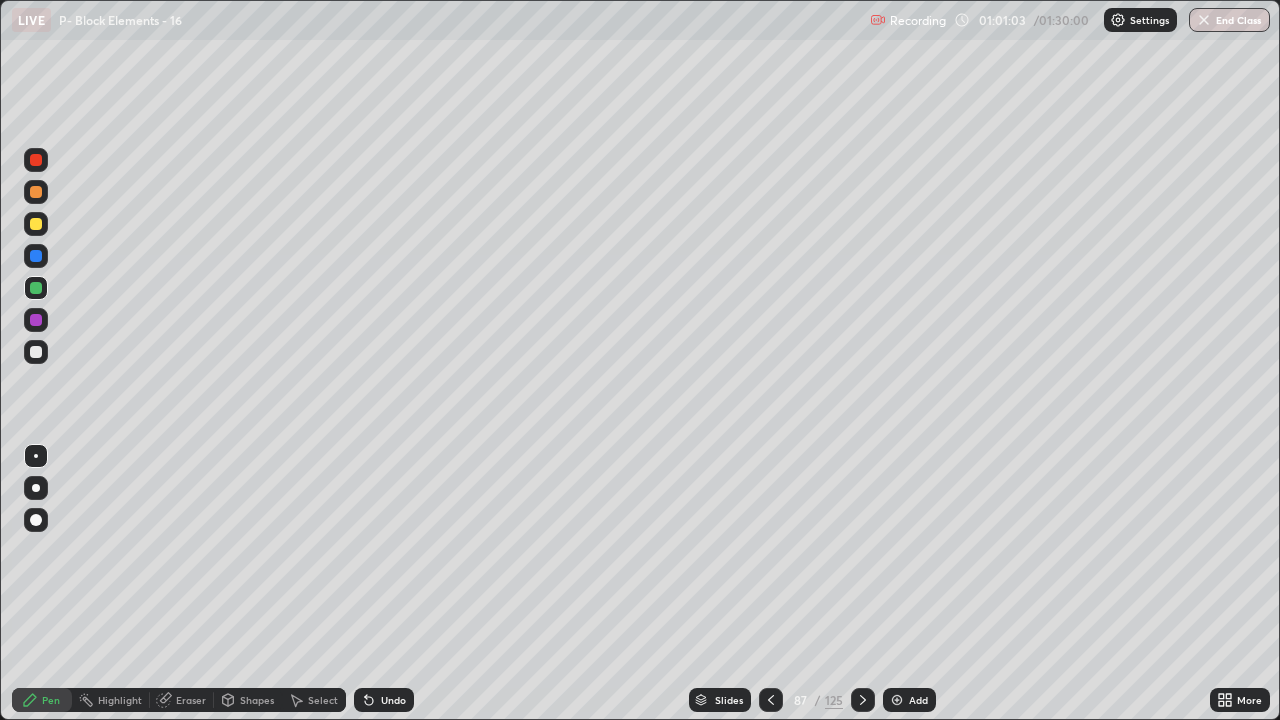 click at bounding box center [897, 700] 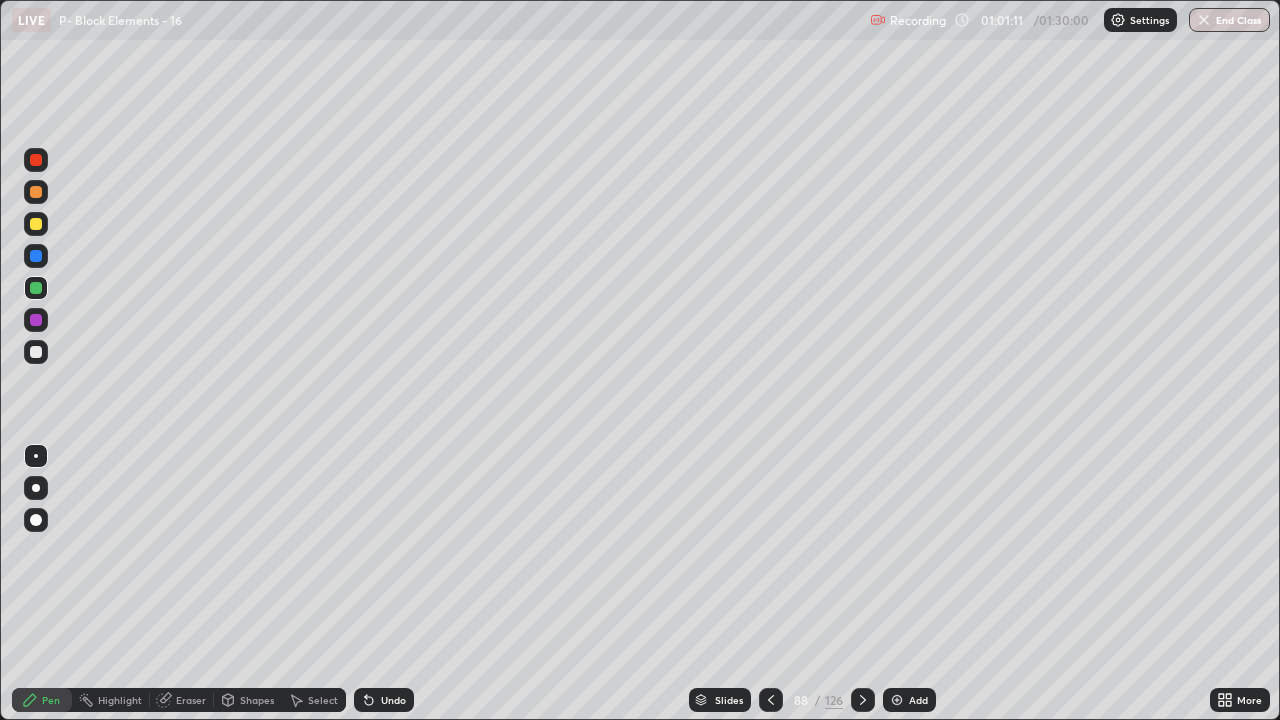 click at bounding box center (36, 352) 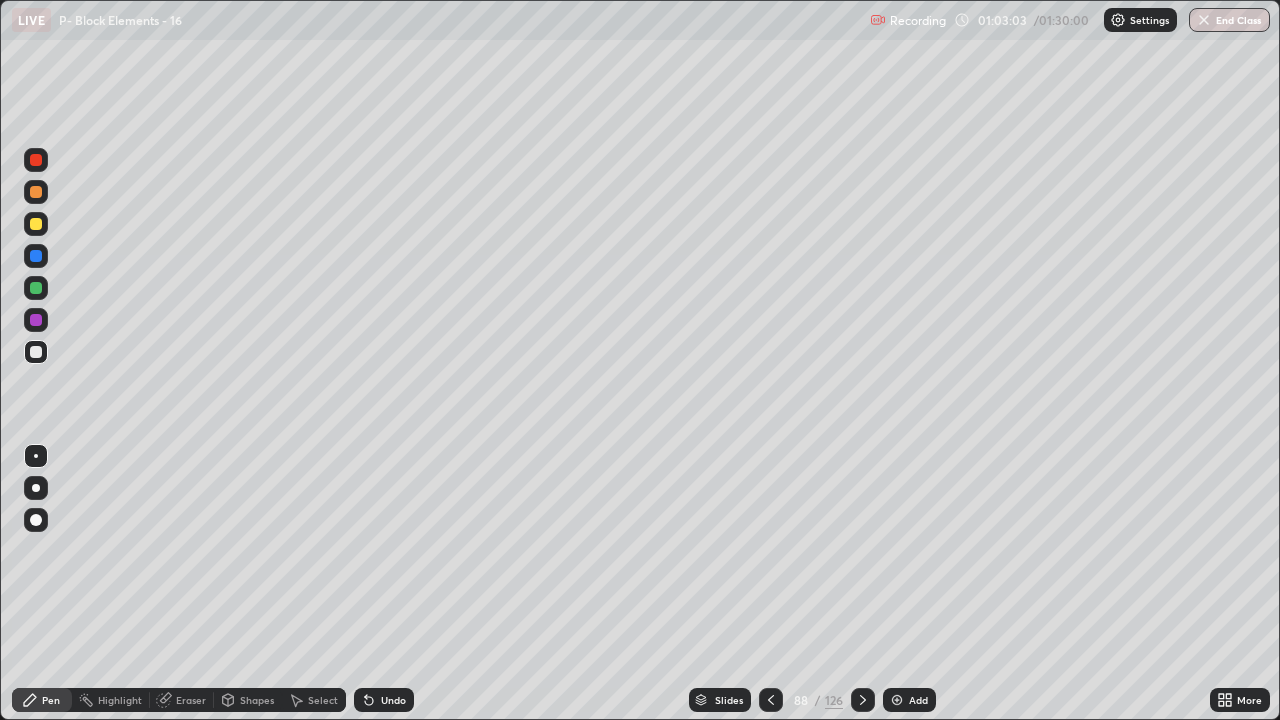 click on "Undo" at bounding box center [393, 700] 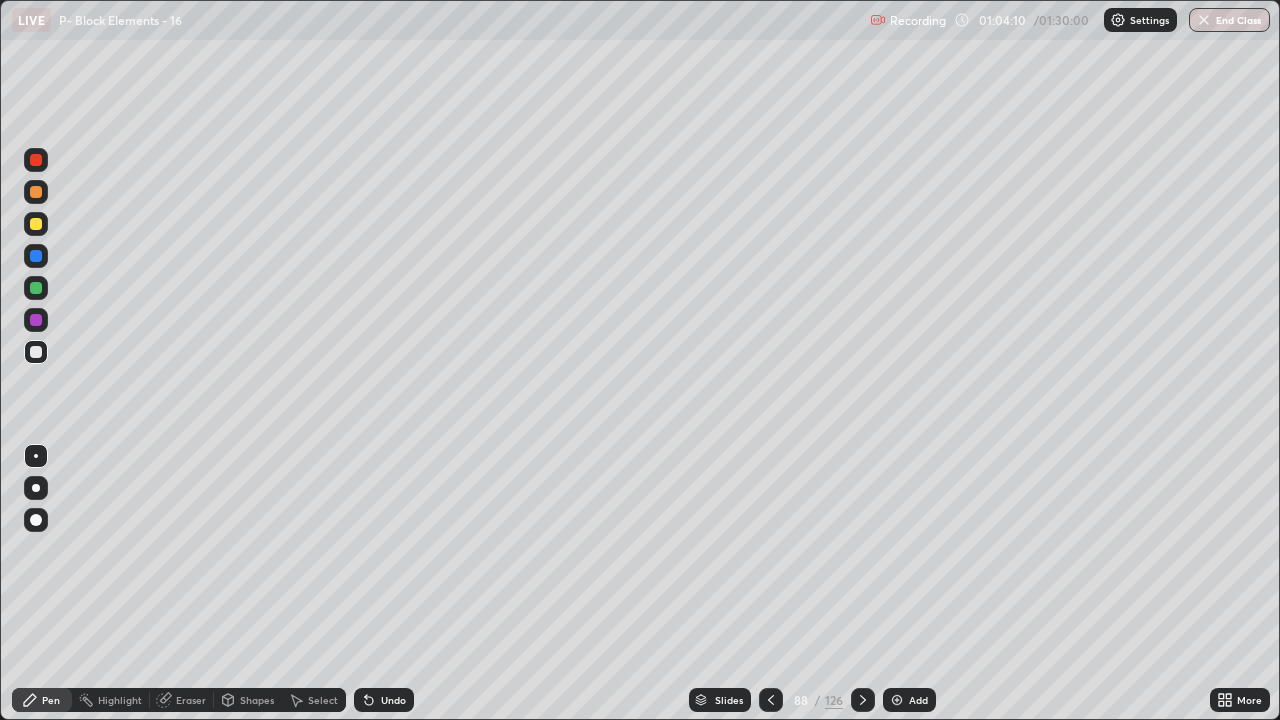 click at bounding box center (36, 224) 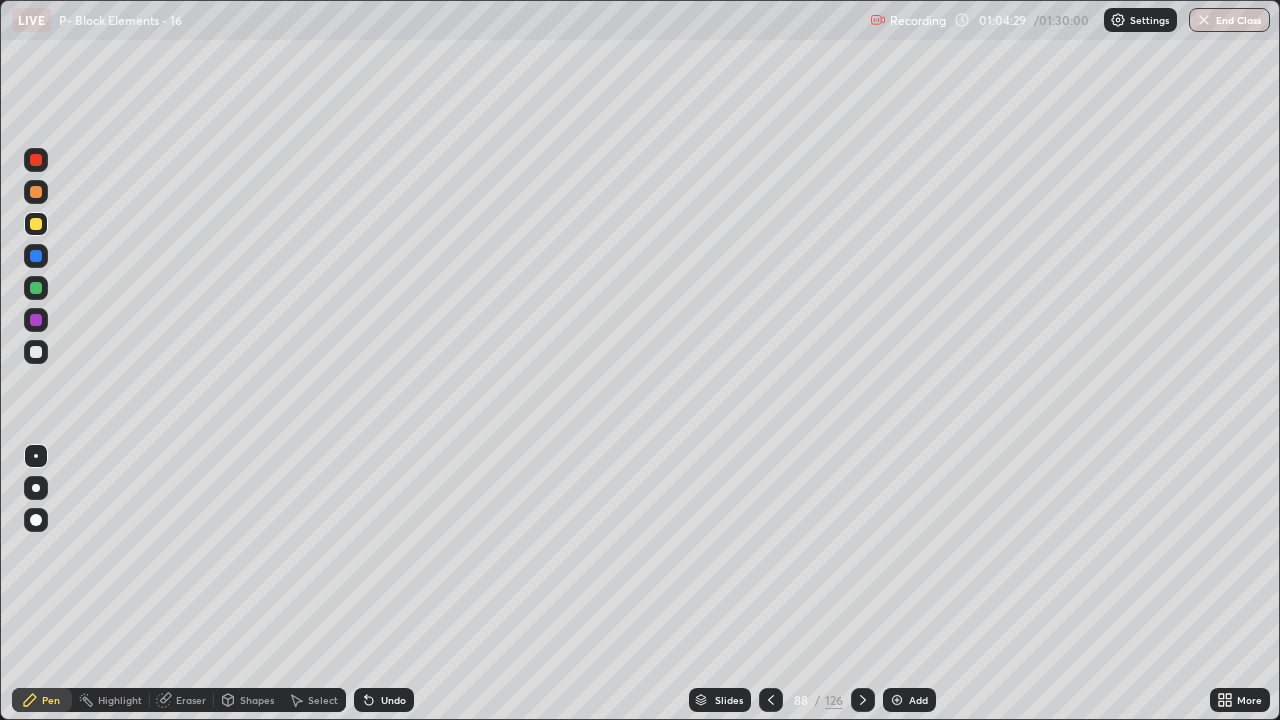 click at bounding box center (36, 352) 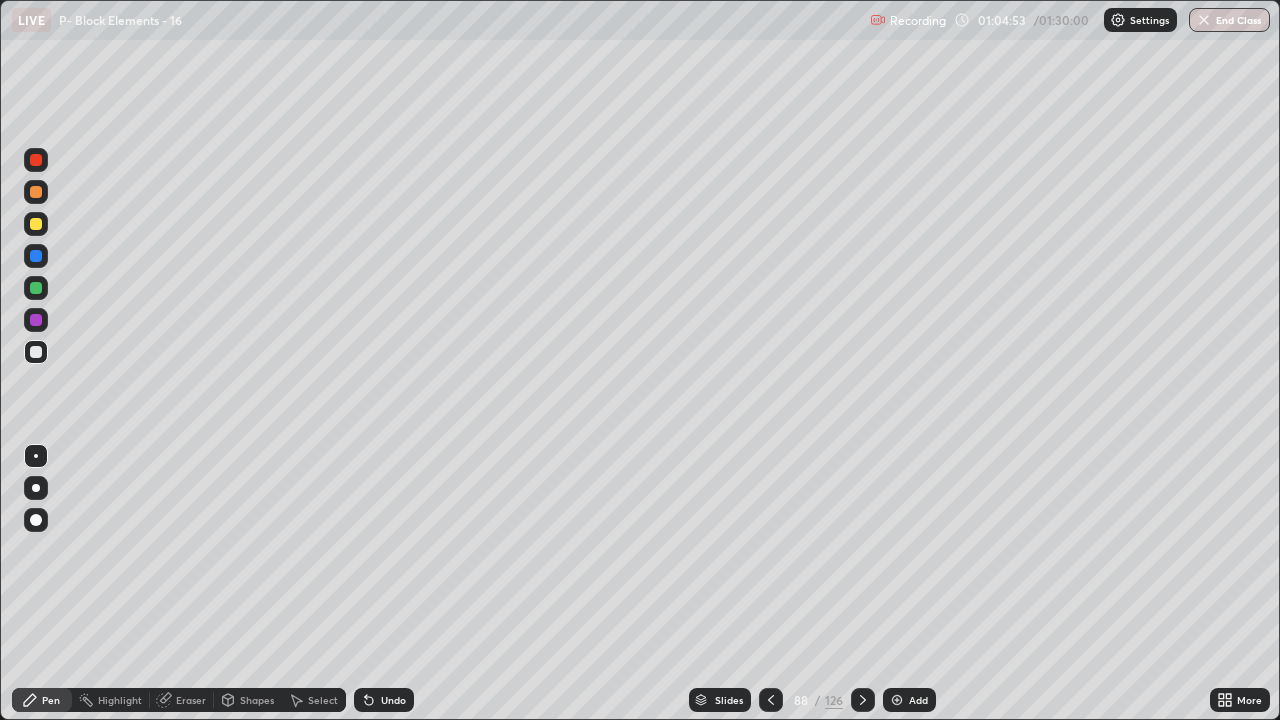 click at bounding box center [771, 700] 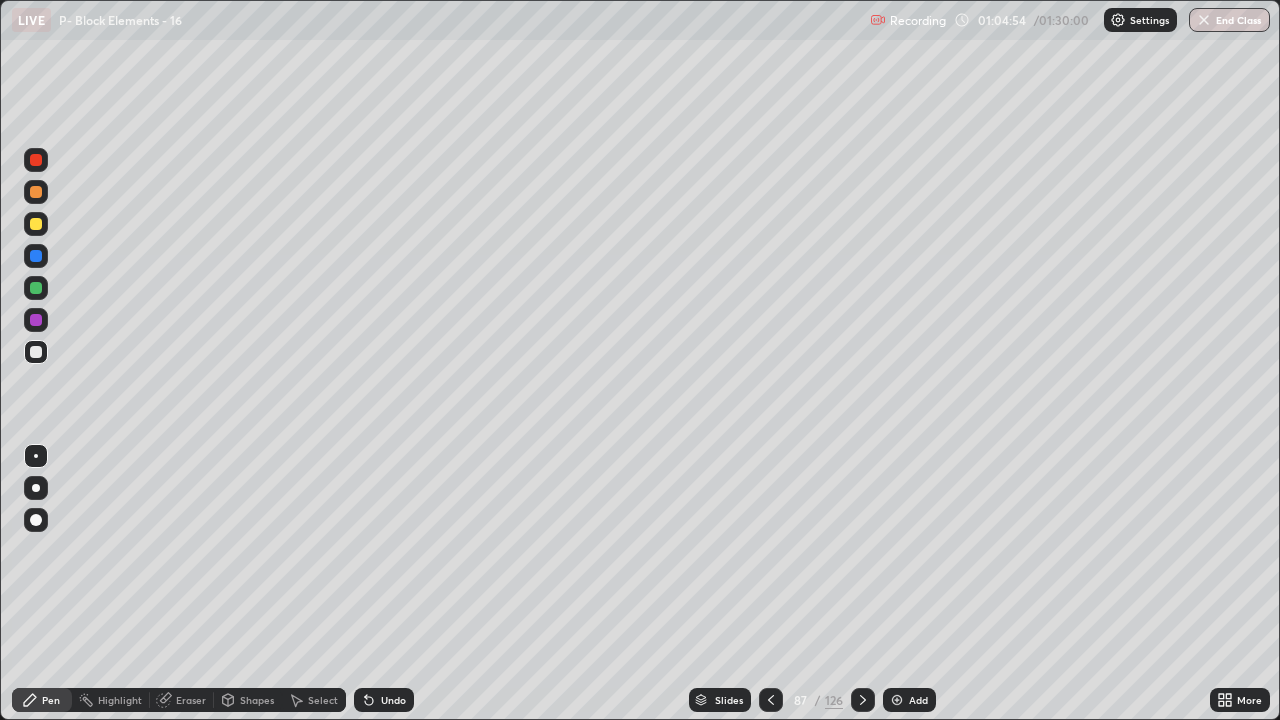 click 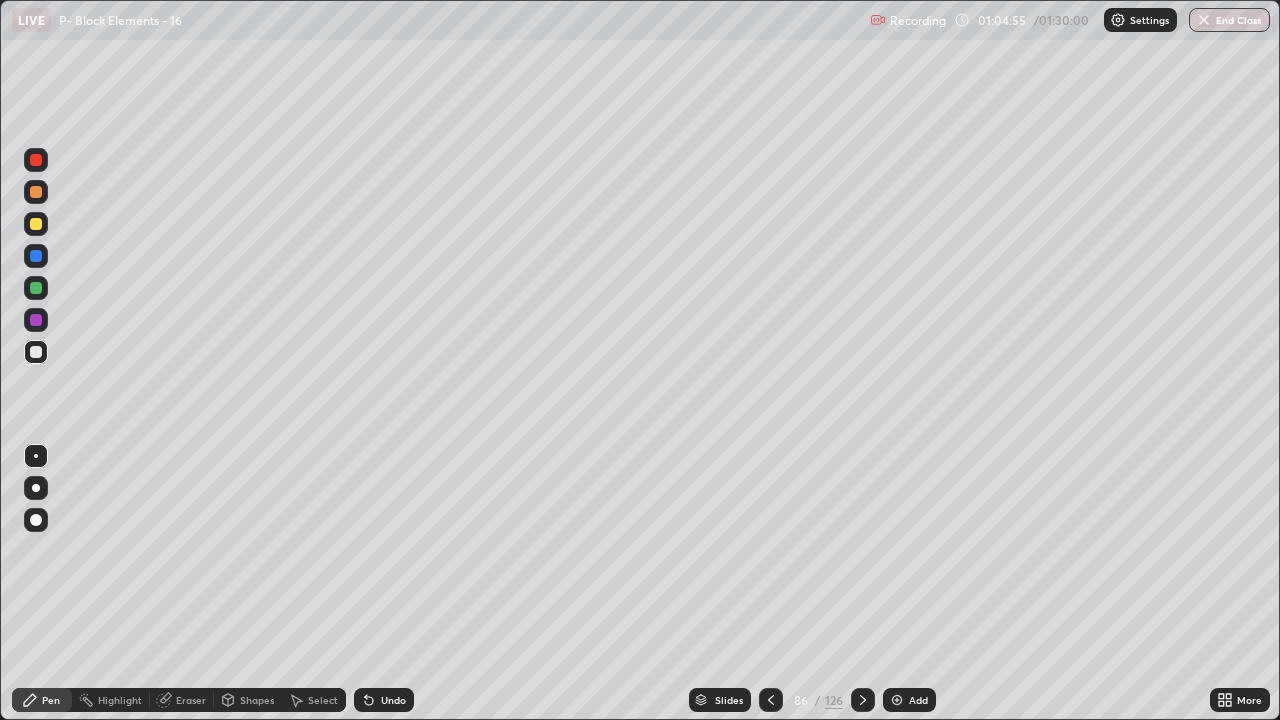 click 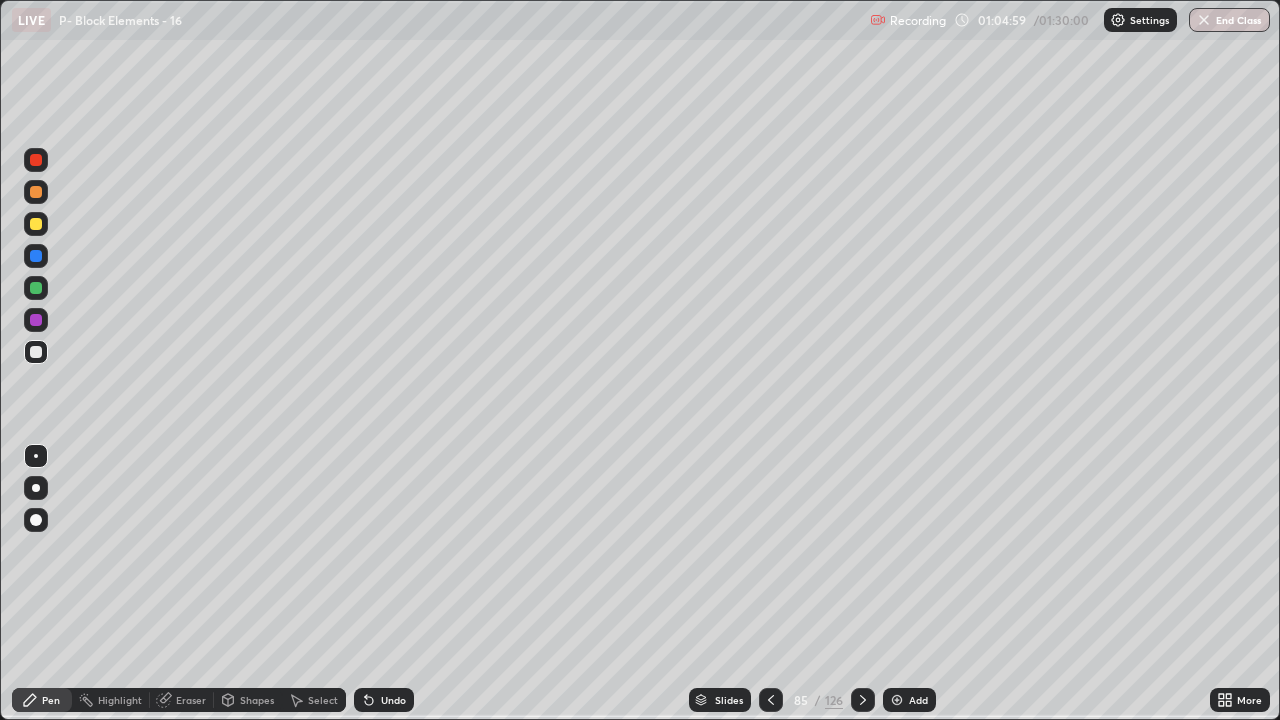 click 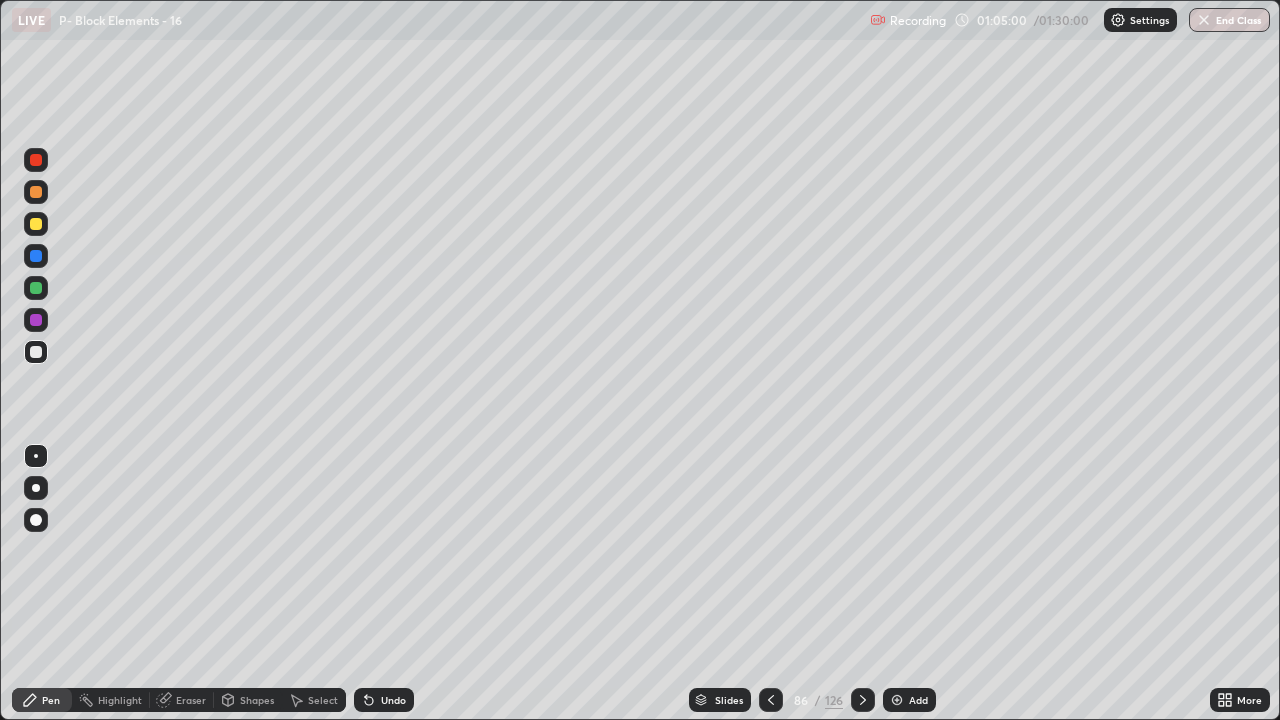 click 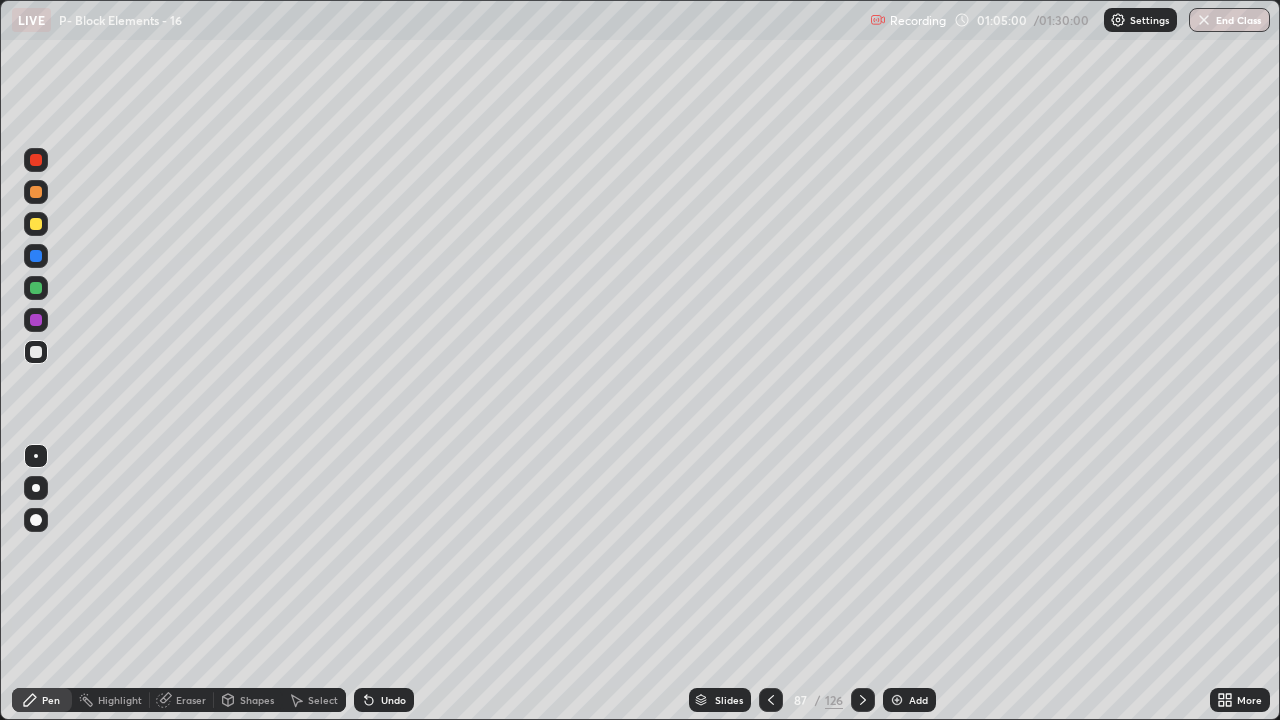 click 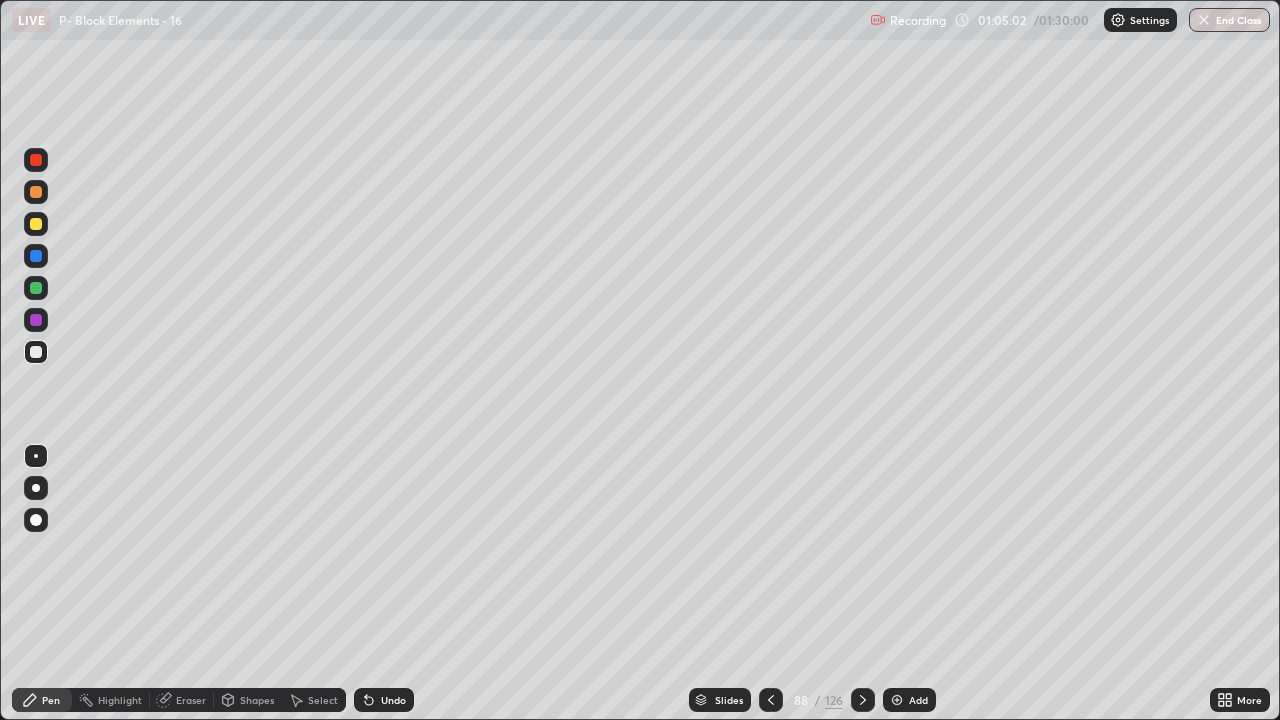 click 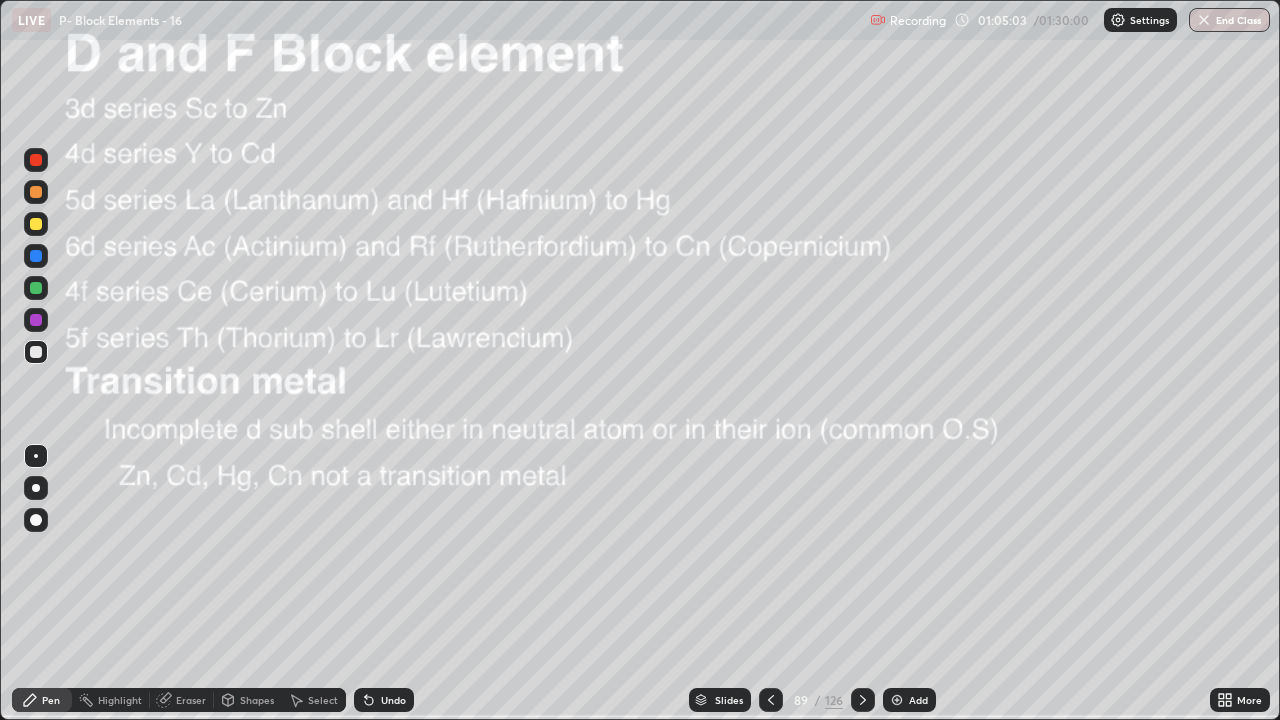 click at bounding box center (771, 700) 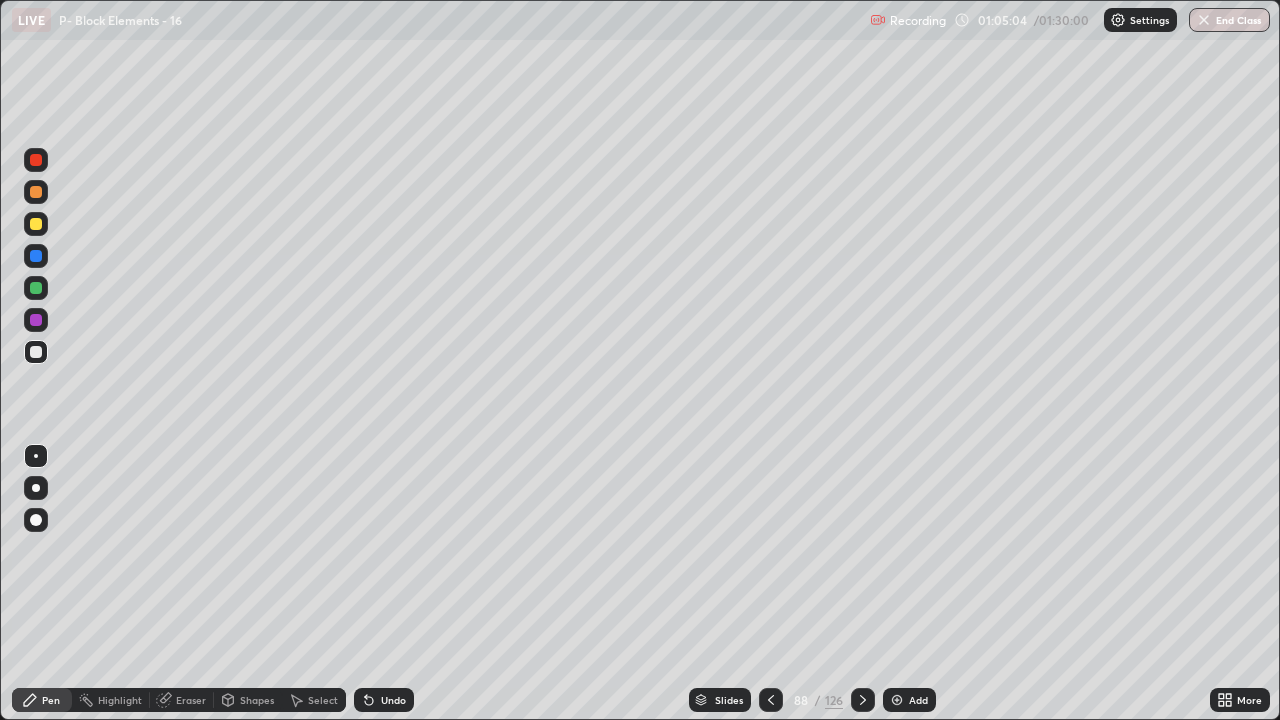 click at bounding box center [897, 700] 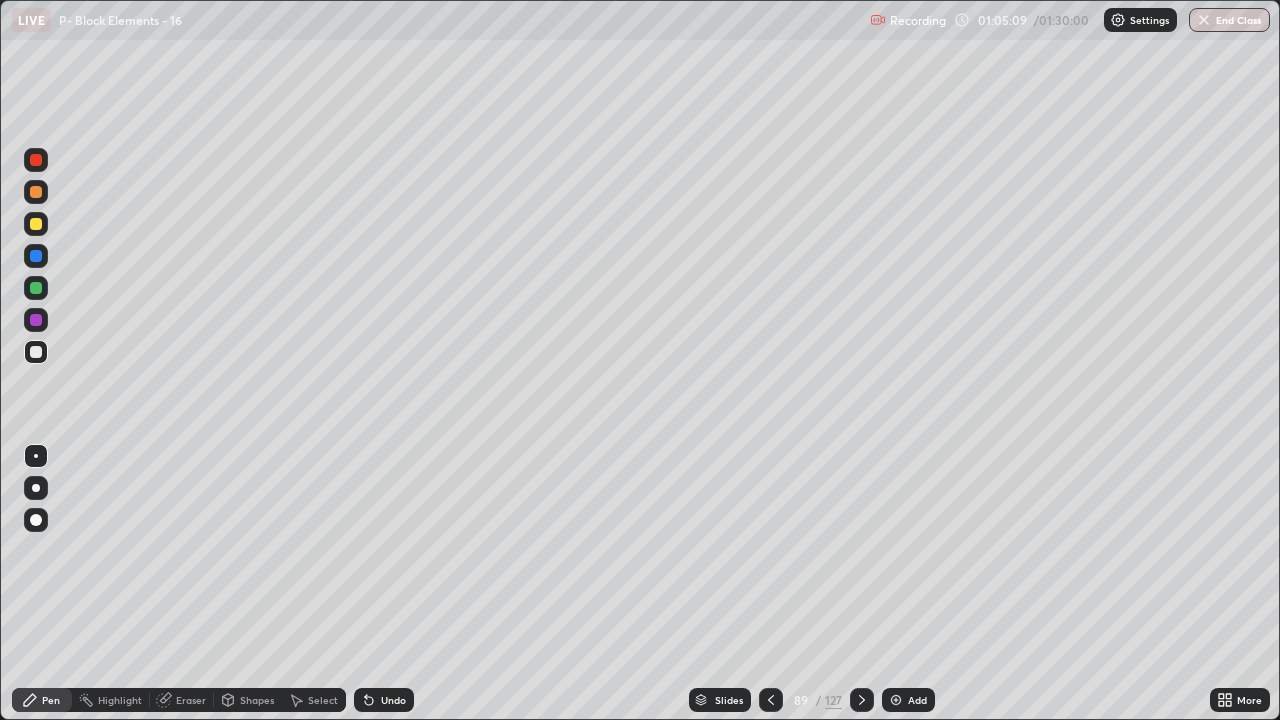 click 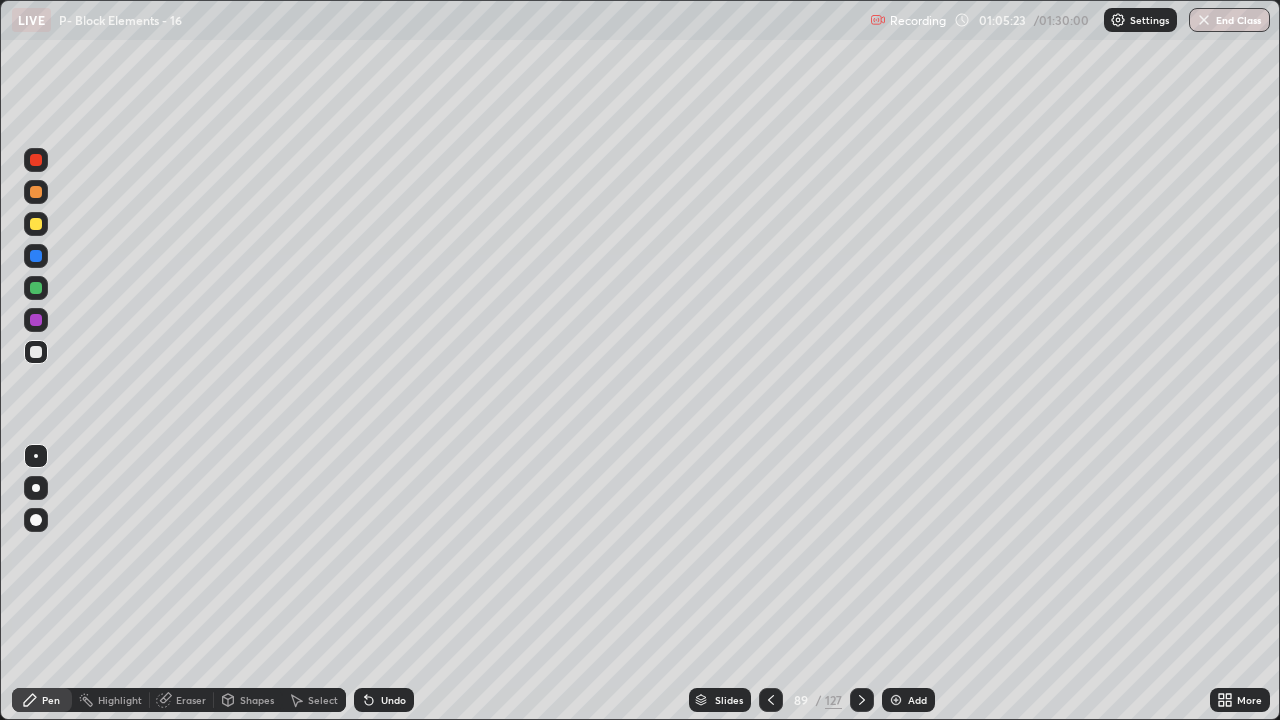 click 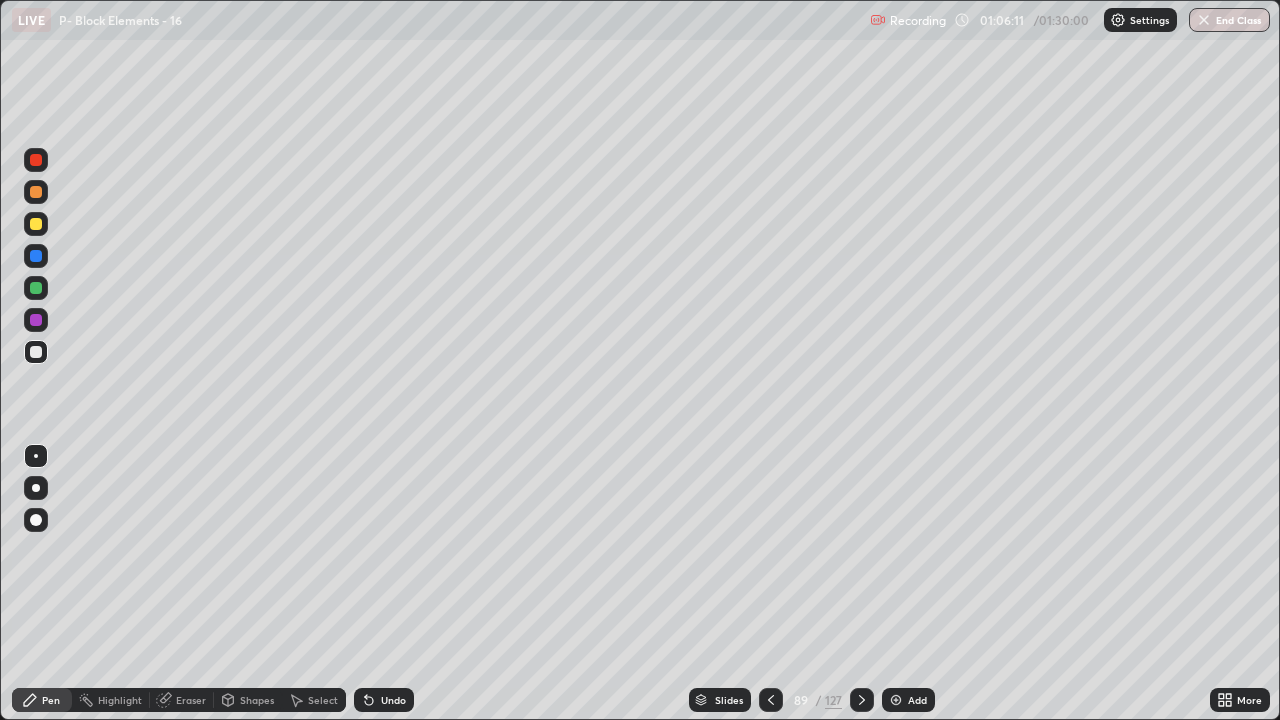 click on "Undo" at bounding box center (384, 700) 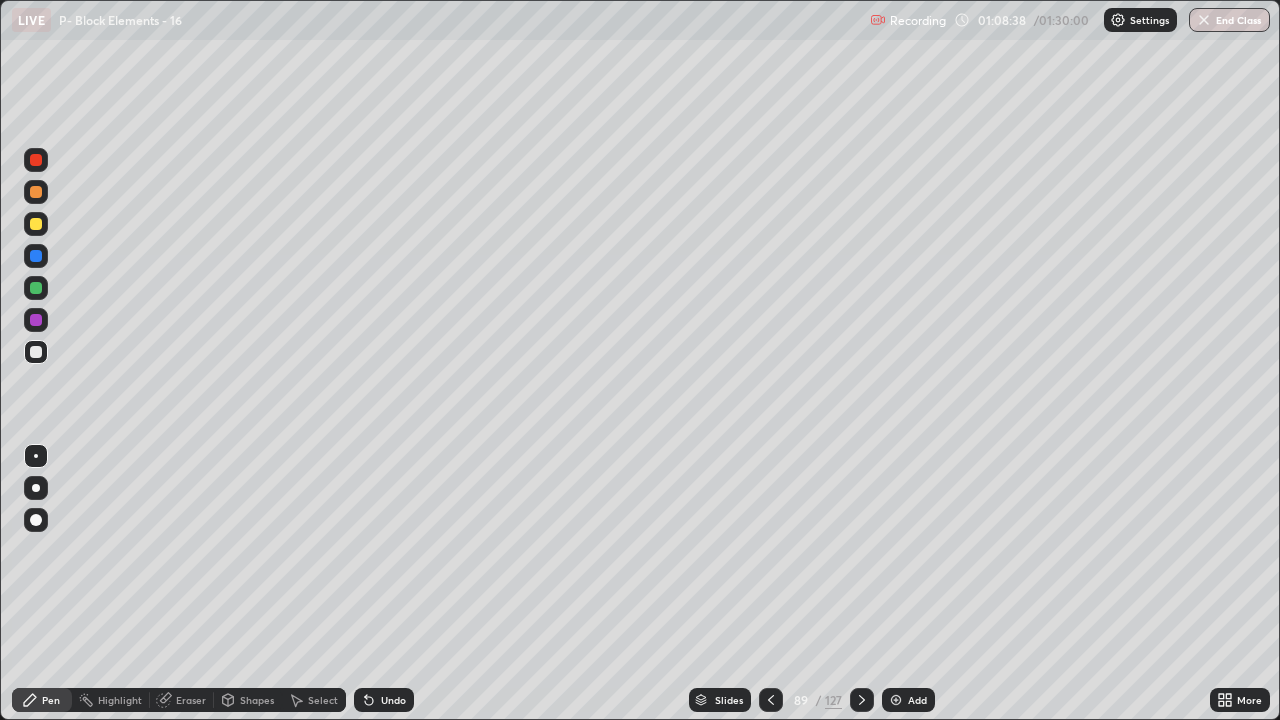 click at bounding box center [896, 700] 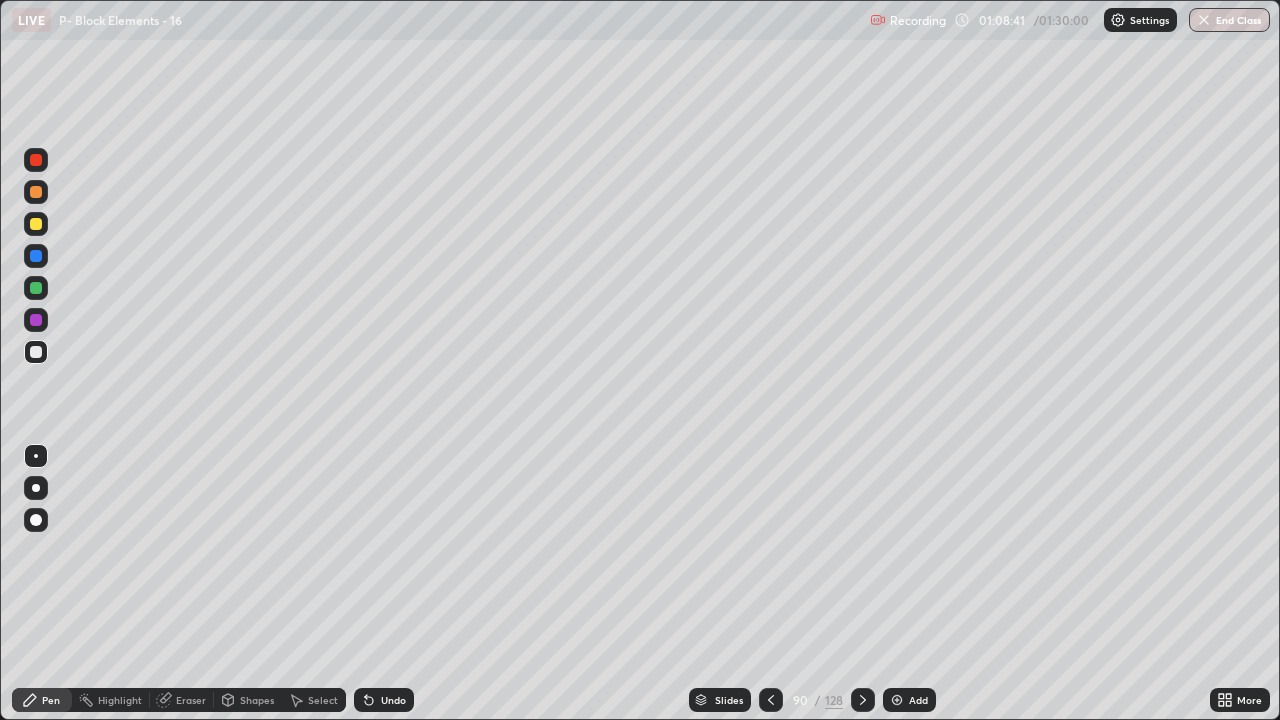 click at bounding box center (36, 352) 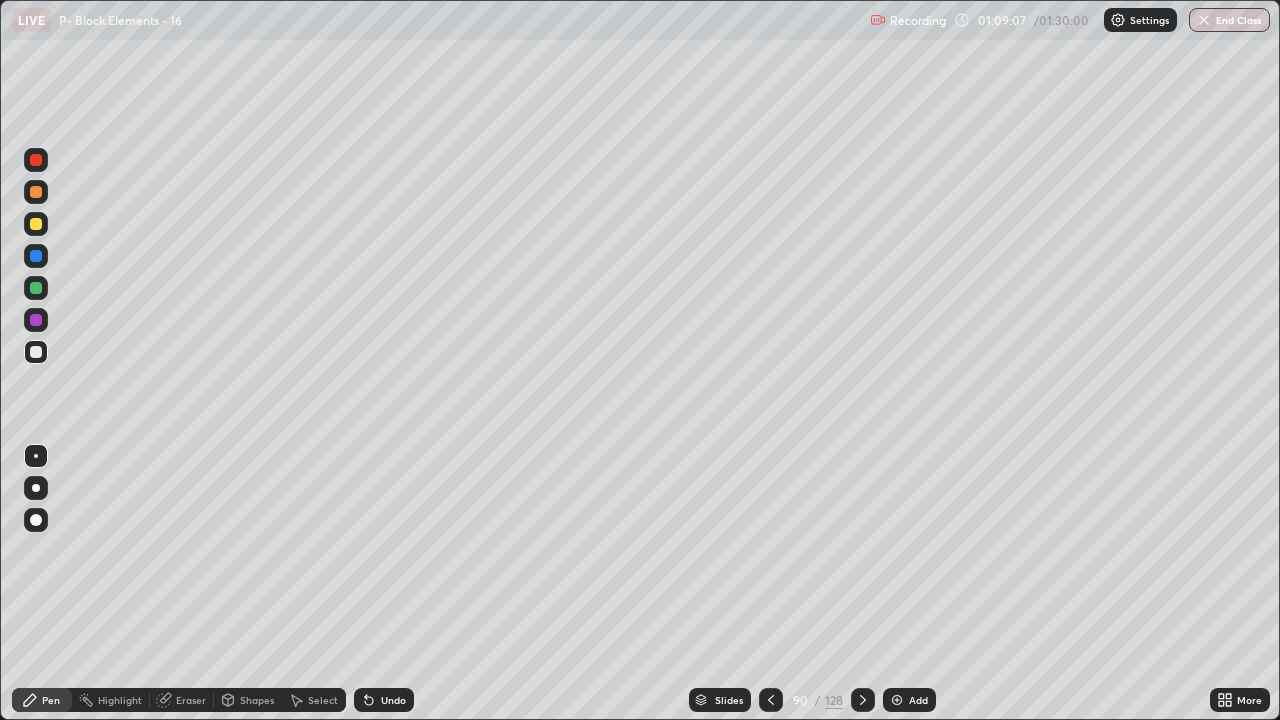 click at bounding box center [36, 224] 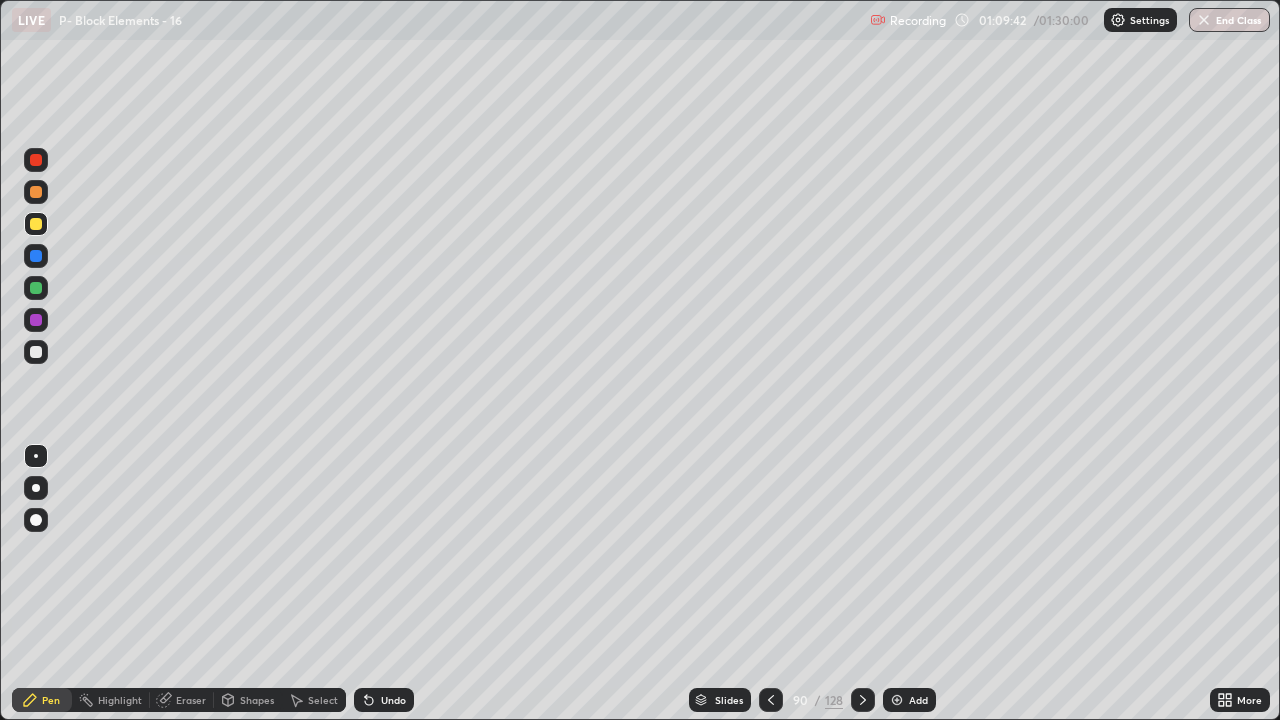 click on "Undo" at bounding box center [393, 700] 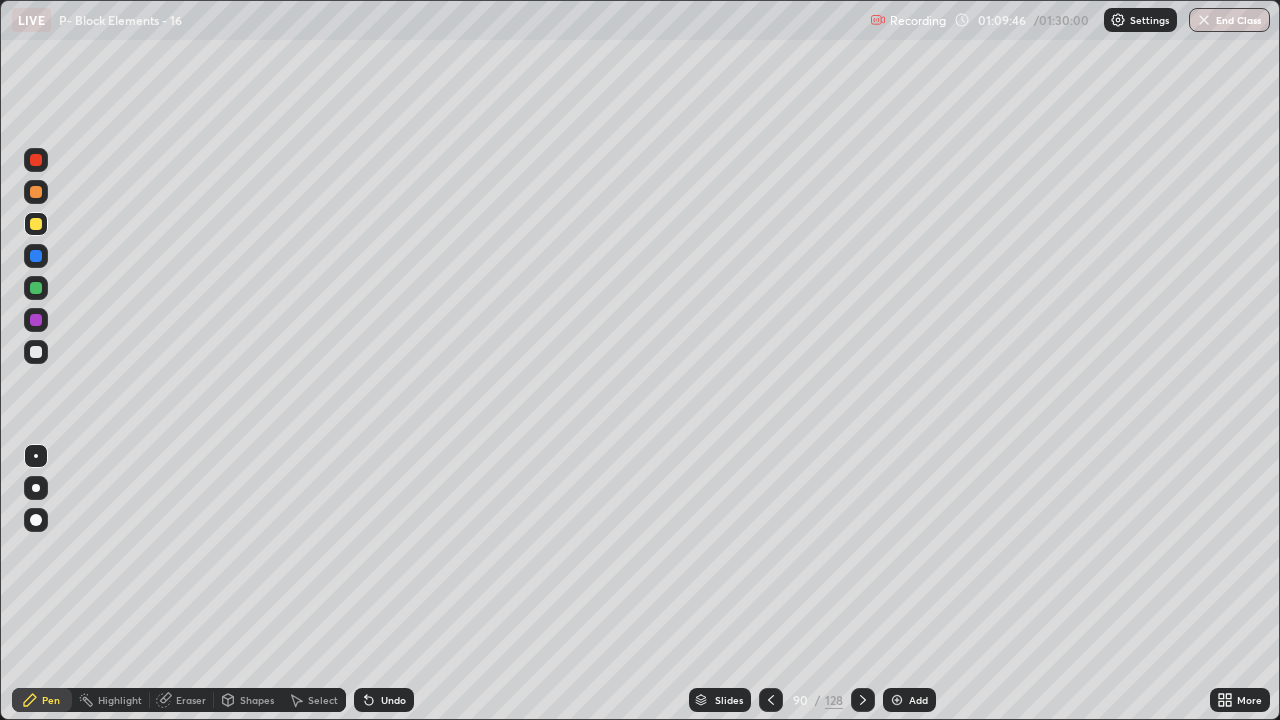 click on "Undo" at bounding box center [384, 700] 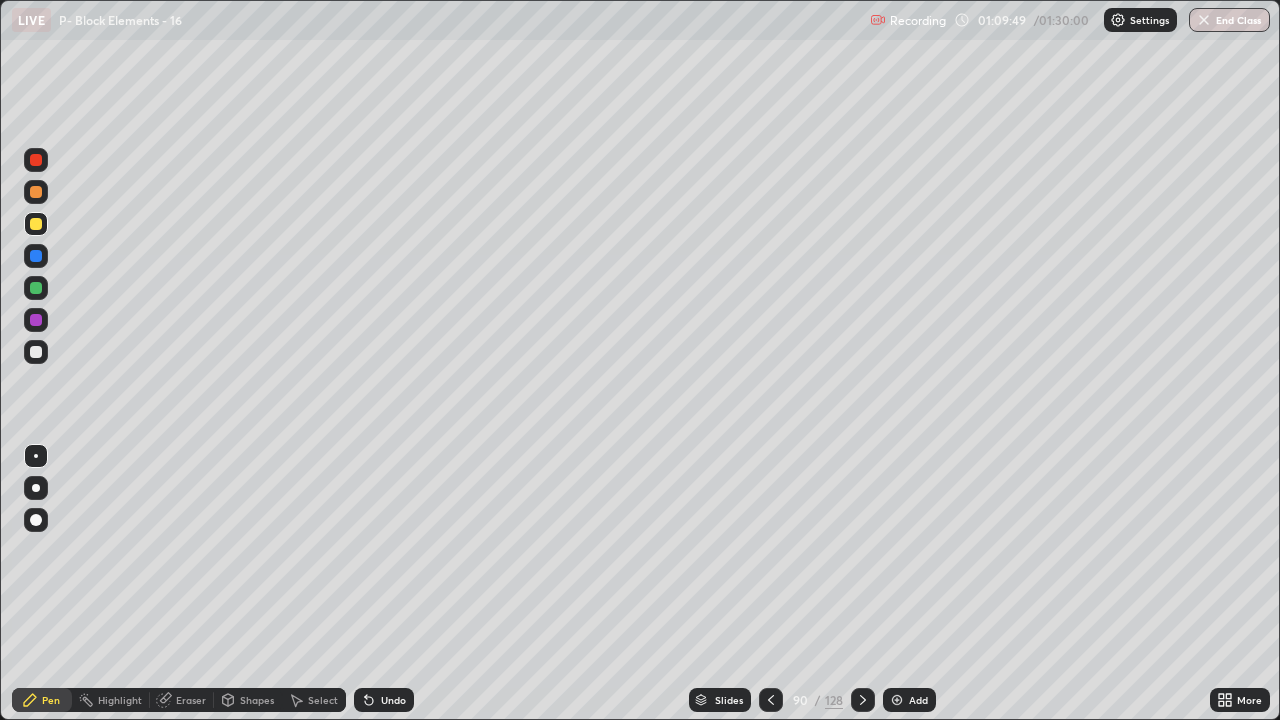 click at bounding box center (36, 352) 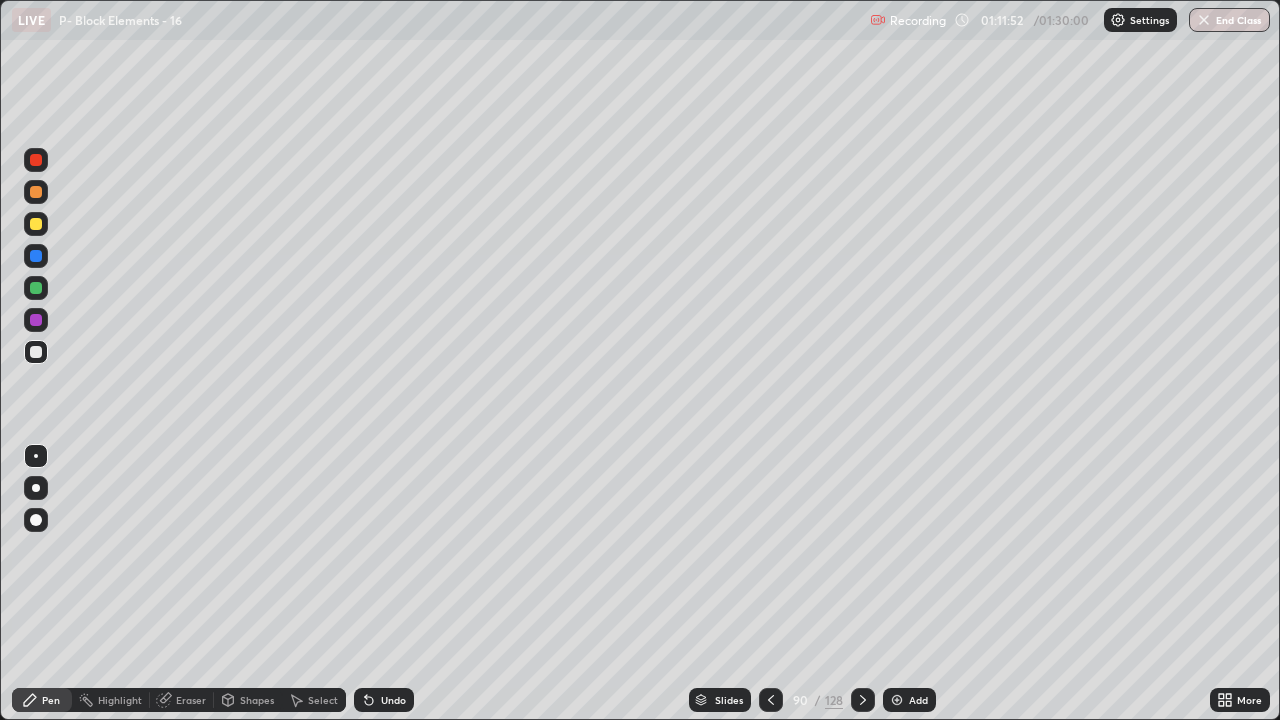 click 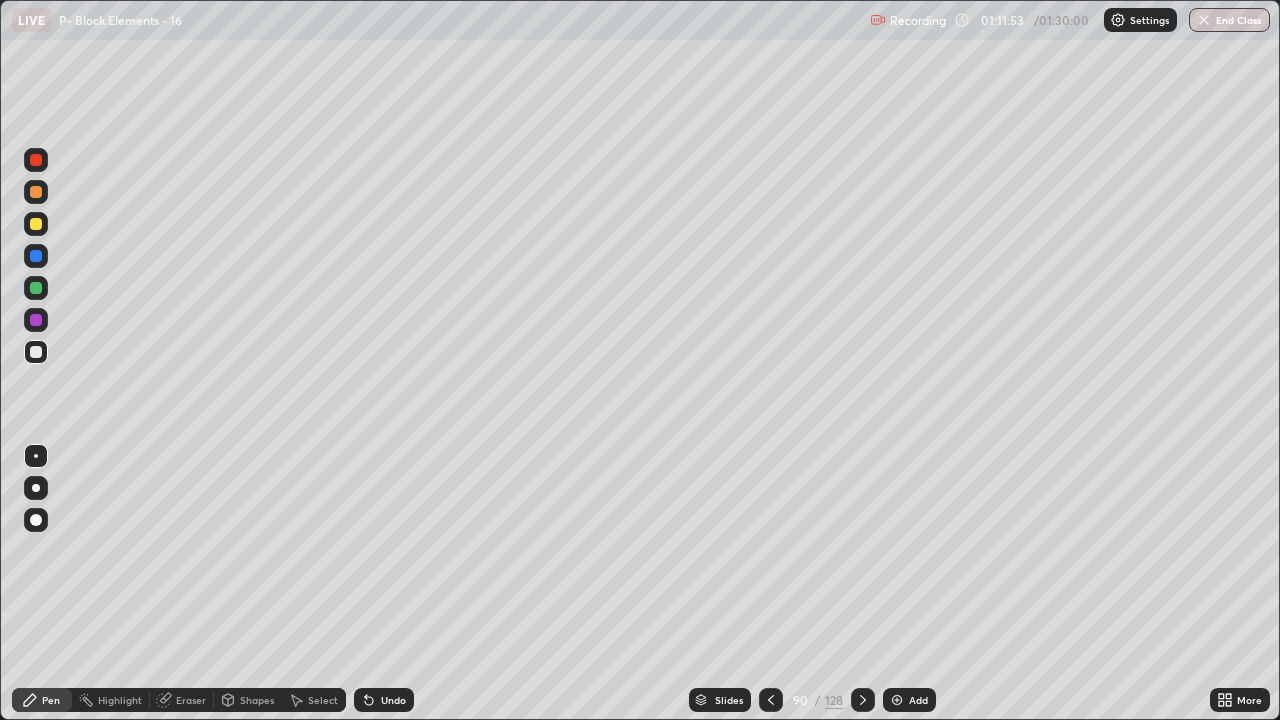 click on "Eraser" at bounding box center [191, 700] 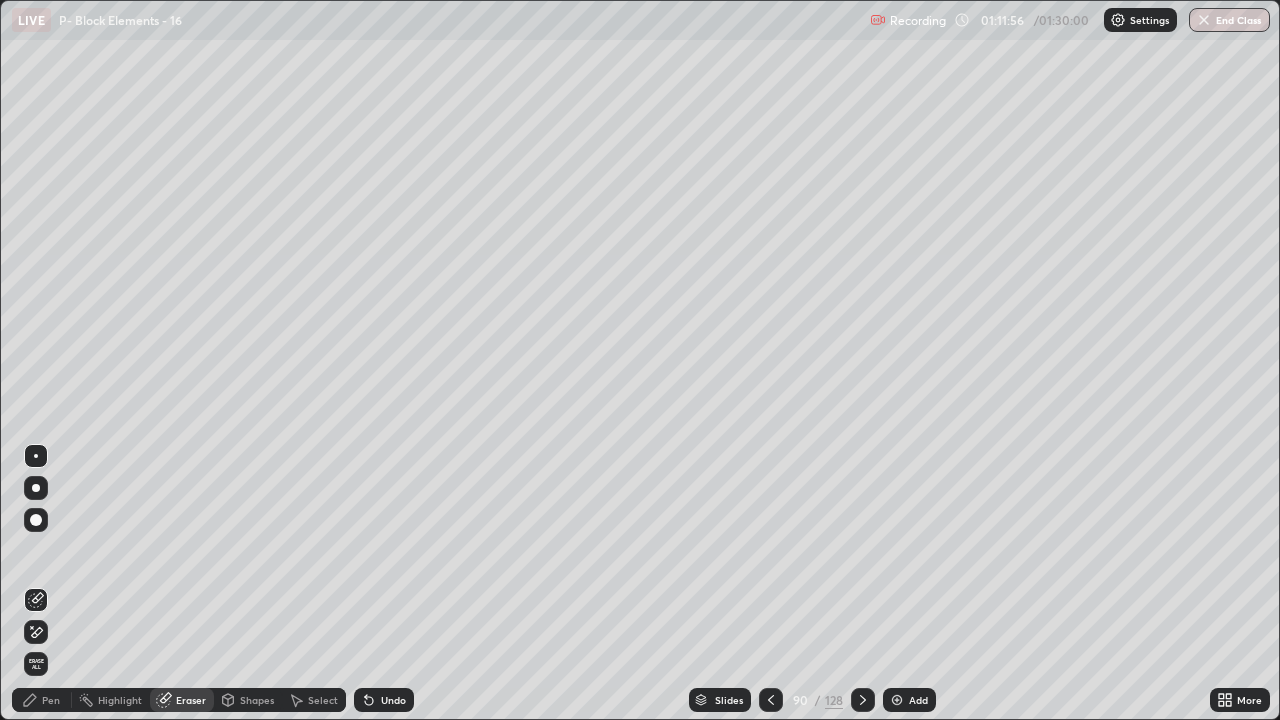 click on "Pen" at bounding box center (51, 700) 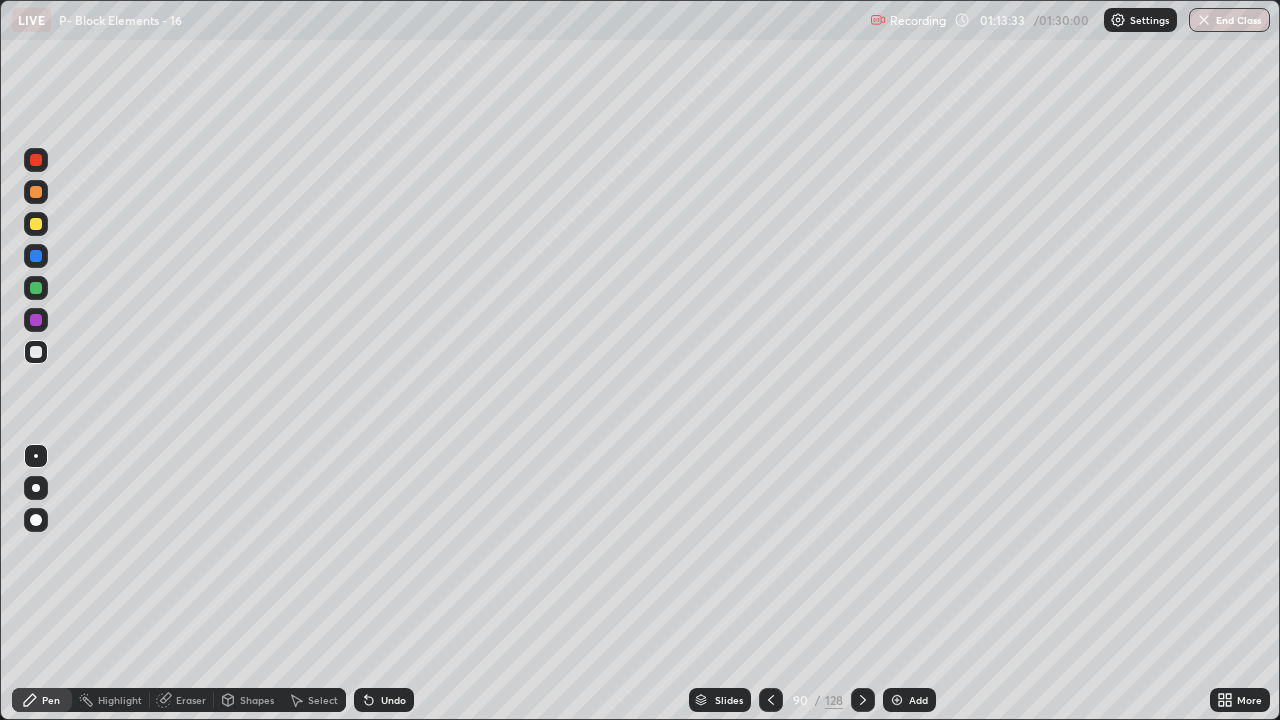 click at bounding box center (36, 224) 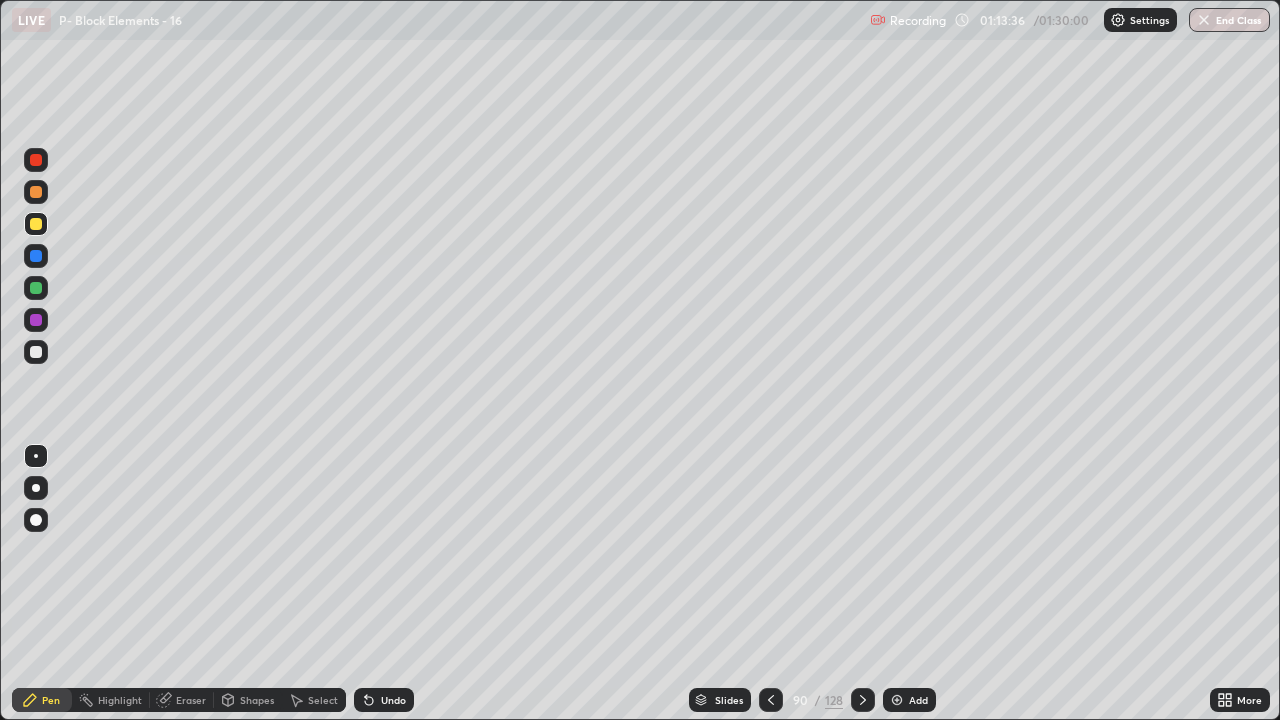 click at bounding box center [897, 700] 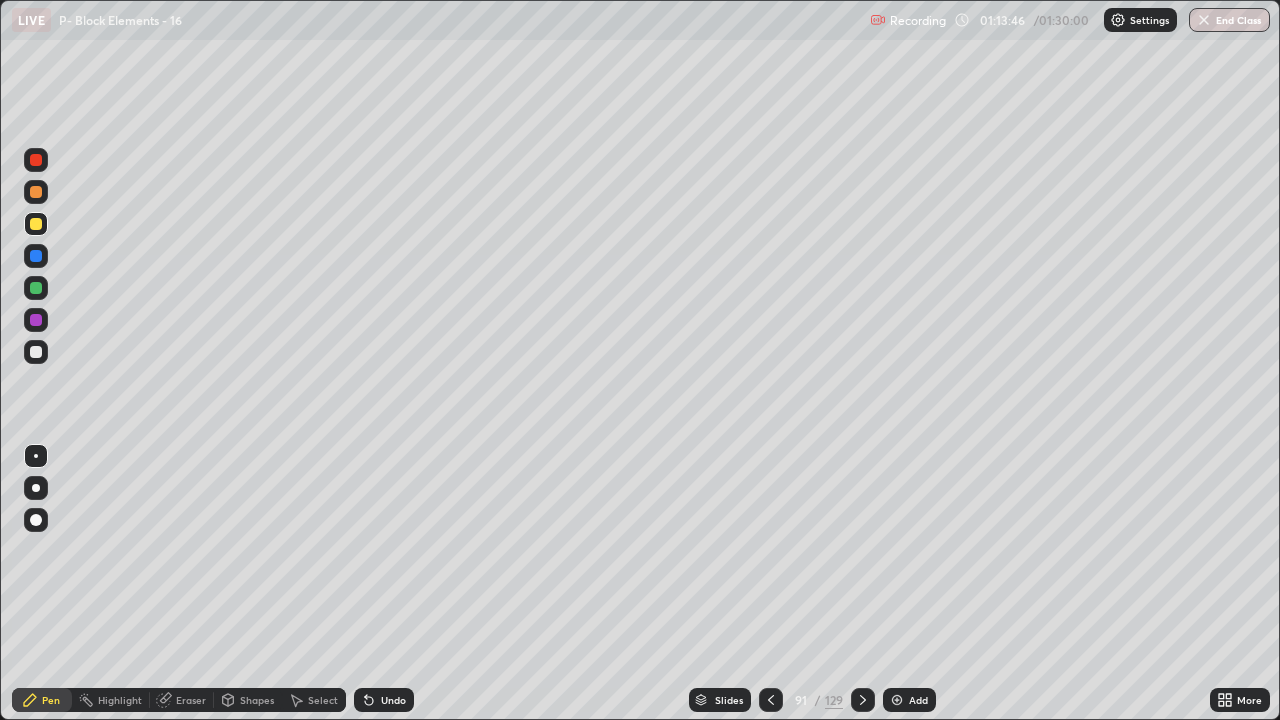 click at bounding box center [36, 288] 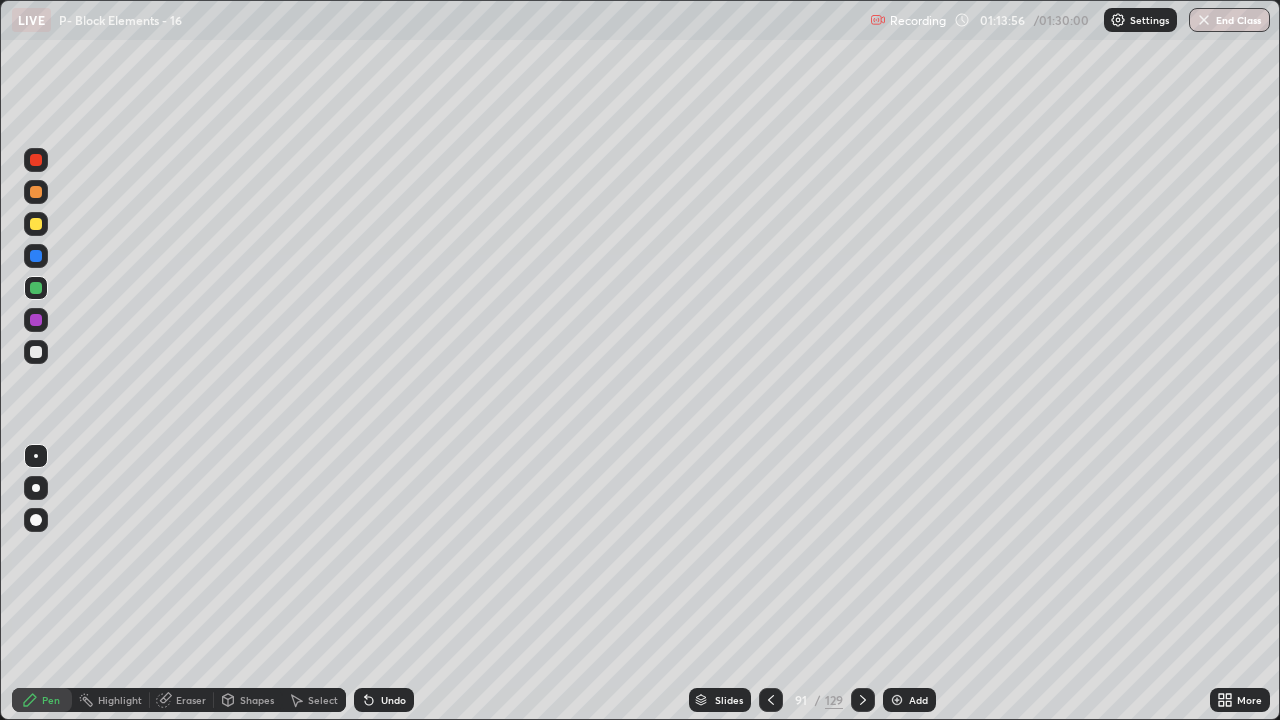 click at bounding box center (36, 352) 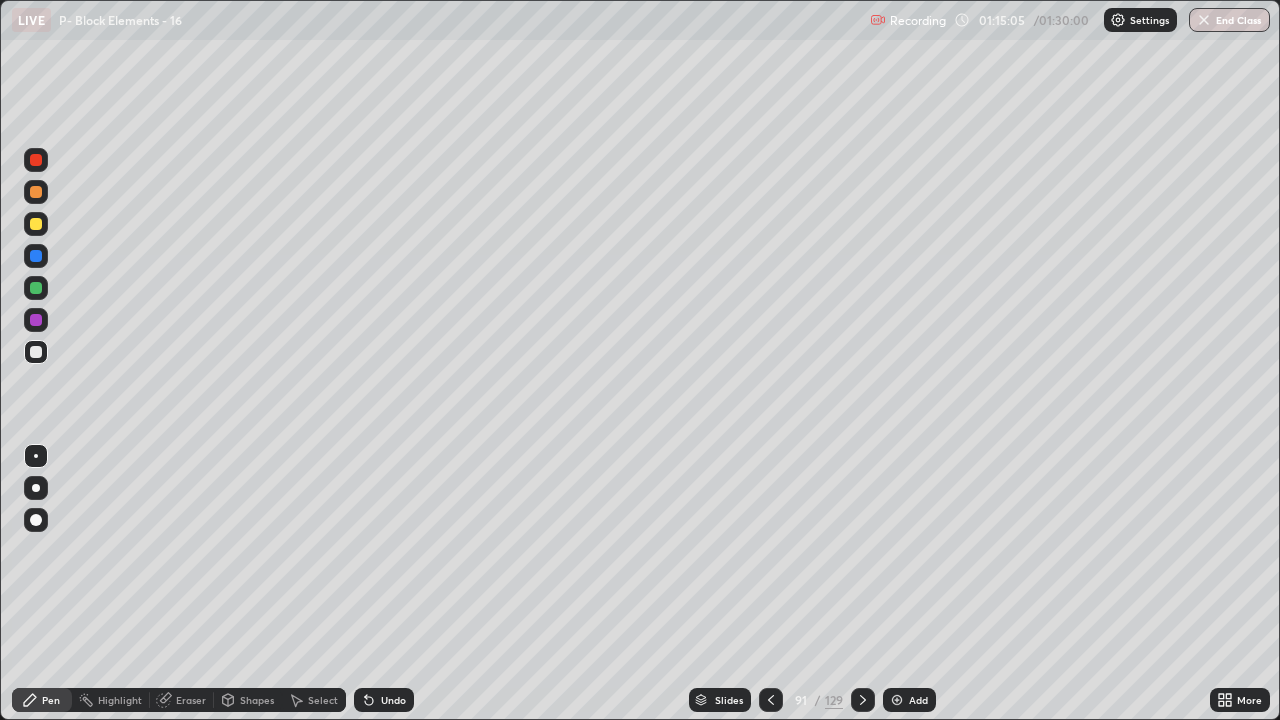 click at bounding box center [36, 288] 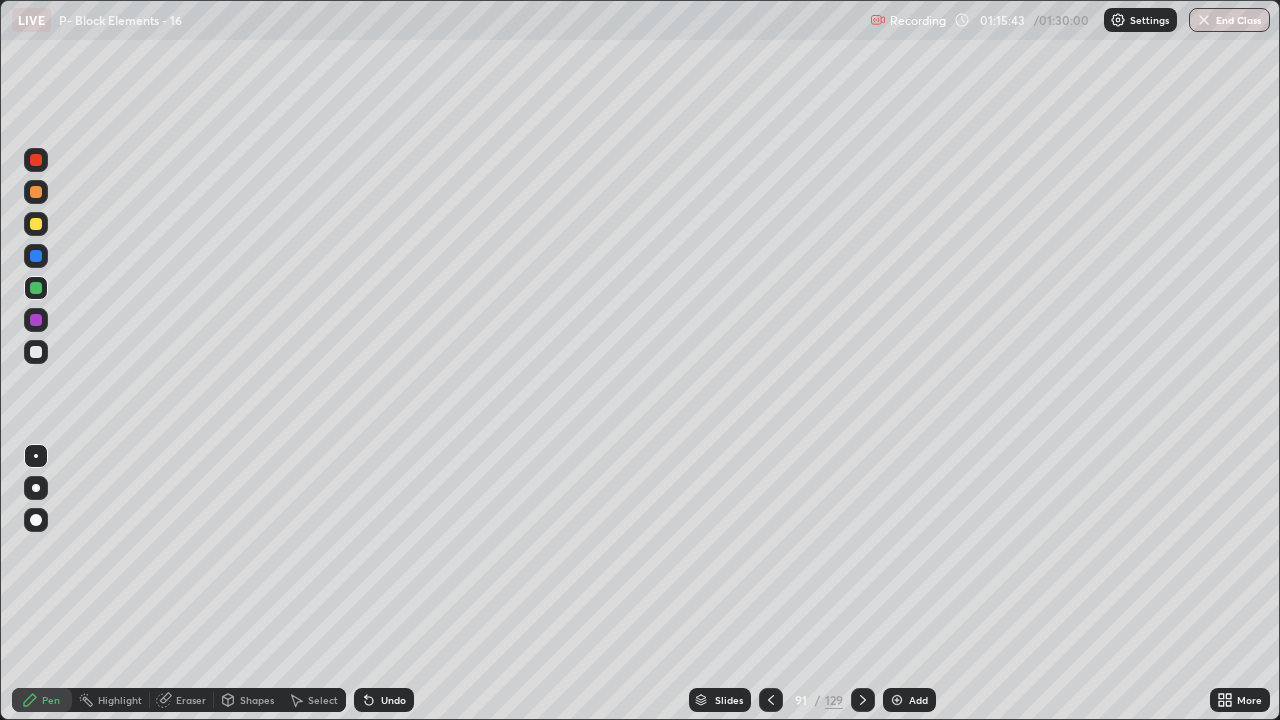 click on "Undo" at bounding box center [384, 700] 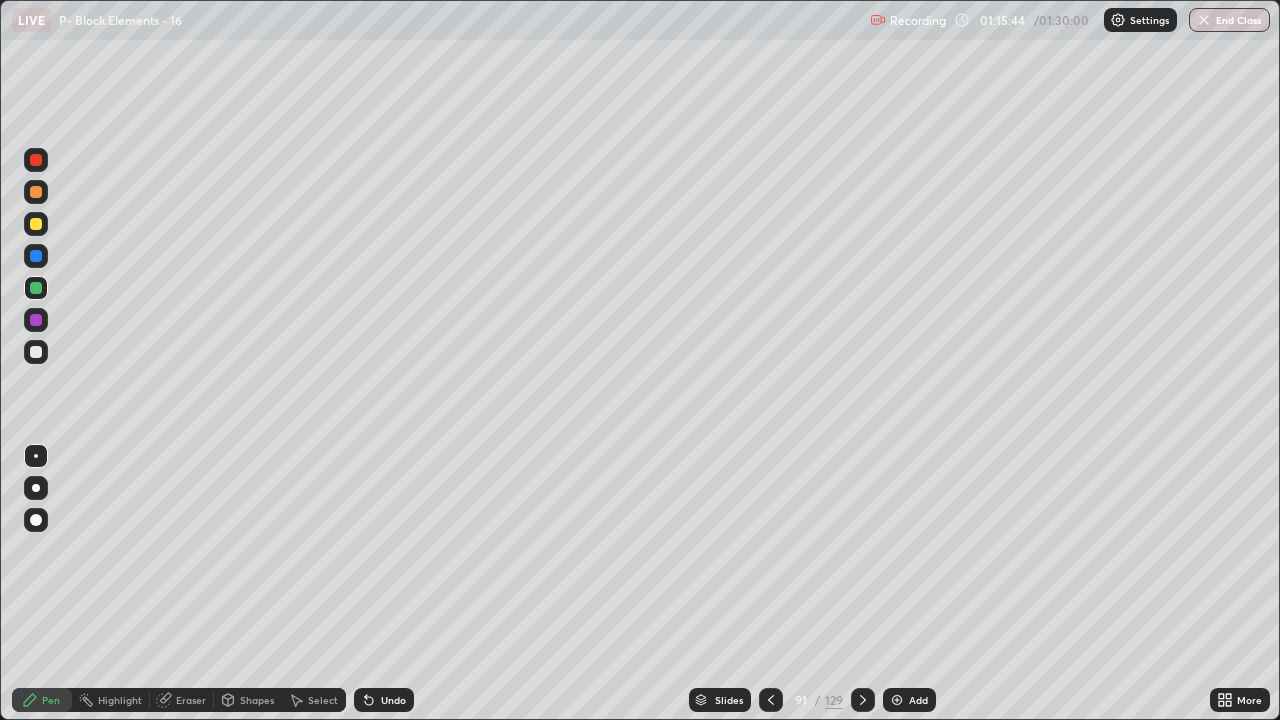 click 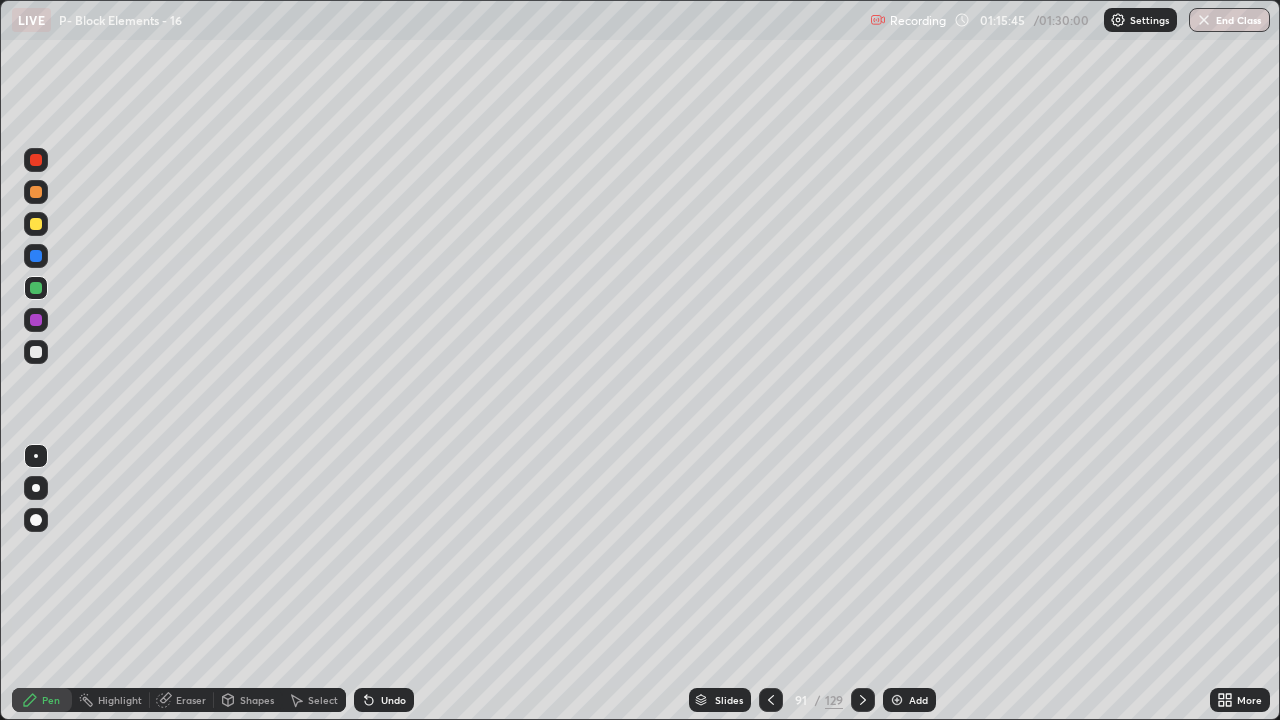 click 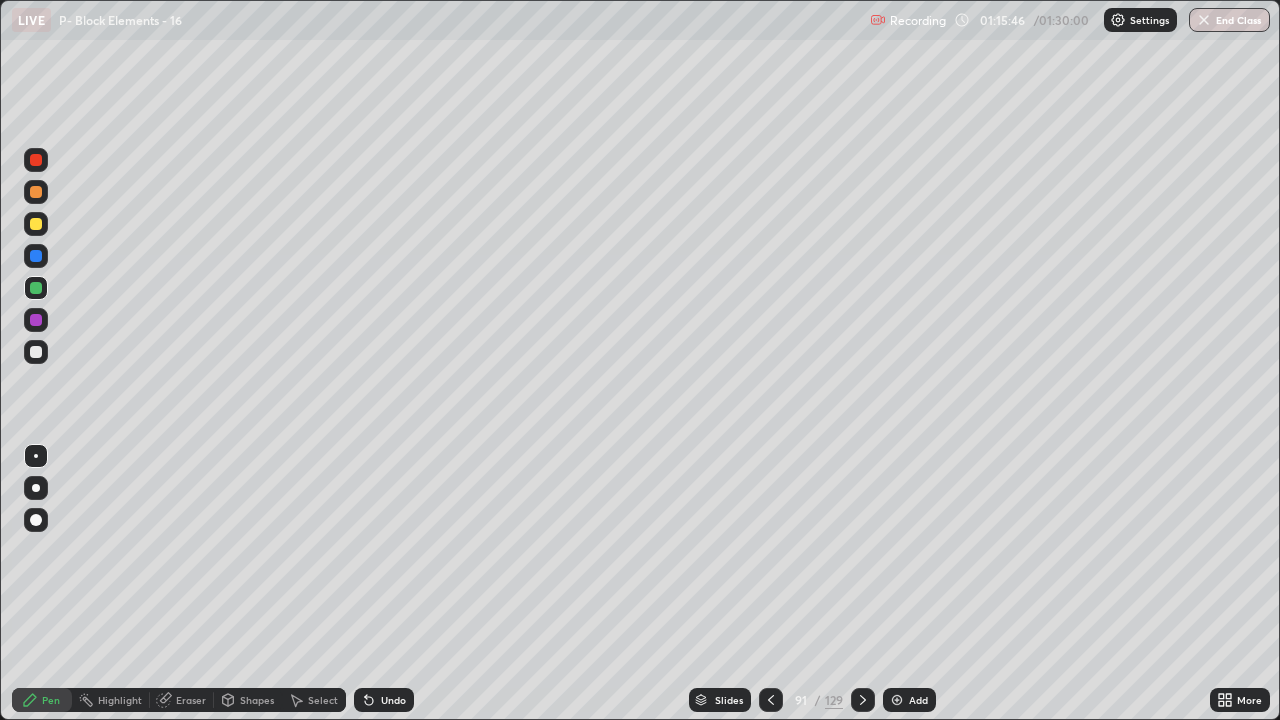 click at bounding box center (36, 352) 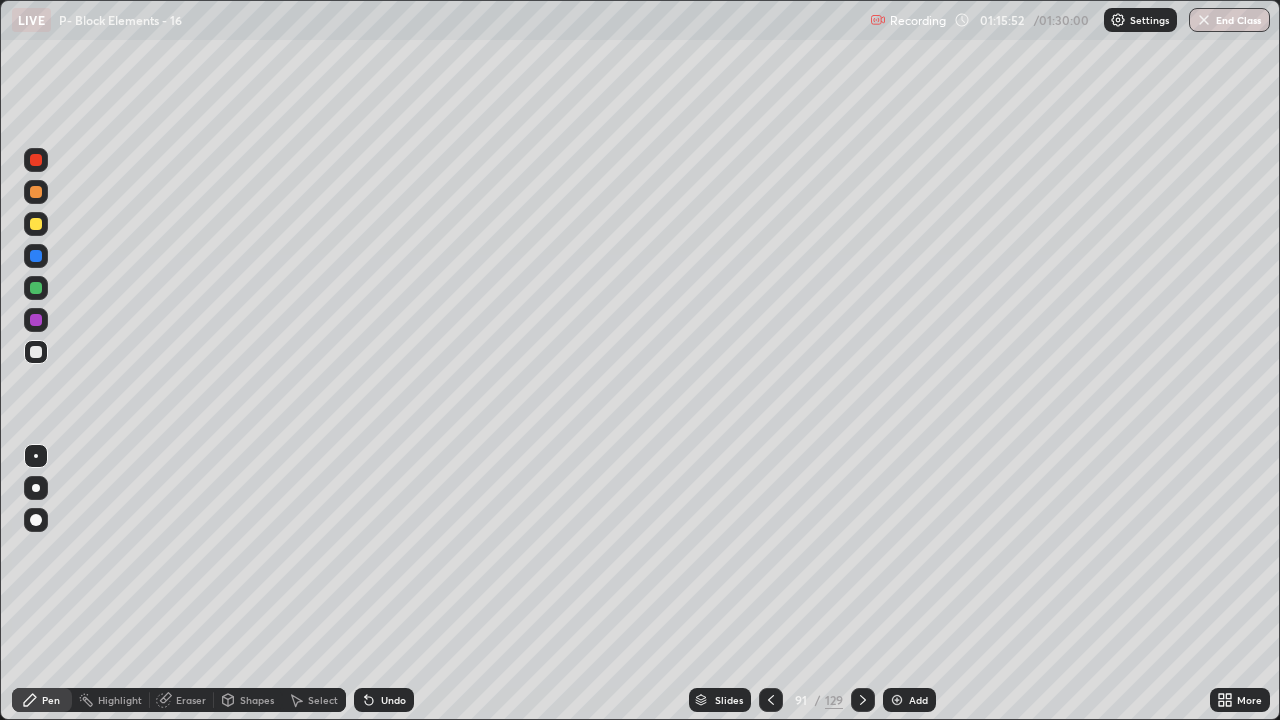 click on "Undo" at bounding box center [393, 700] 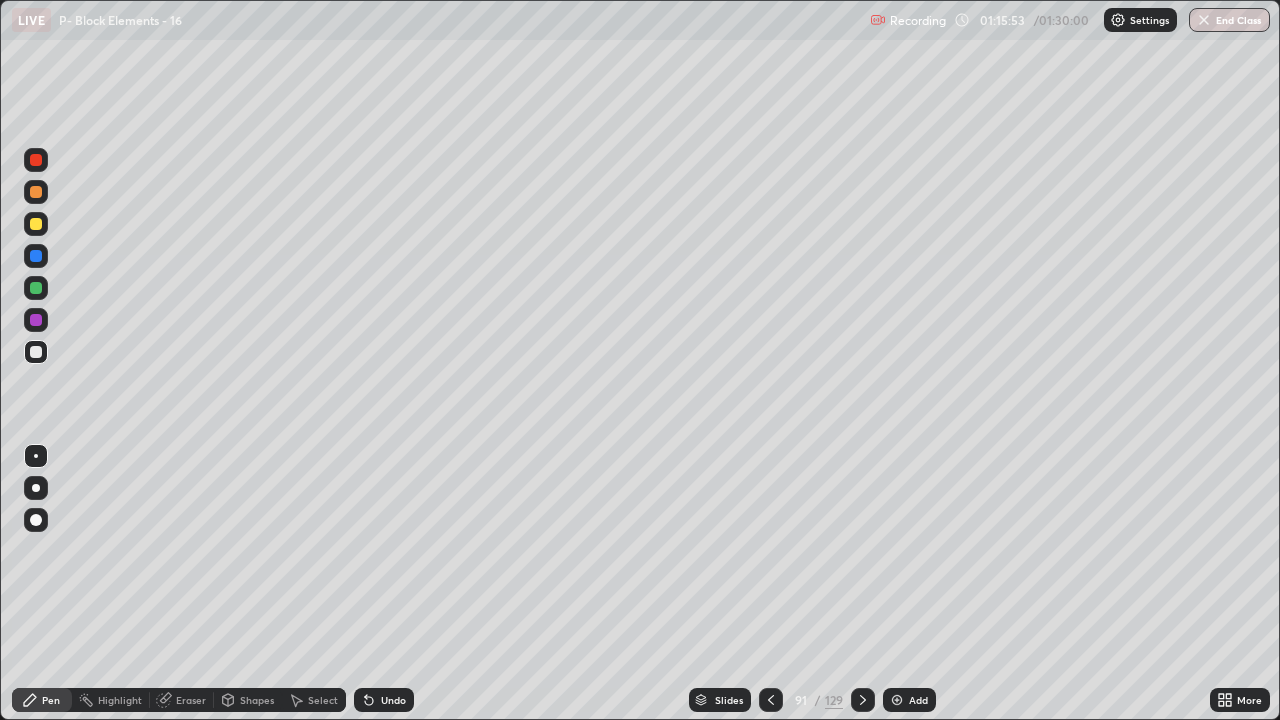 click at bounding box center [36, 224] 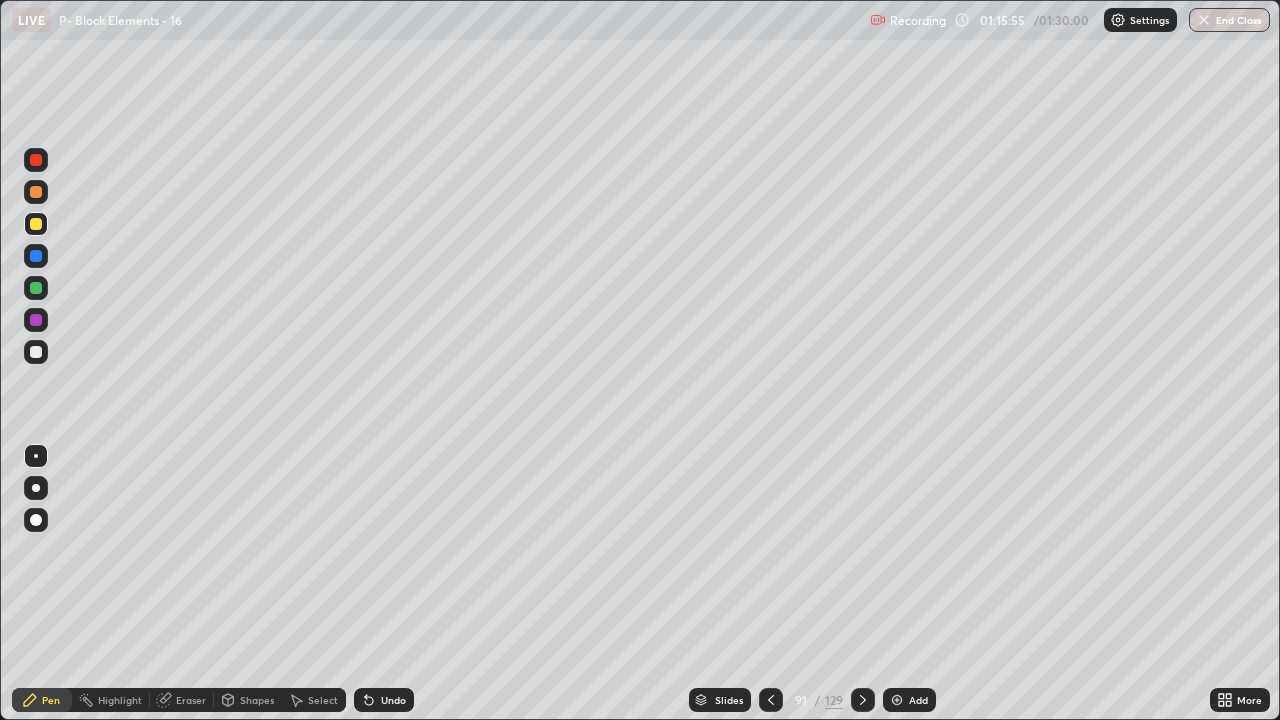 click on "Undo" at bounding box center [384, 700] 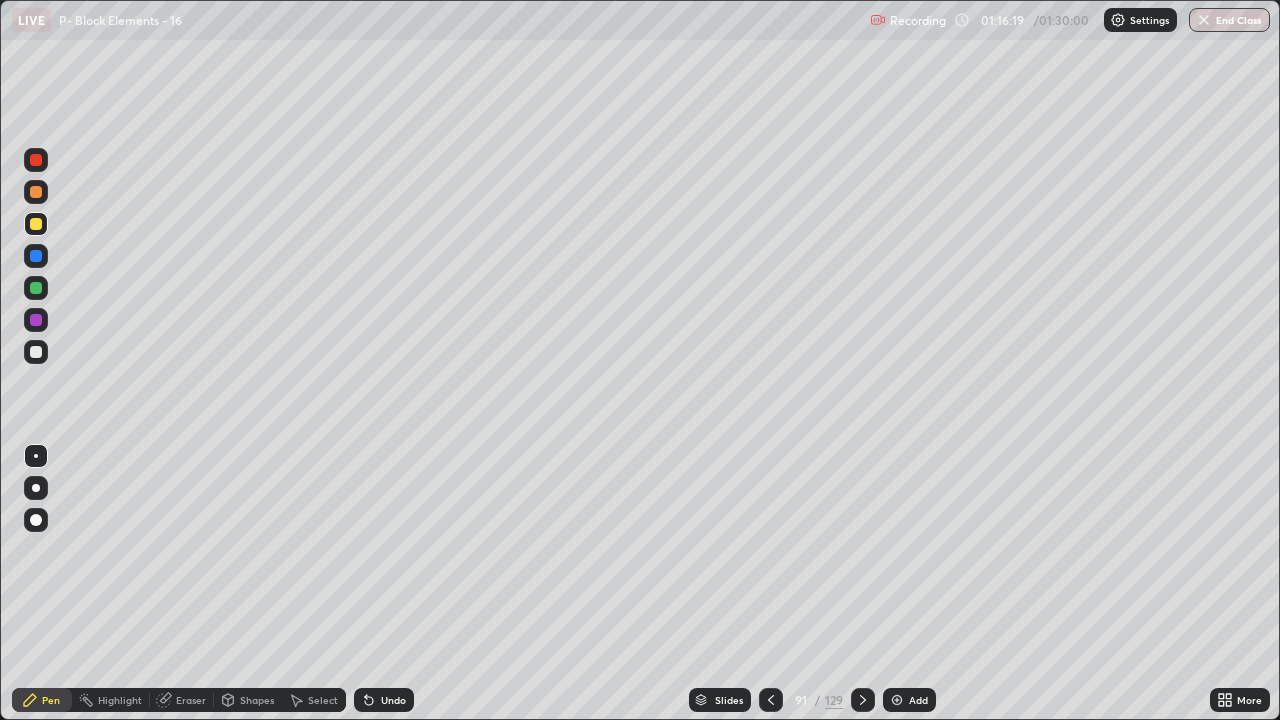 click on "Undo" at bounding box center [384, 700] 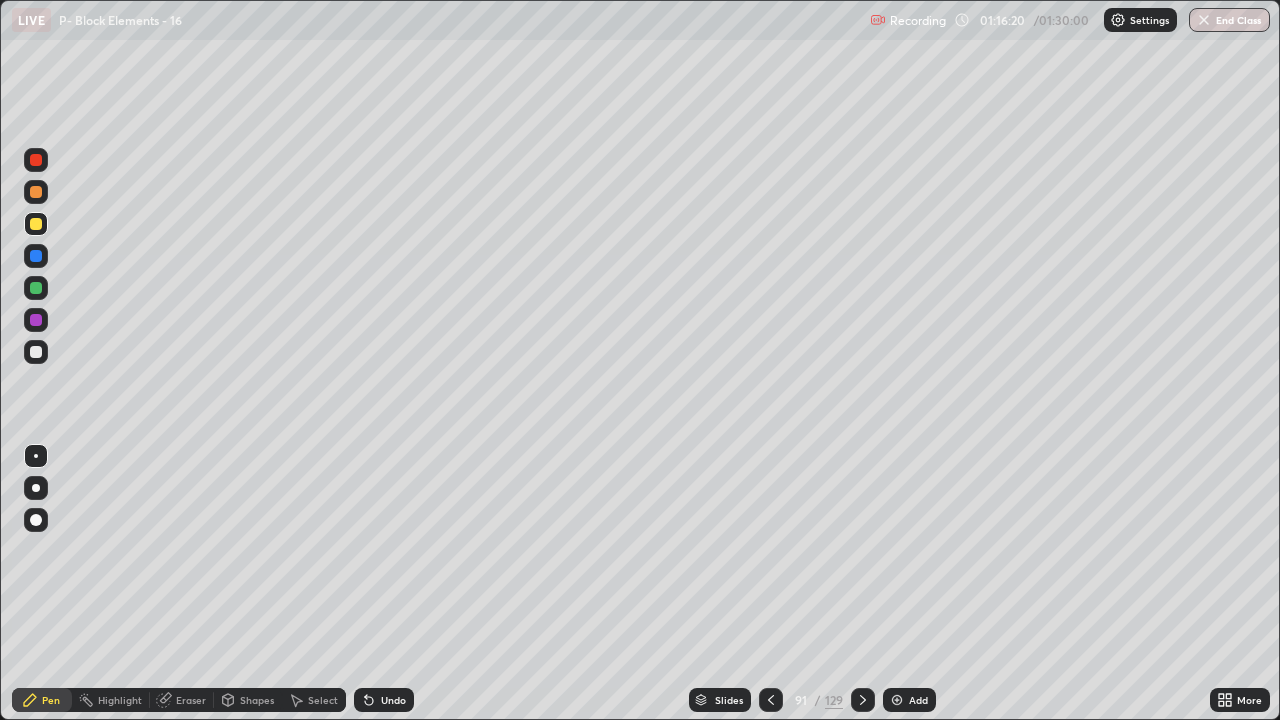 click on "Undo" at bounding box center [384, 700] 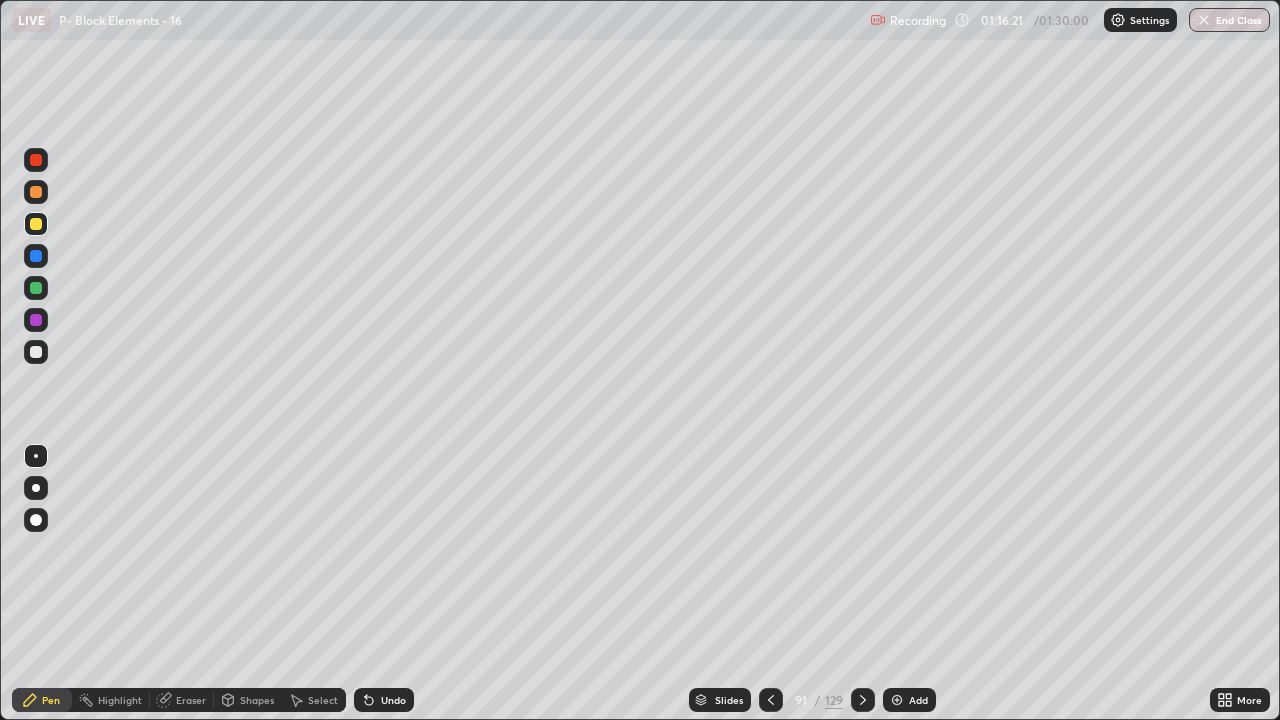 click on "Undo" at bounding box center [384, 700] 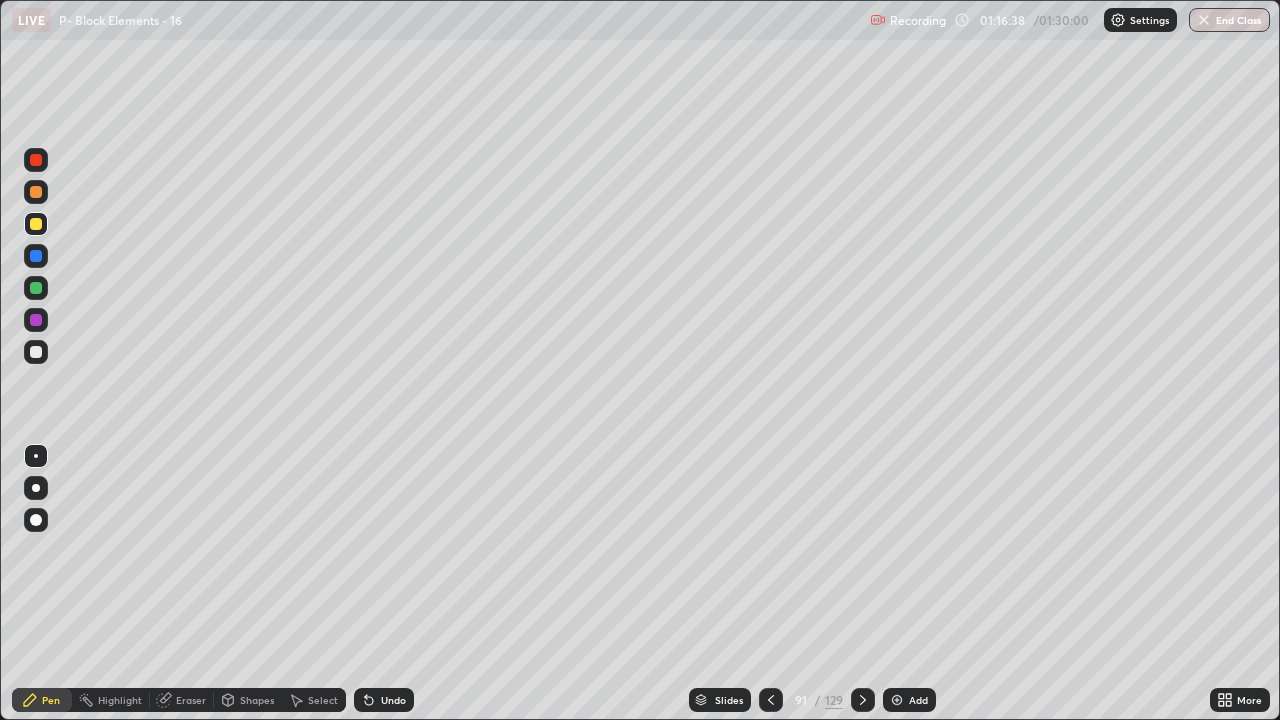 click 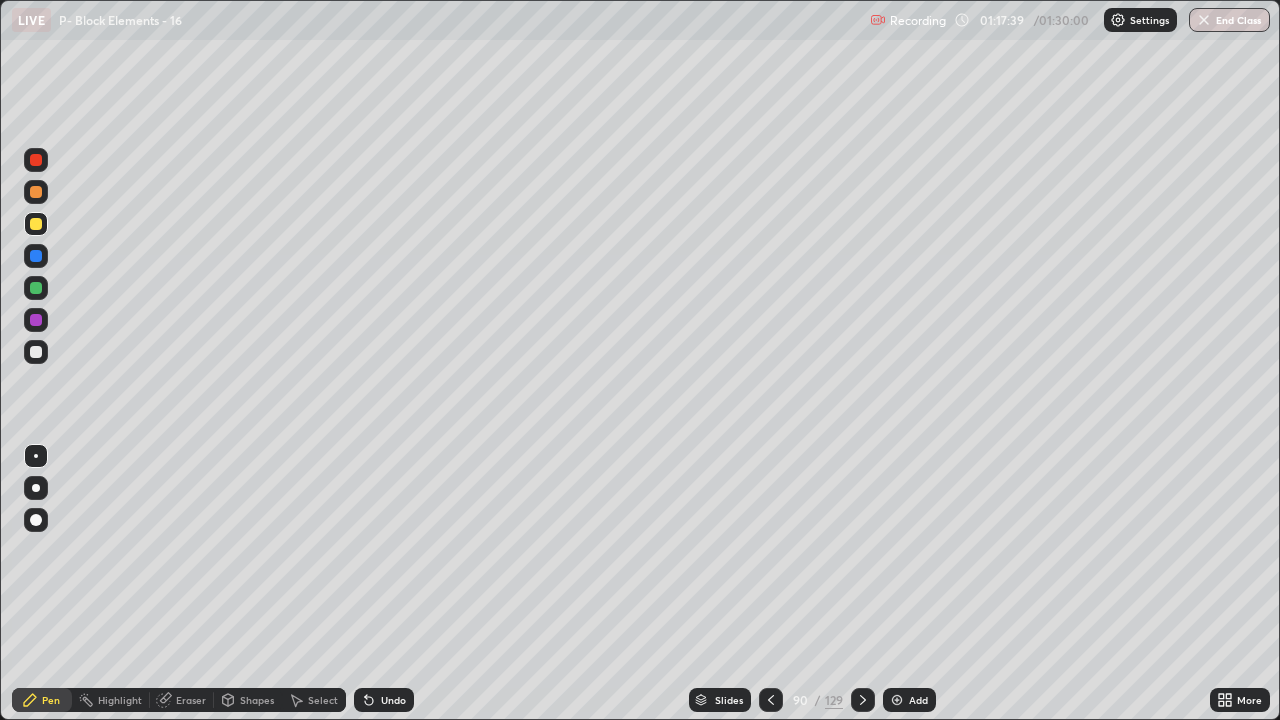 click 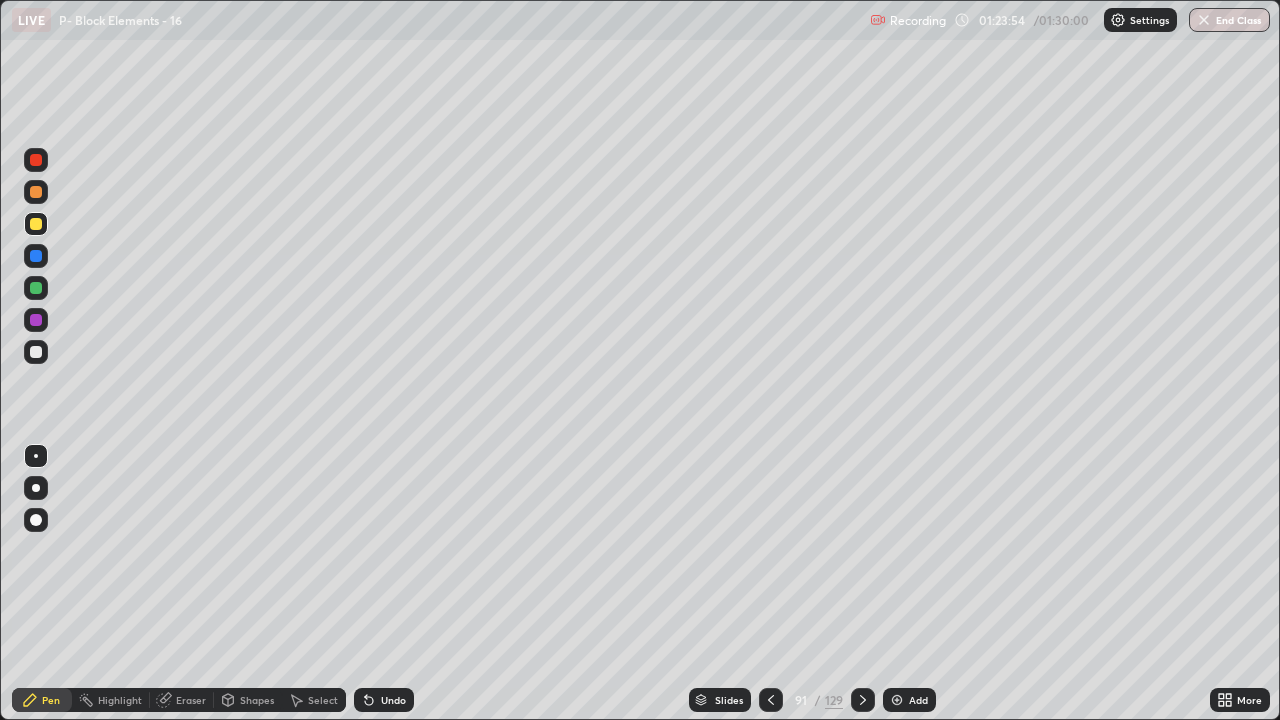 click on "End Class" at bounding box center [1229, 20] 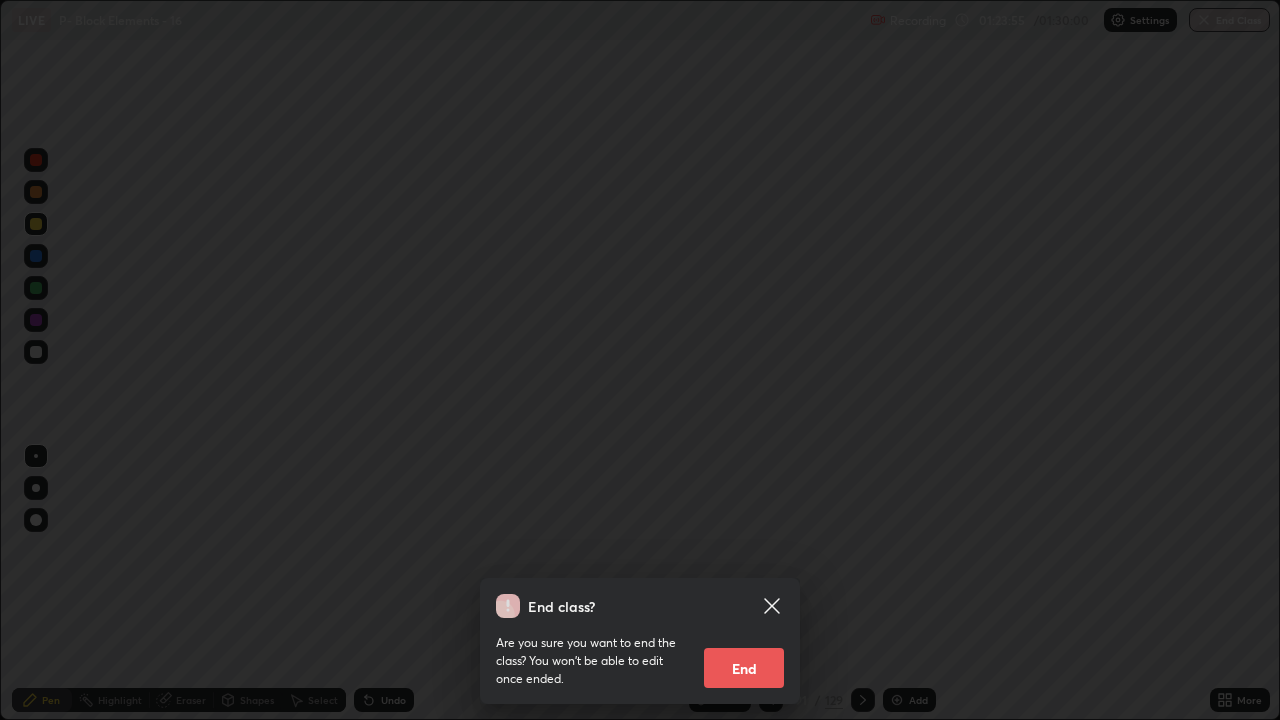 click on "End" at bounding box center (744, 668) 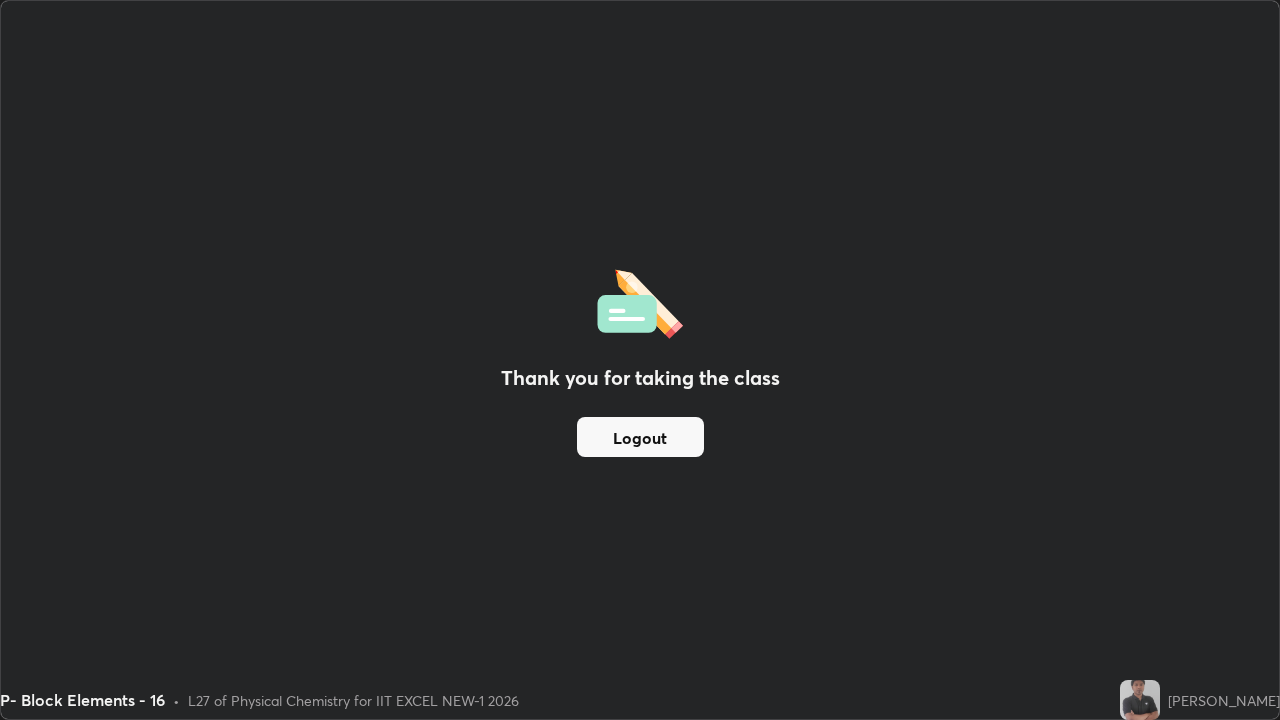 click on "Logout" at bounding box center (640, 437) 